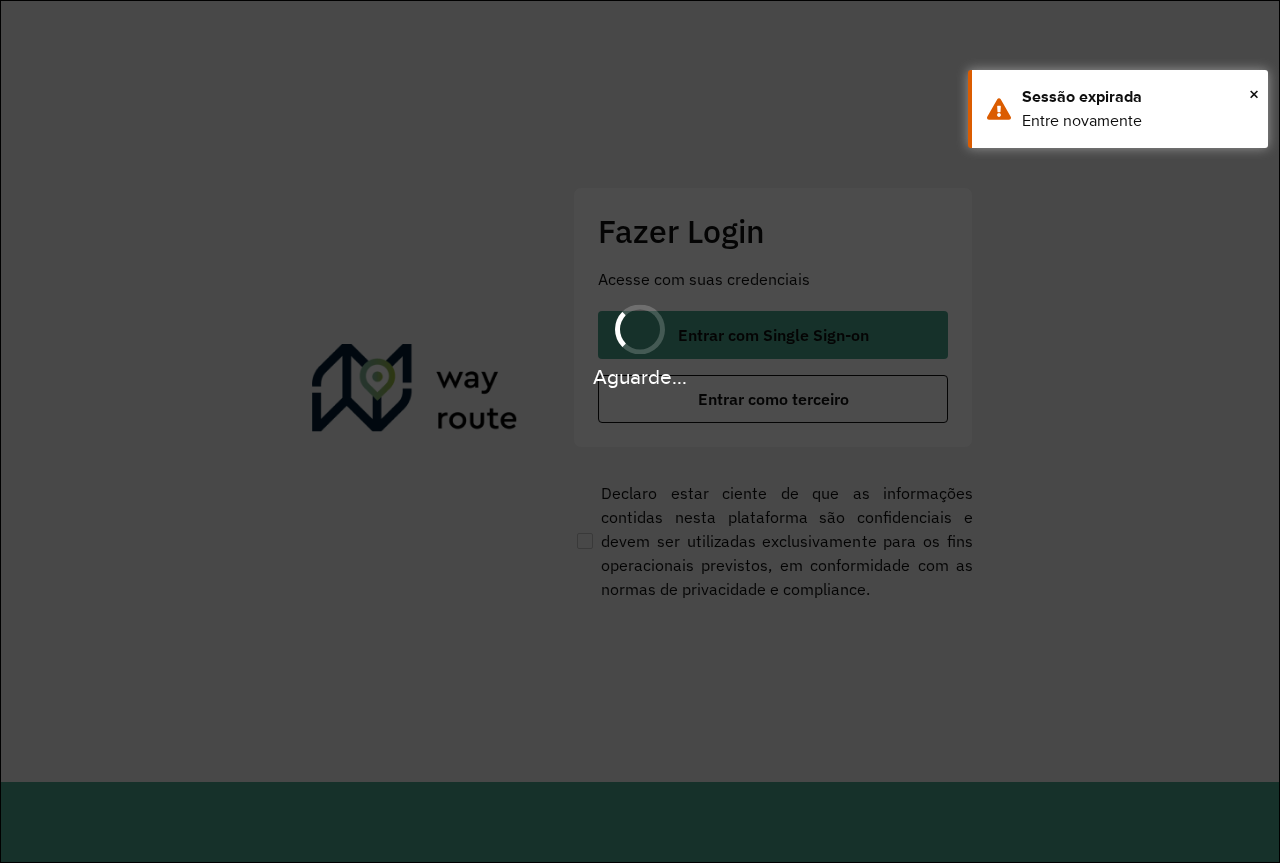 scroll, scrollTop: 0, scrollLeft: 0, axis: both 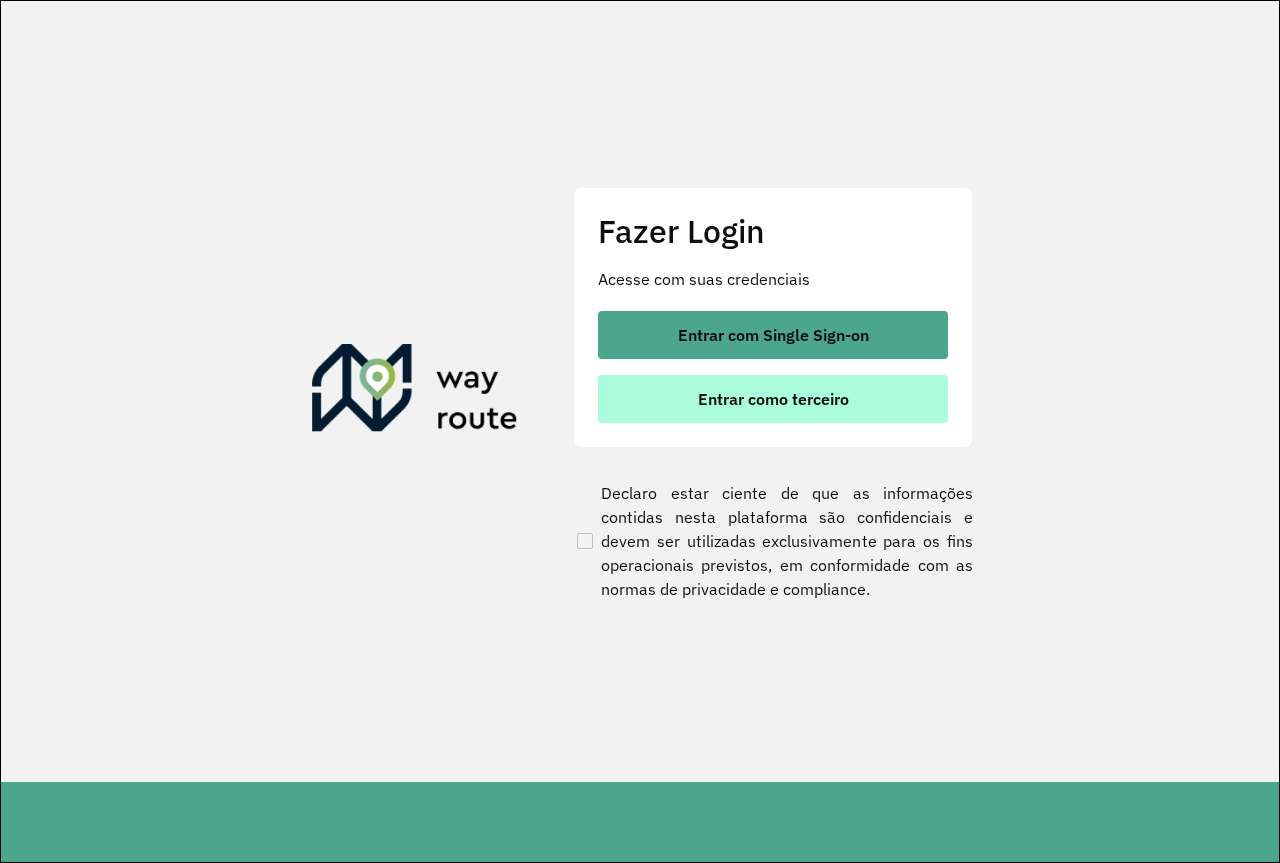 click on "Entrar como terceiro" at bounding box center (773, 399) 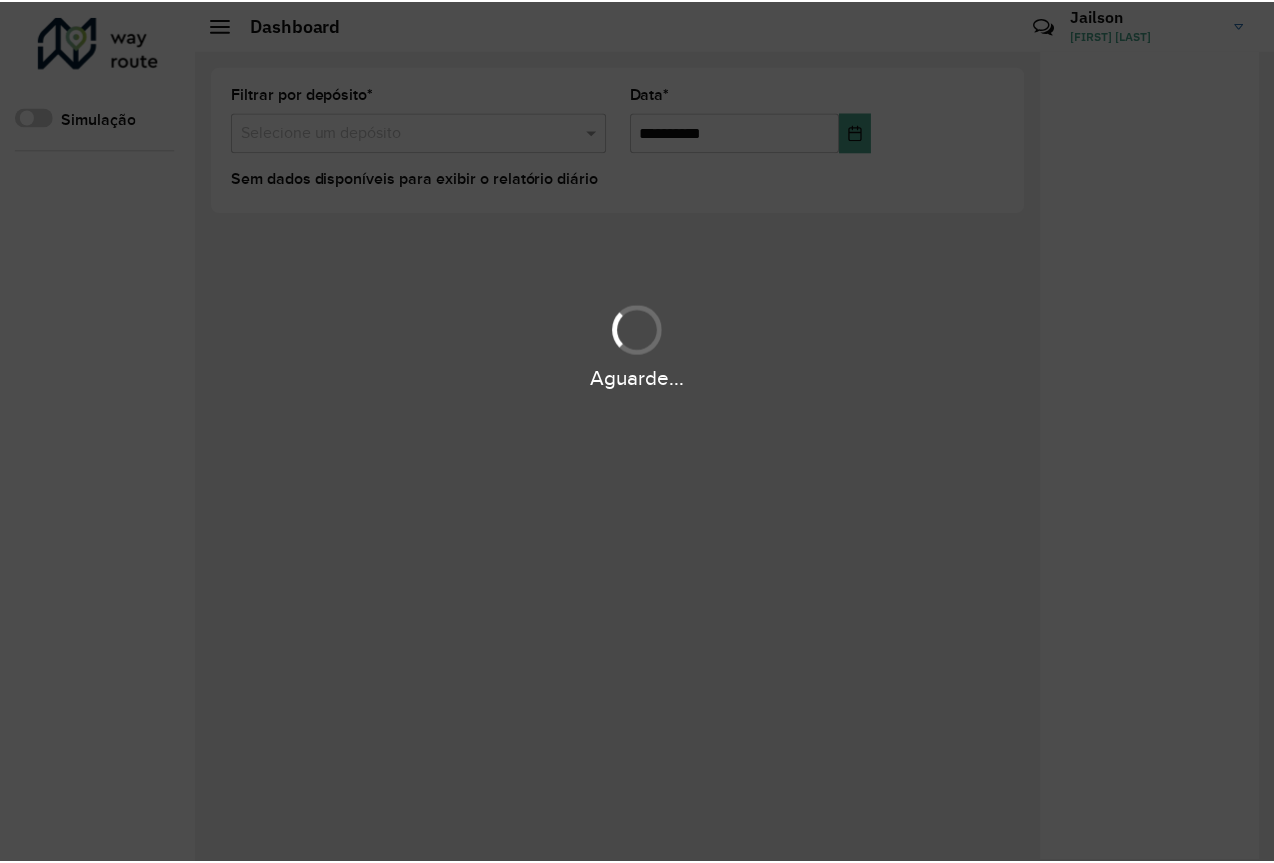 scroll, scrollTop: 0, scrollLeft: 0, axis: both 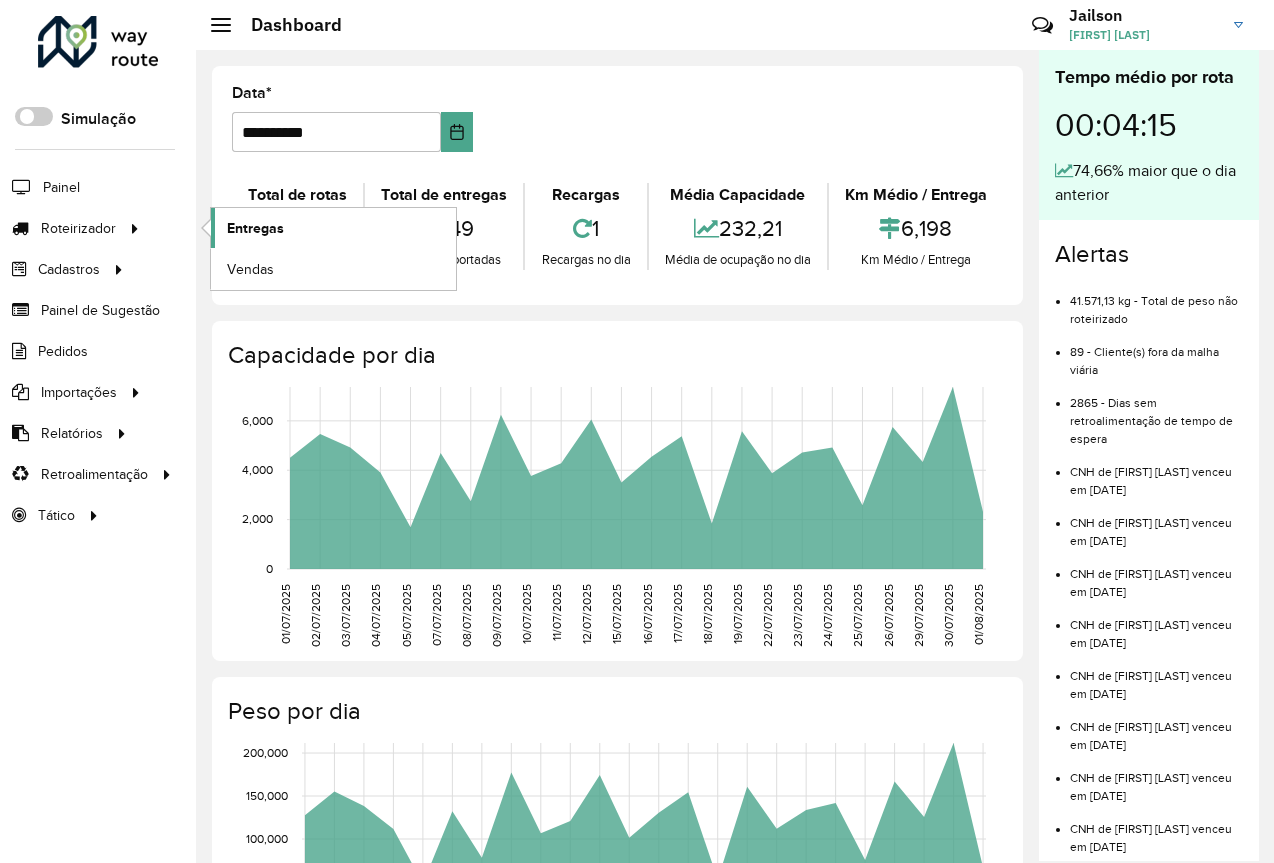 click on "Entregas" 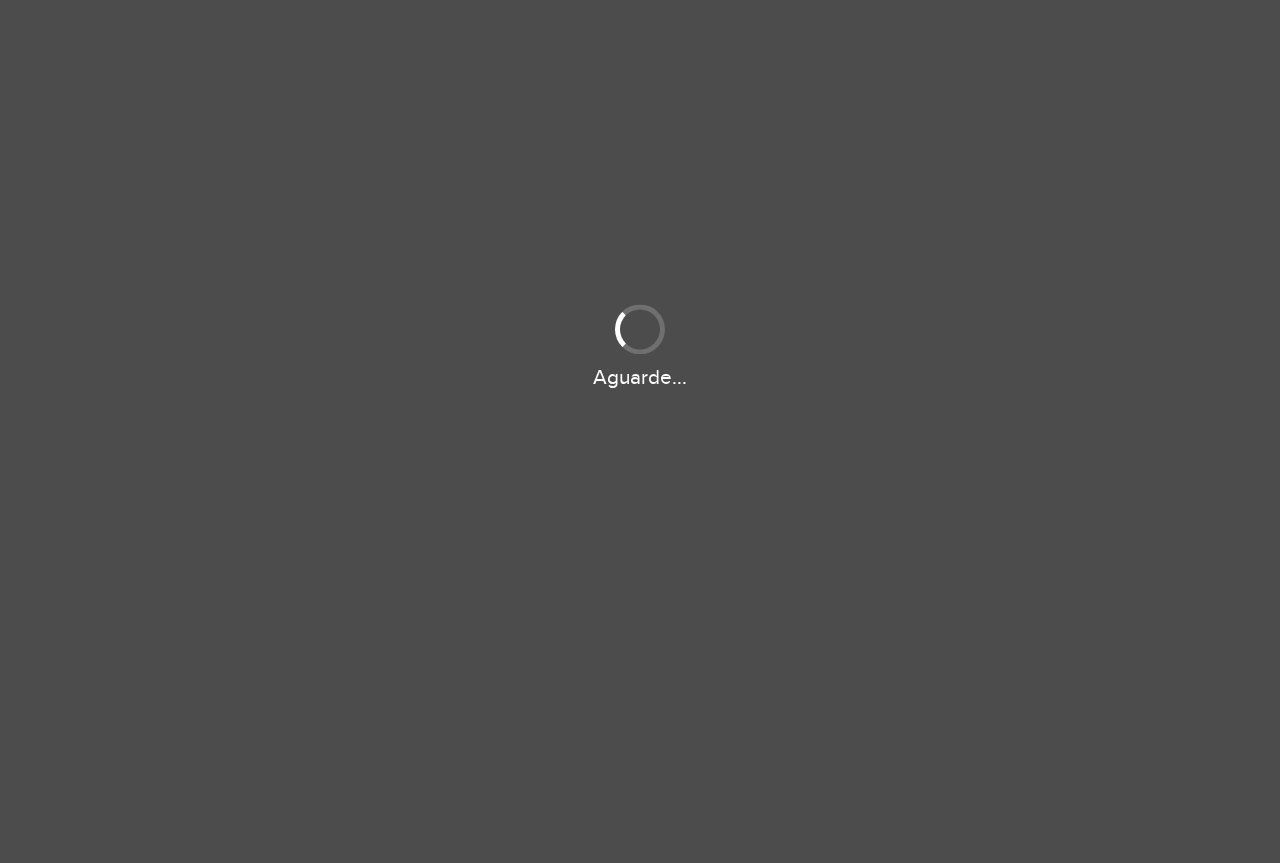 scroll, scrollTop: 0, scrollLeft: 0, axis: both 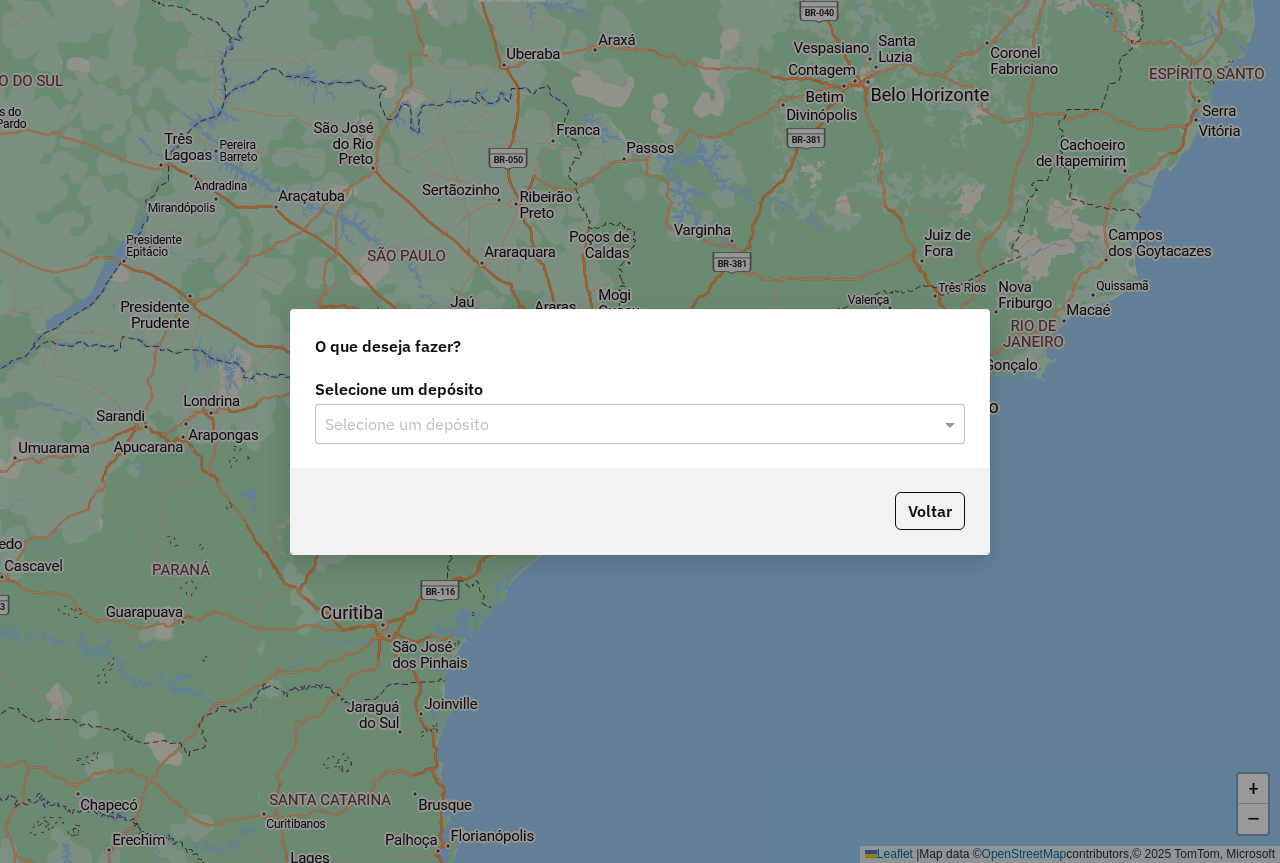 click 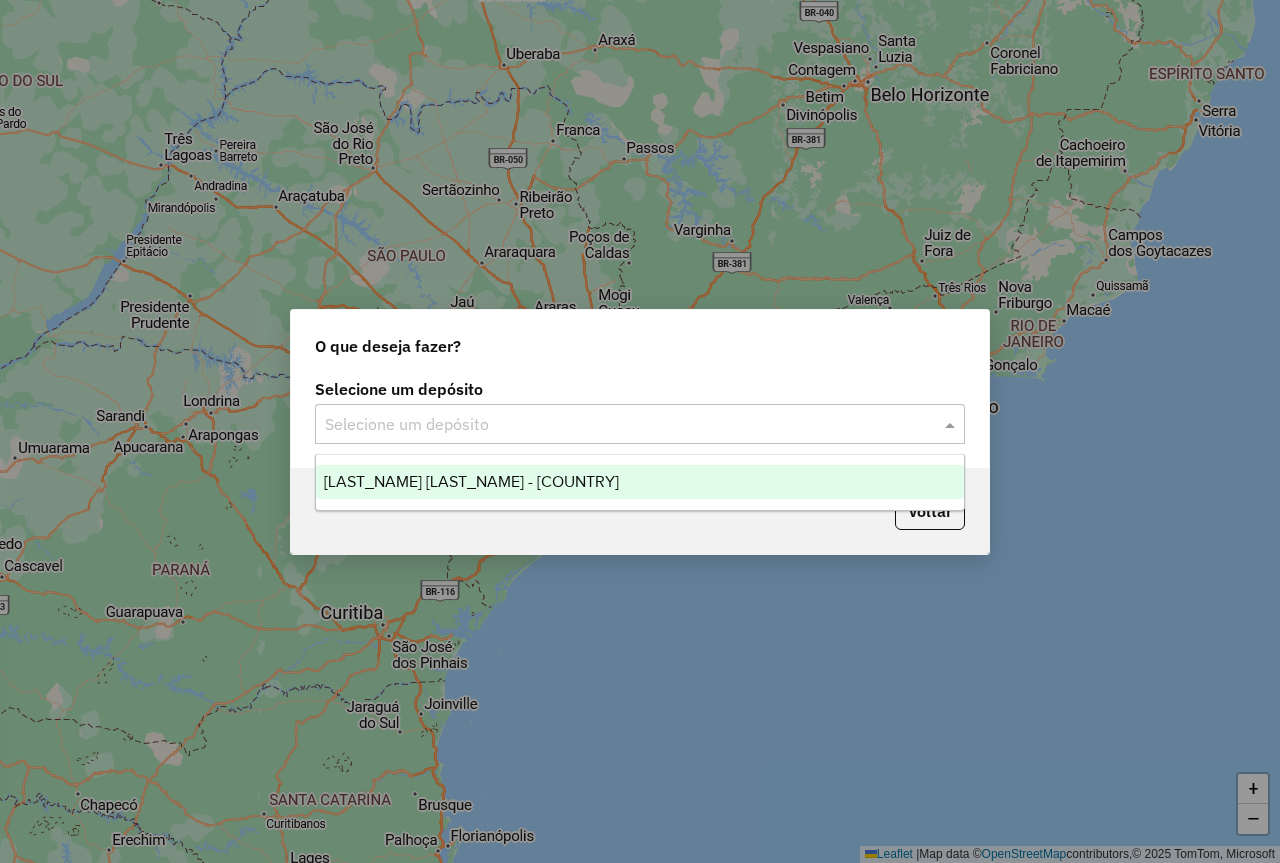 click on "Barreto Nomam -  ITA" at bounding box center [640, 482] 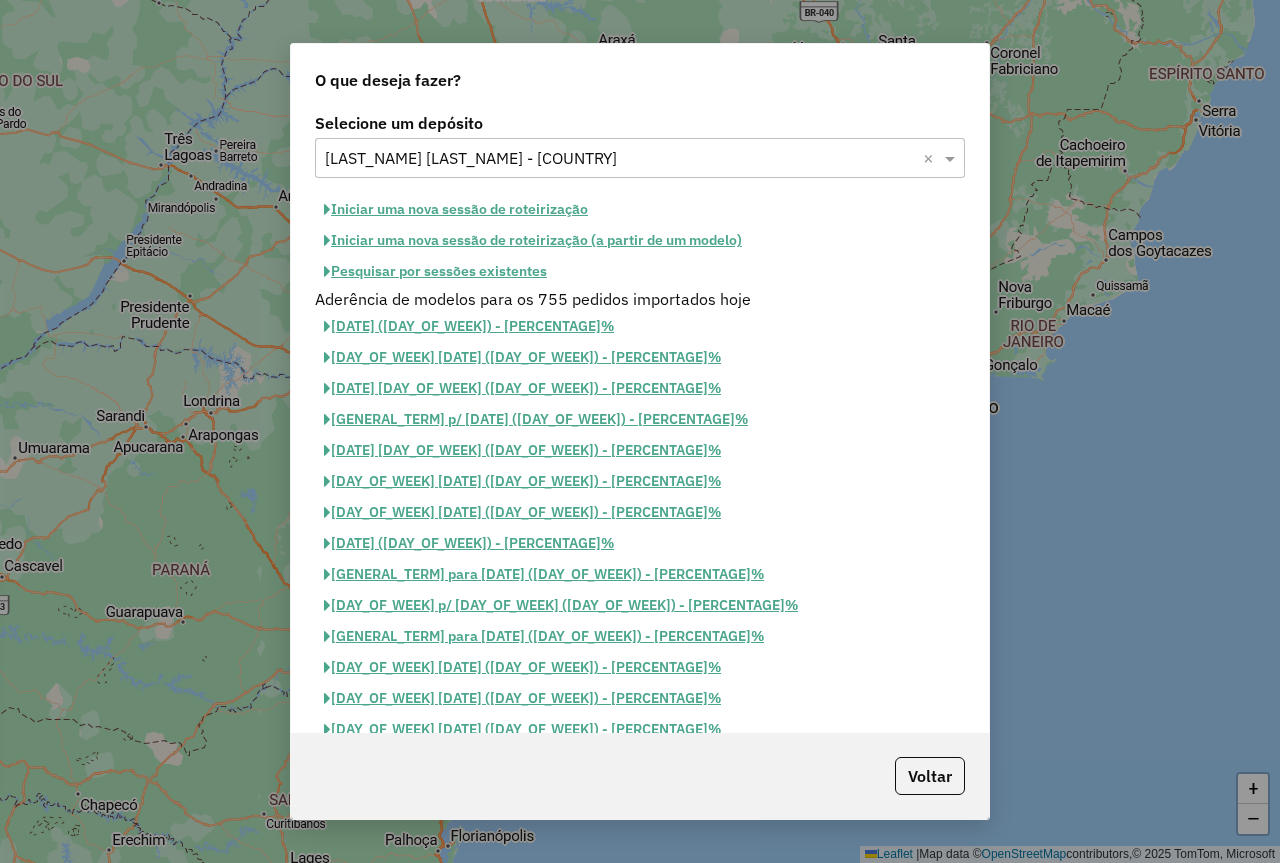 click on "Pesquisar por sessões existentes" 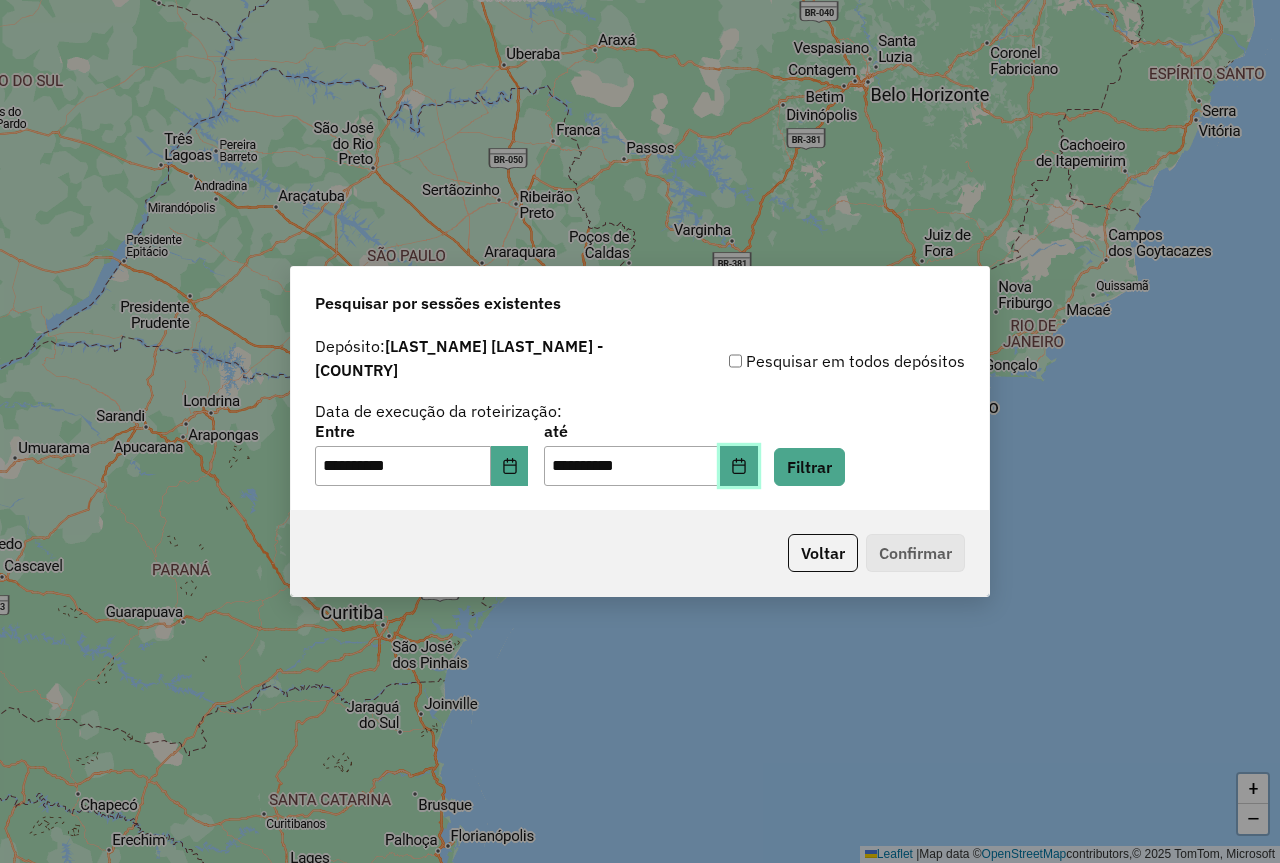 click 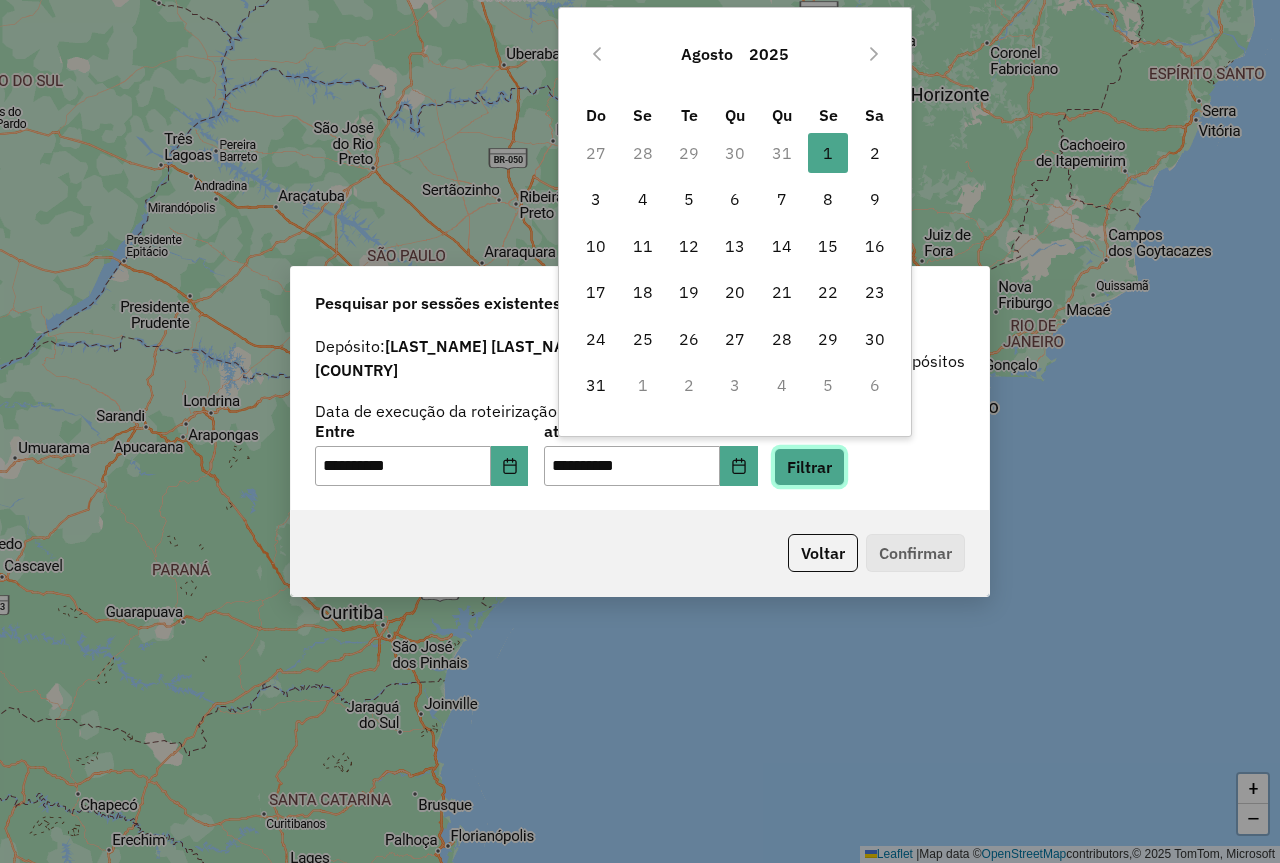 click on "Filtrar" 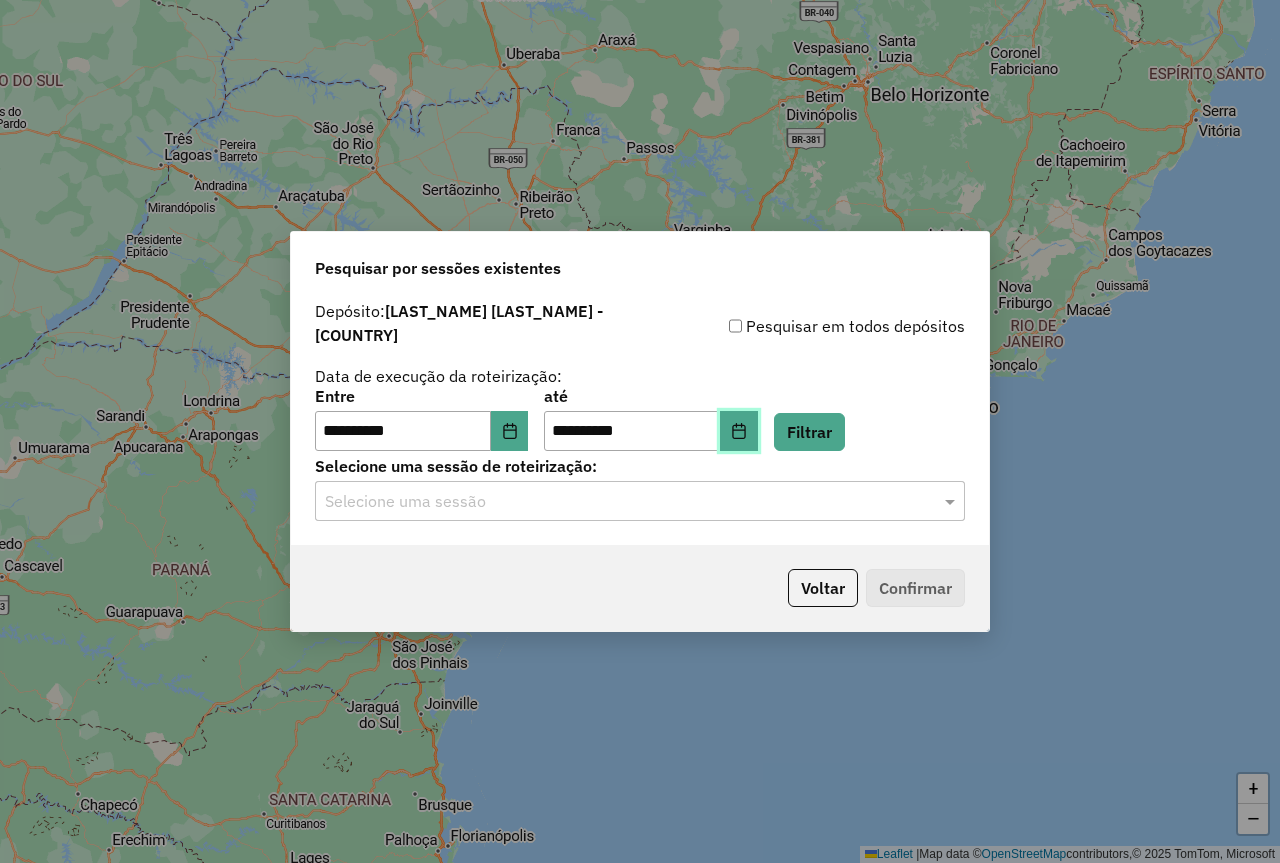 click 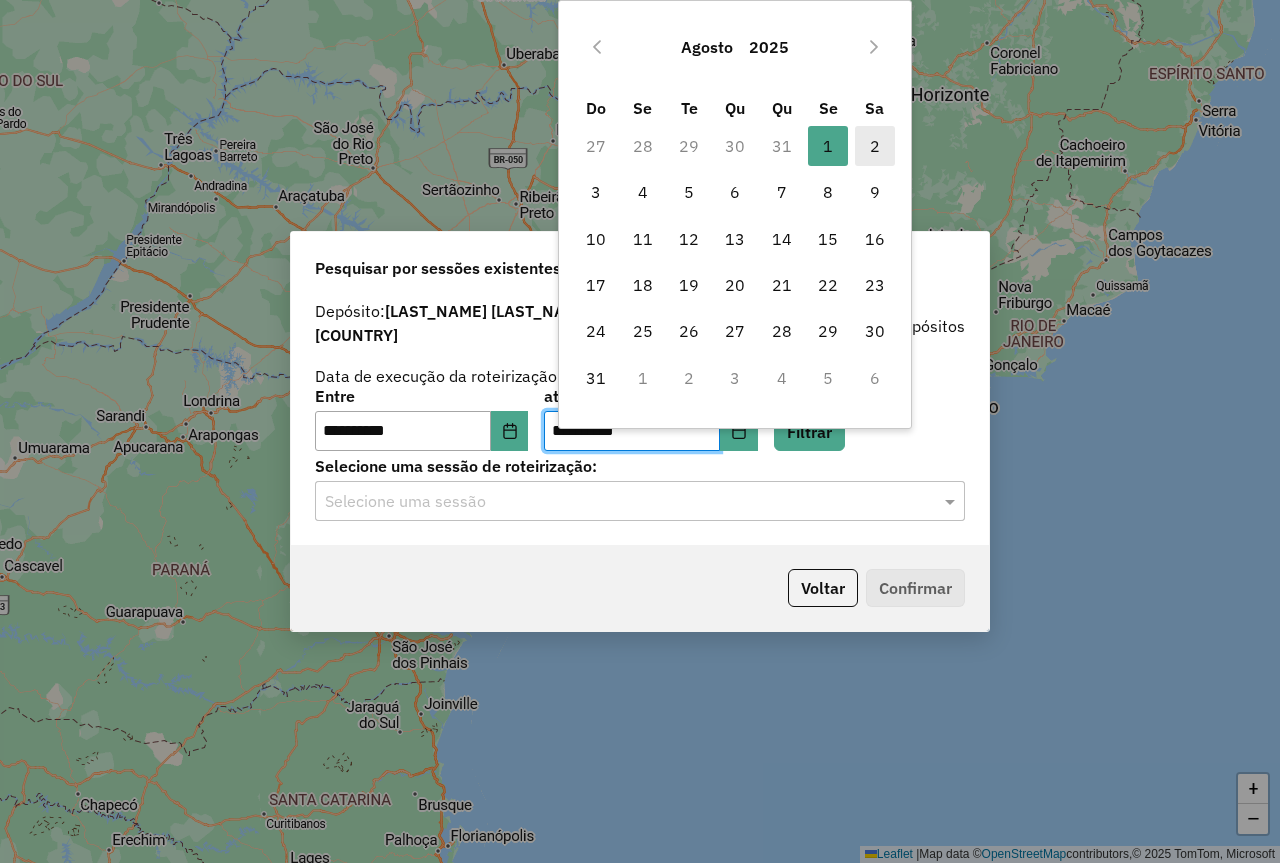 click on "2" at bounding box center [875, 146] 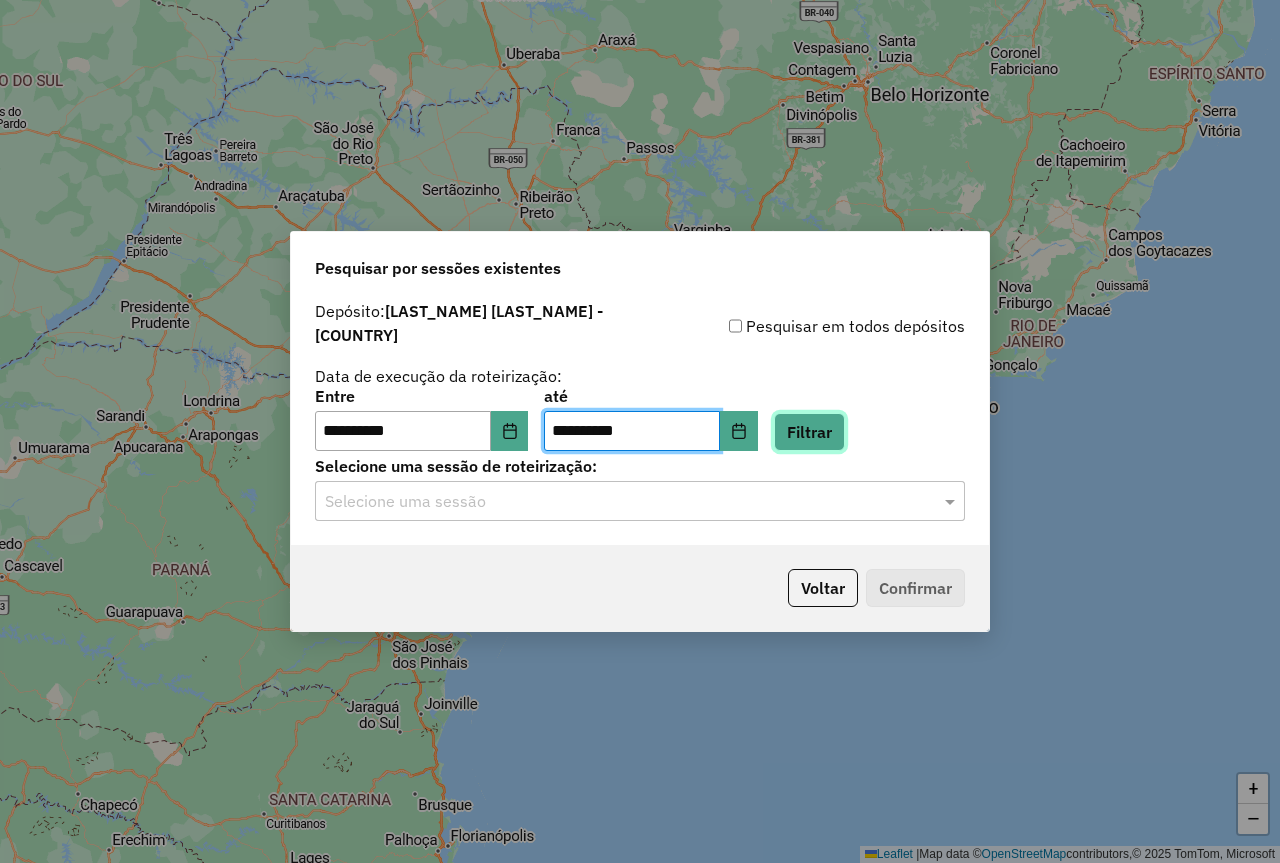 click on "Filtrar" 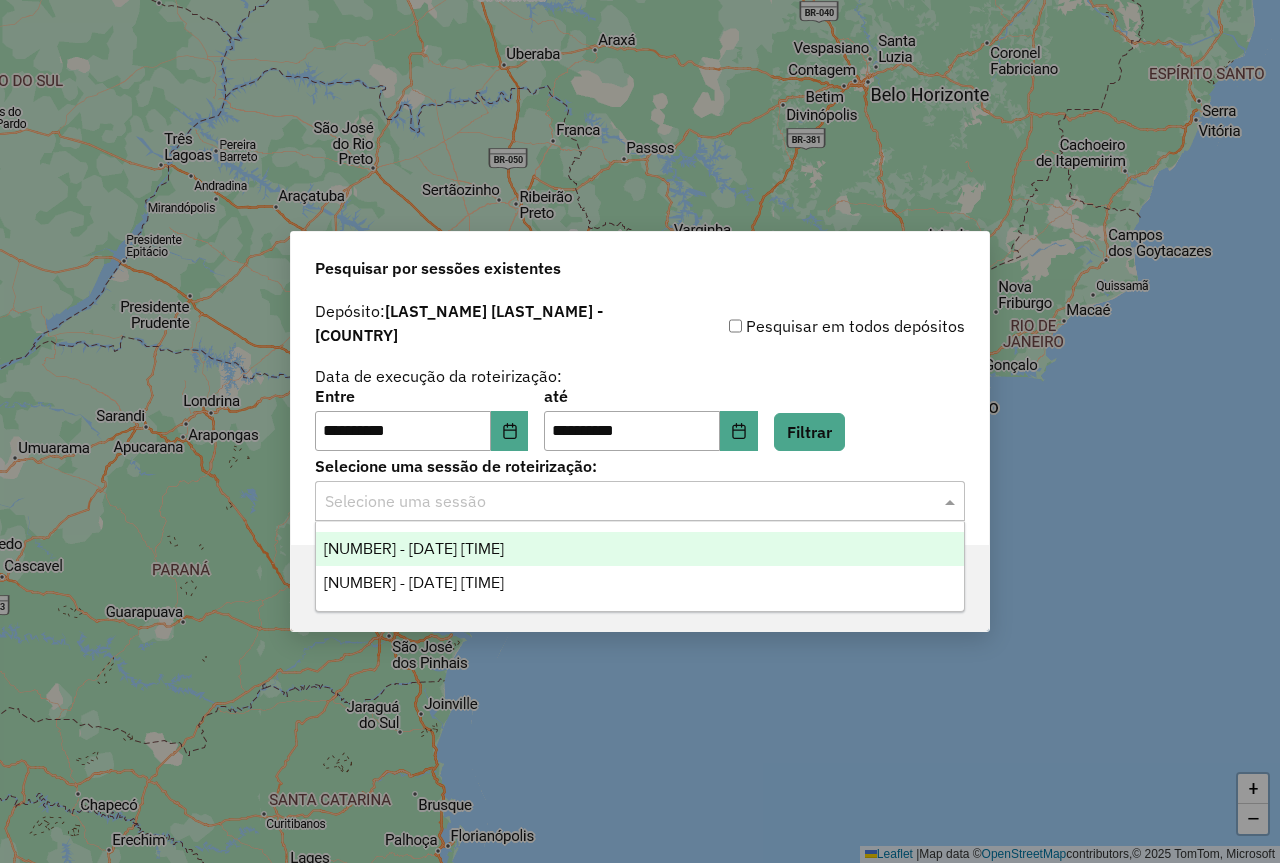 click 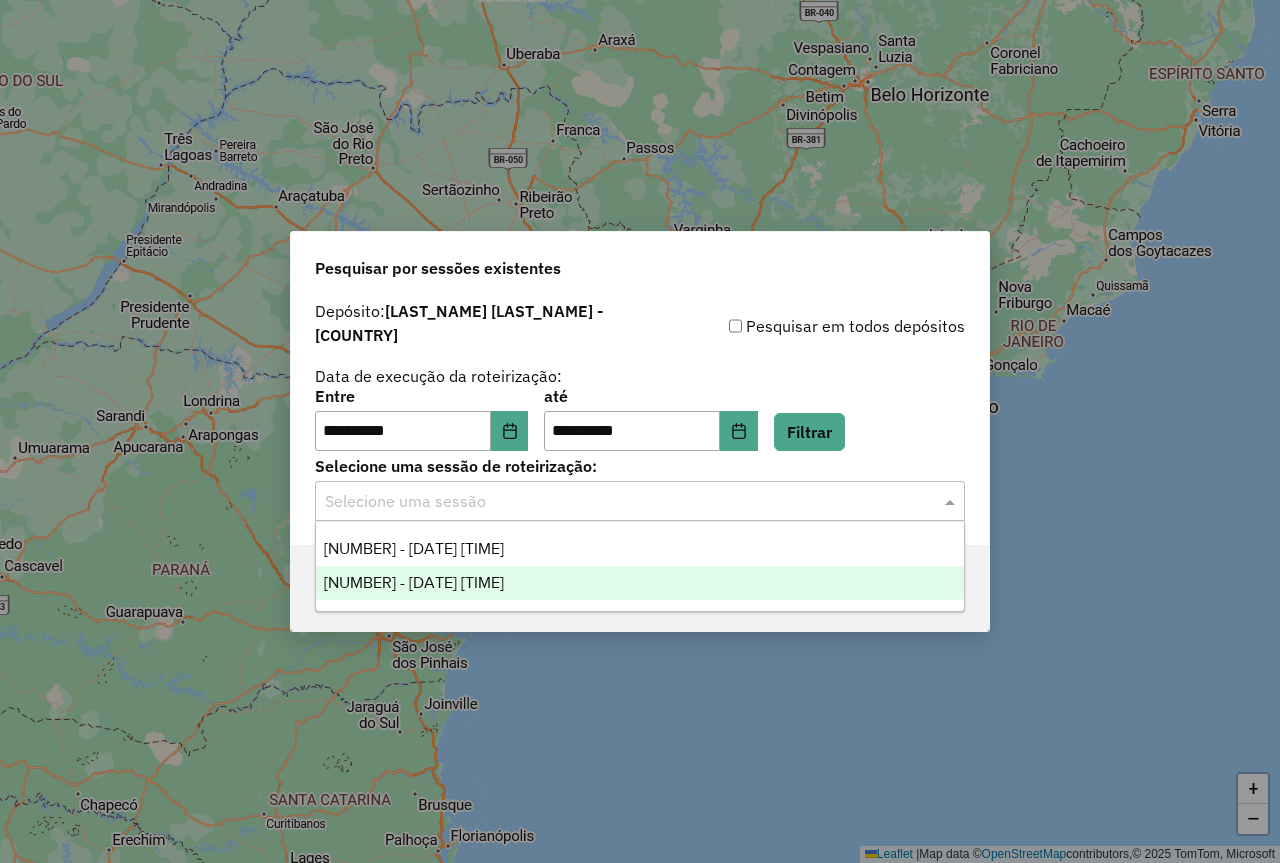 click on "973806 - 02/08/2025 17:34" at bounding box center [640, 583] 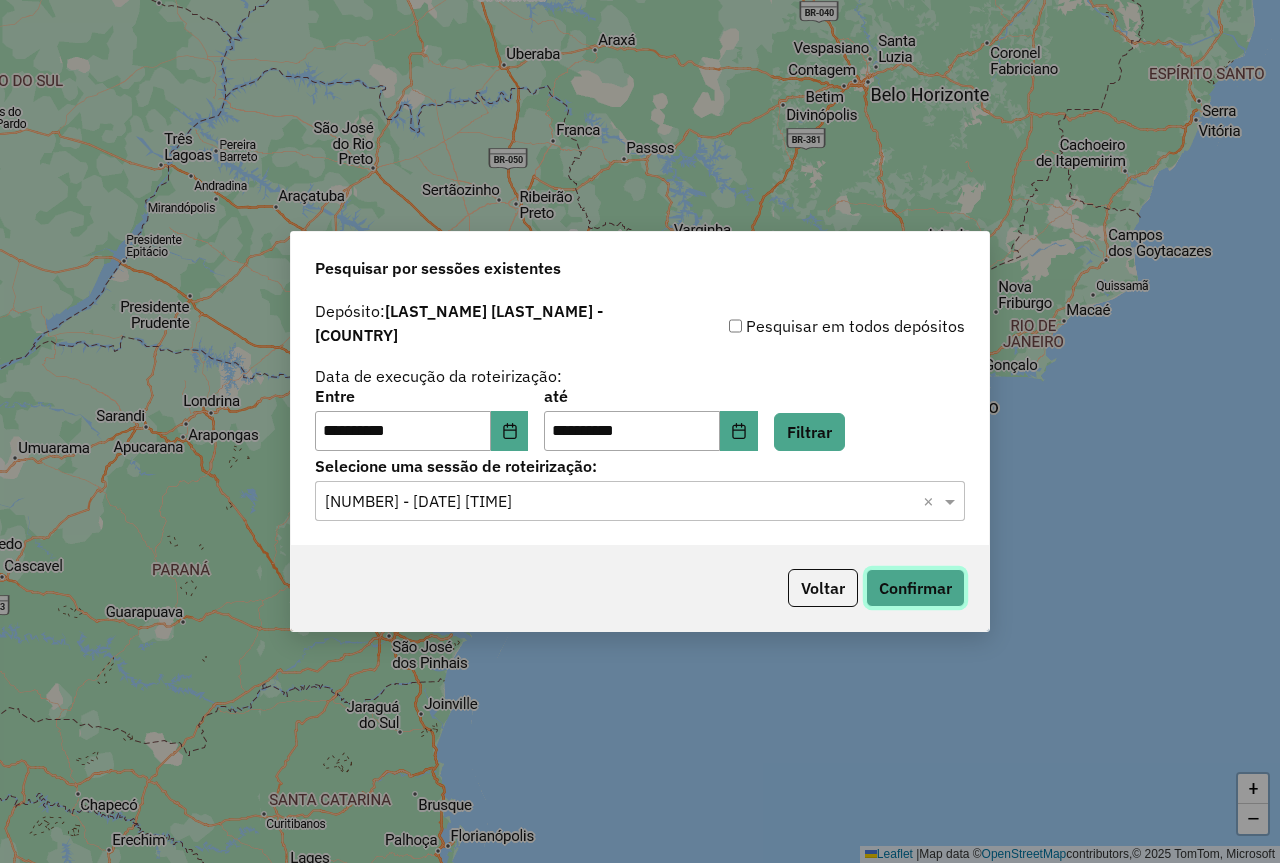 click on "Confirmar" 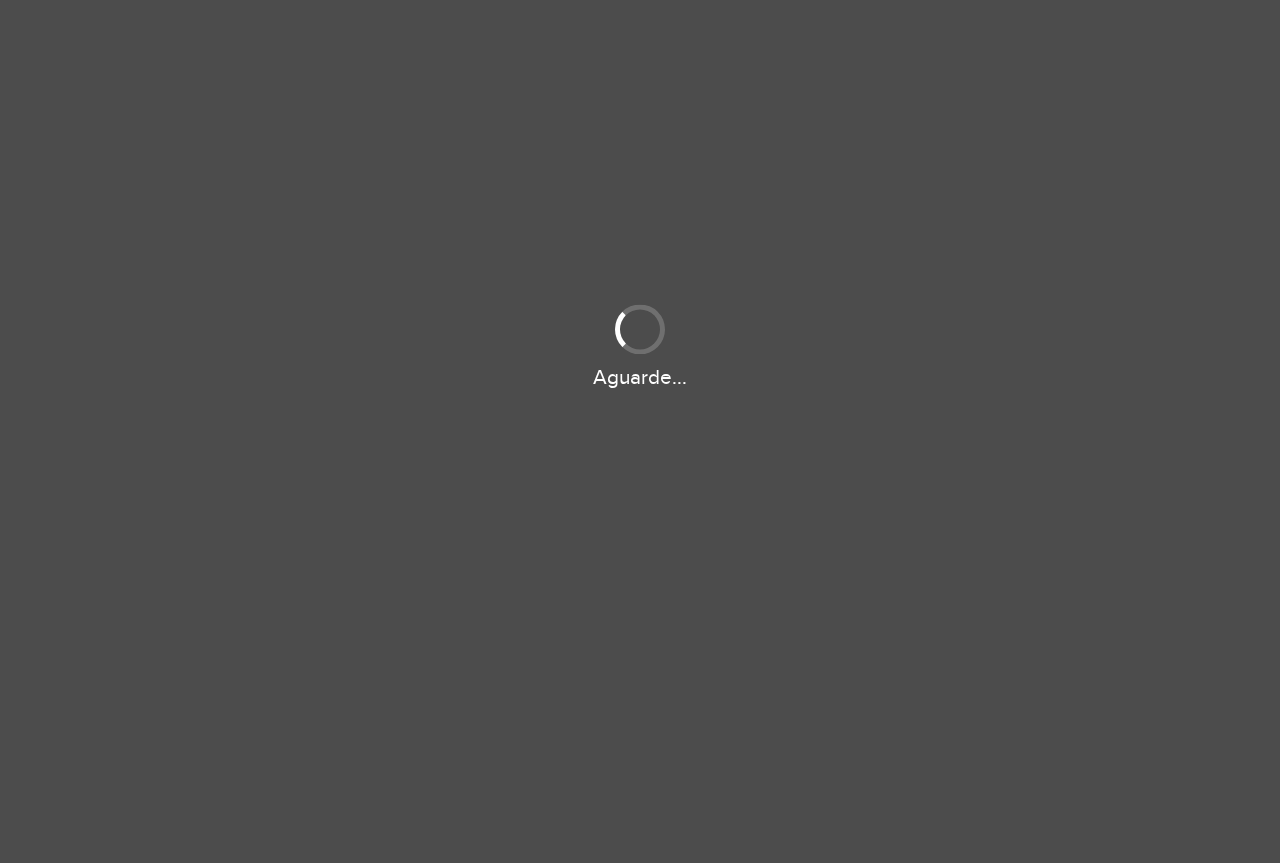 scroll, scrollTop: 0, scrollLeft: 0, axis: both 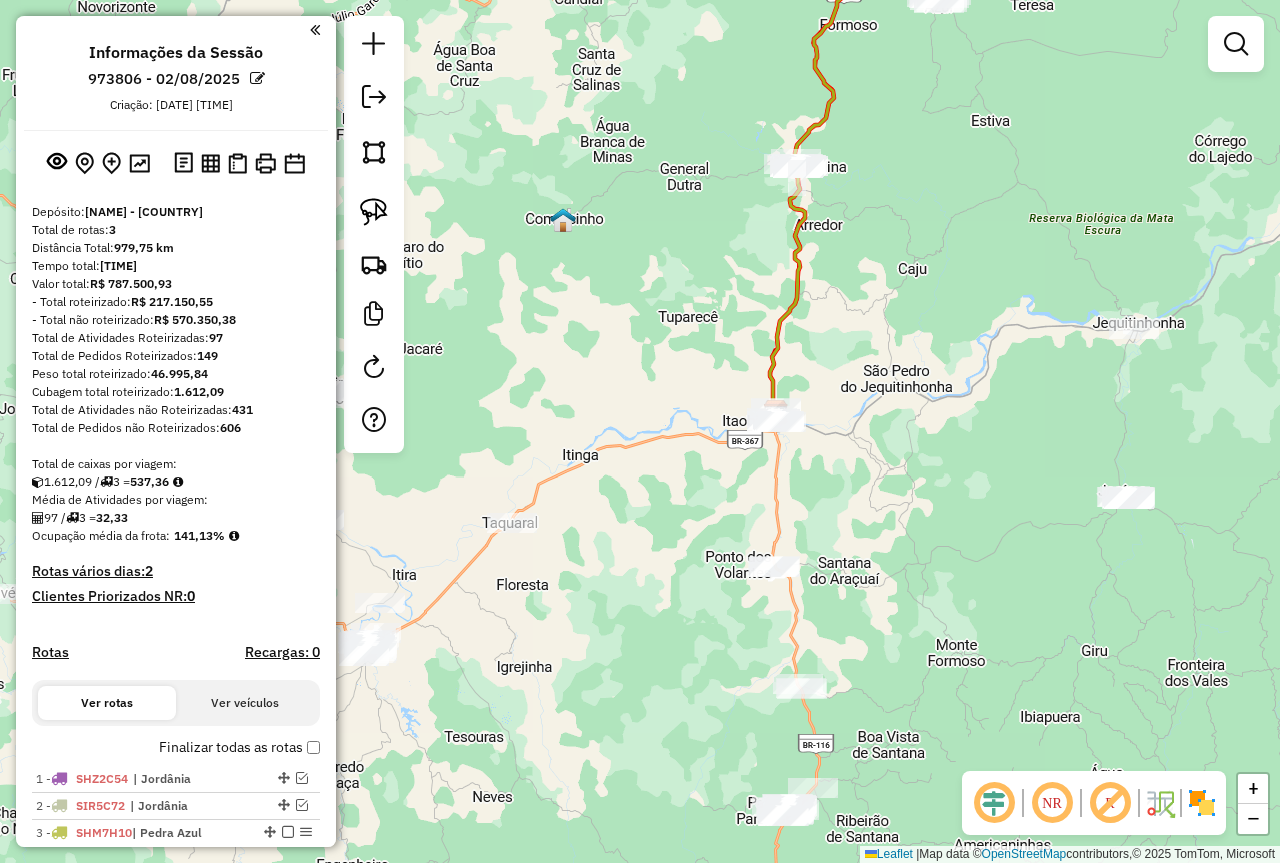 drag, startPoint x: 674, startPoint y: 525, endPoint x: 810, endPoint y: 505, distance: 137.46272 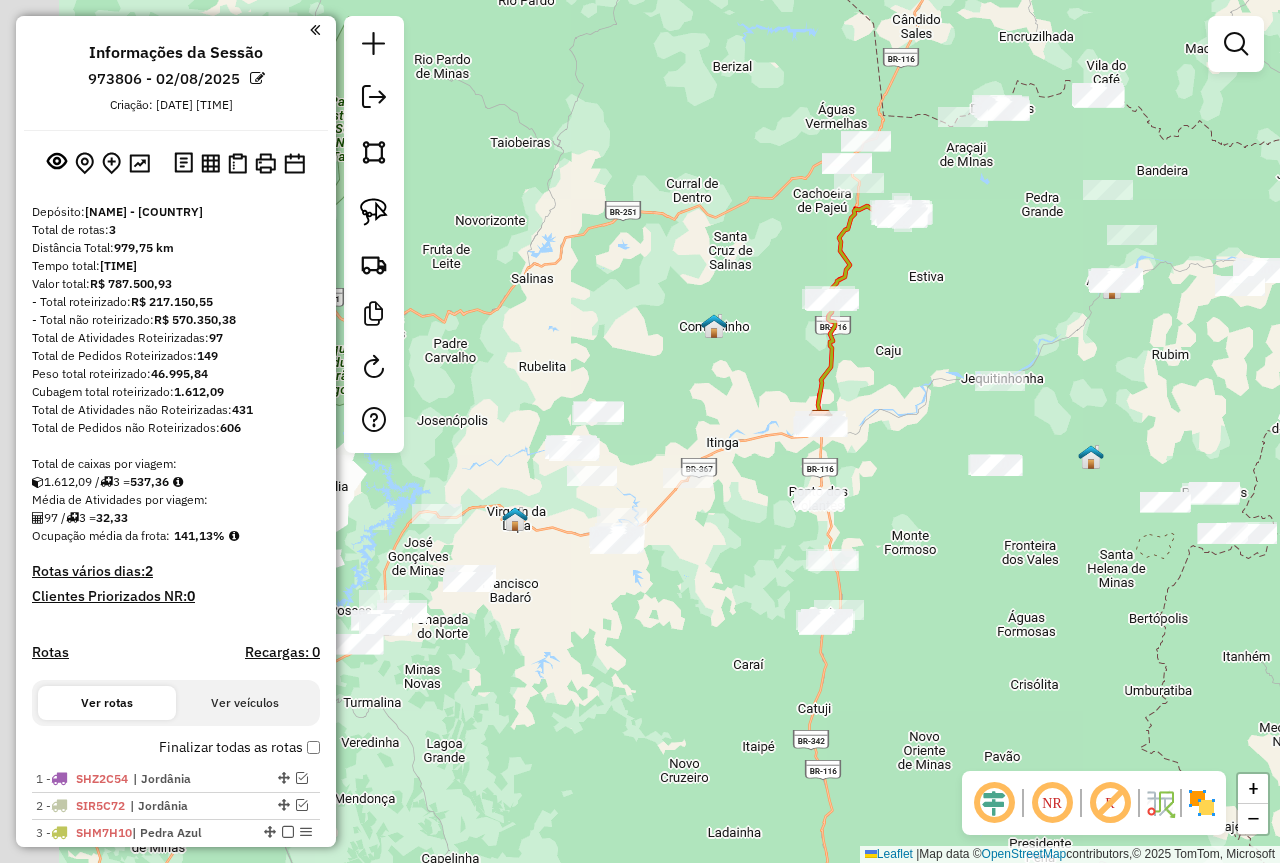 drag, startPoint x: 842, startPoint y: 683, endPoint x: 972, endPoint y: 639, distance: 137.24431 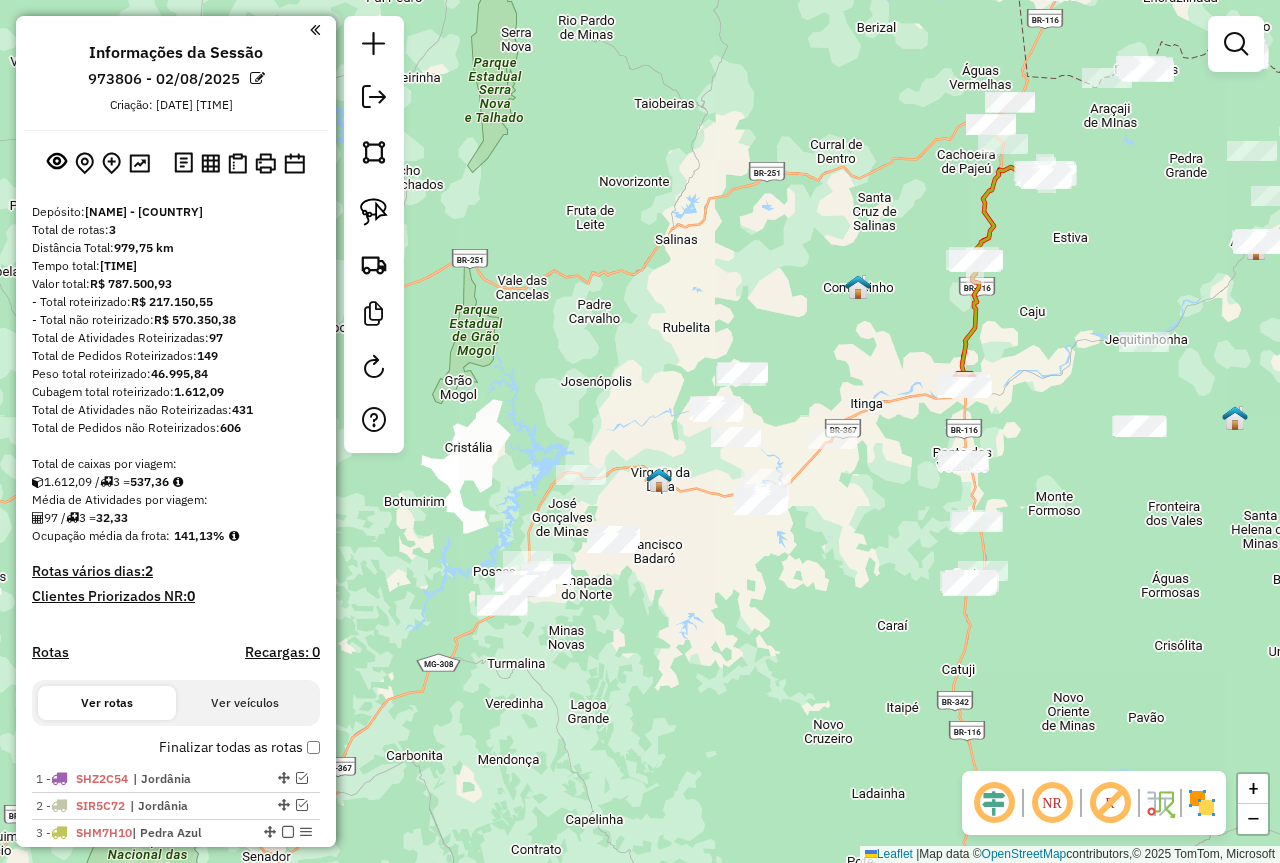 drag, startPoint x: 605, startPoint y: 662, endPoint x: 746, endPoint y: 623, distance: 146.29422 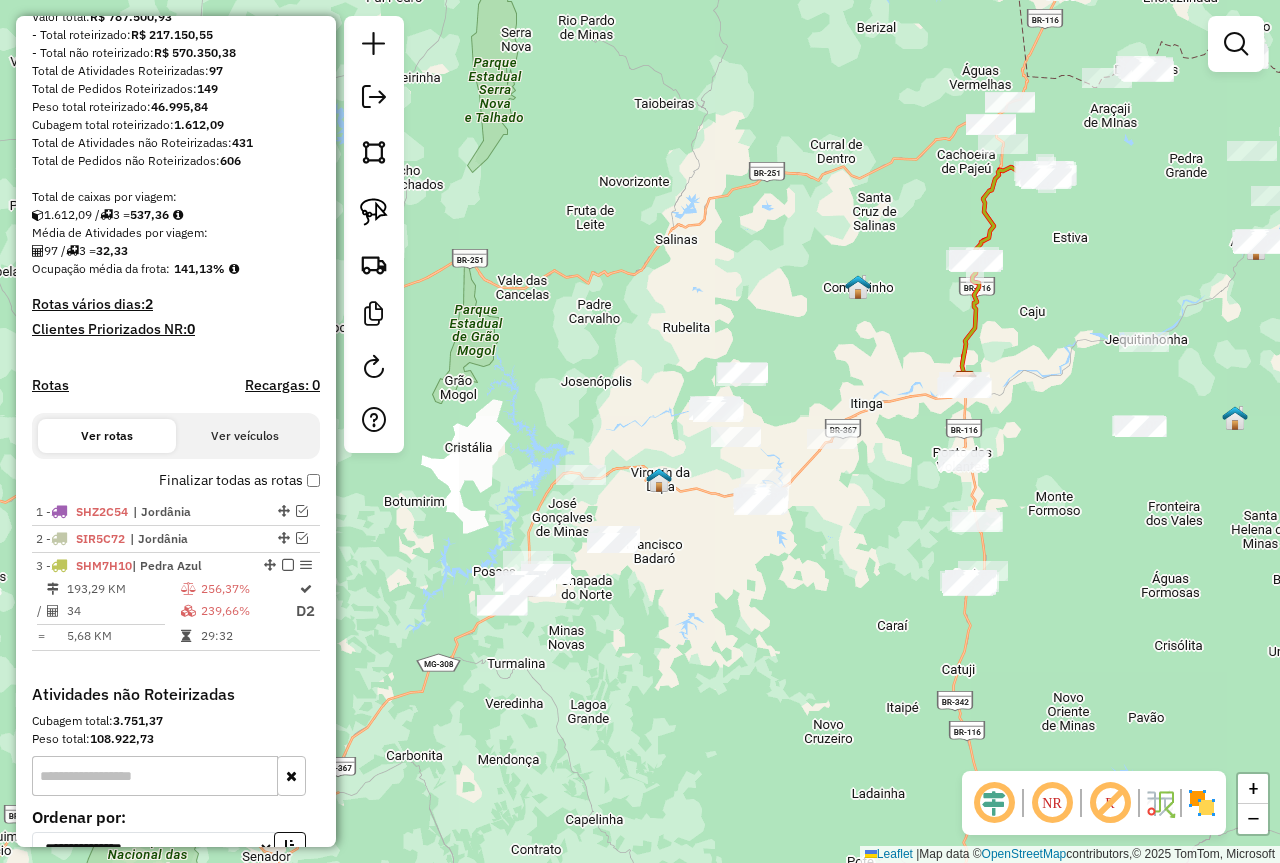 scroll, scrollTop: 400, scrollLeft: 0, axis: vertical 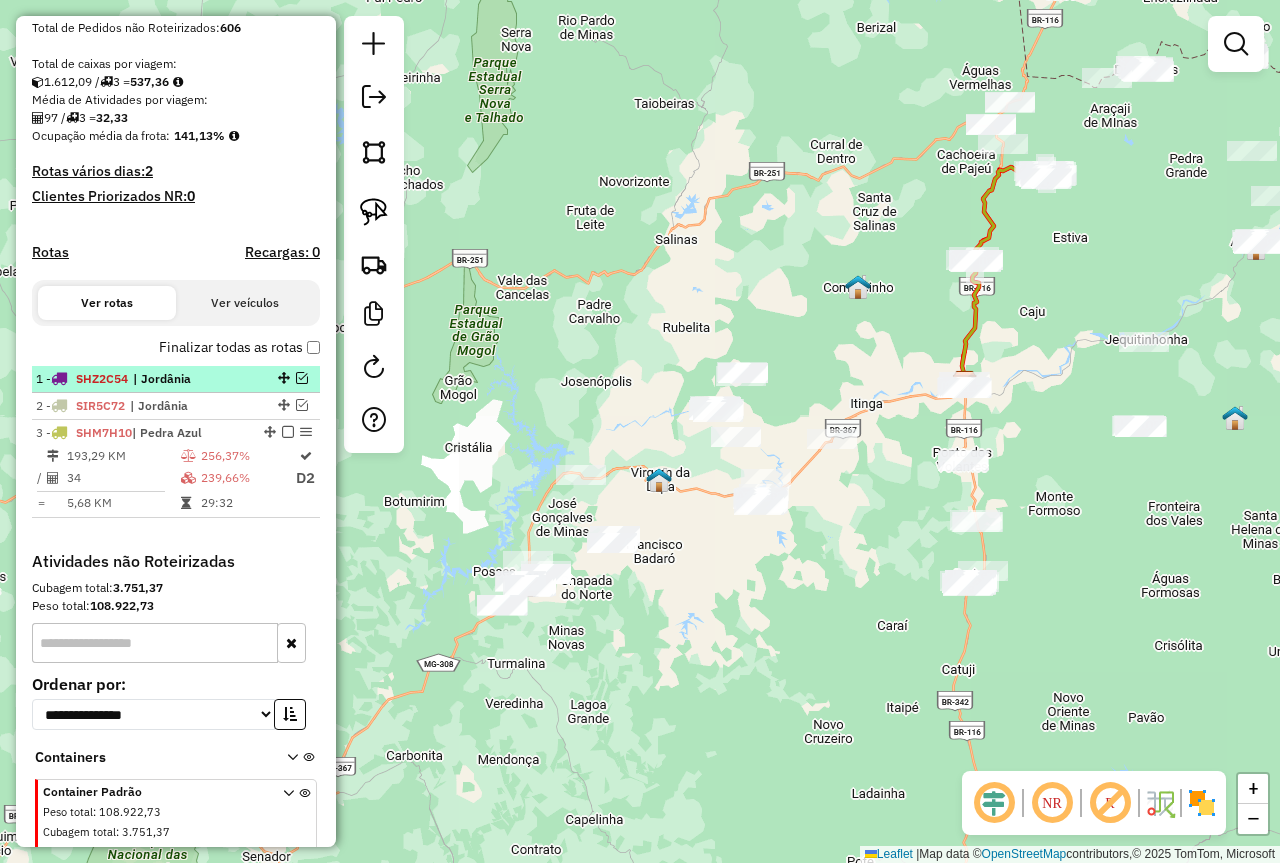 click on "1 -       SHZ2C54   | Jordânia" at bounding box center (176, 379) 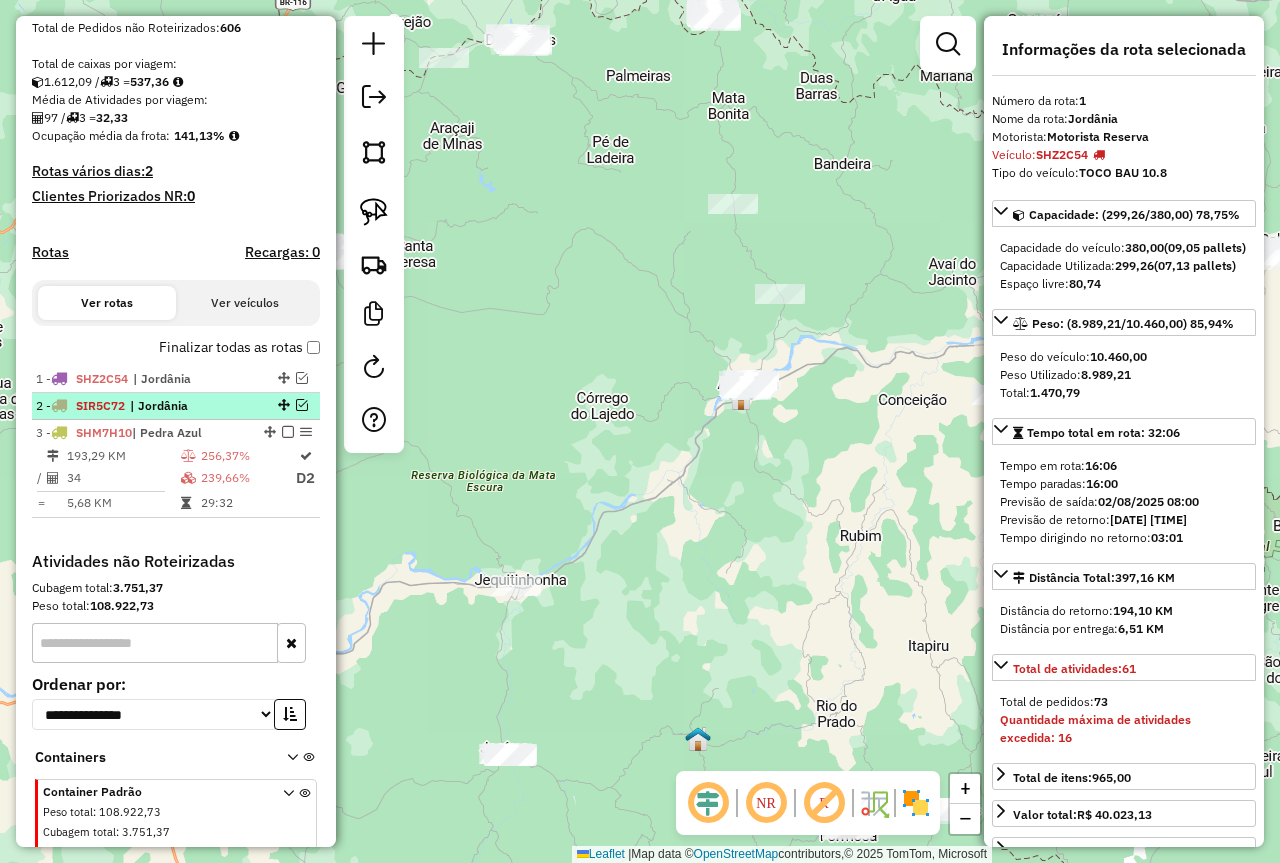 click on "2 -       SIR5C72   | Jordânia" at bounding box center [142, 406] 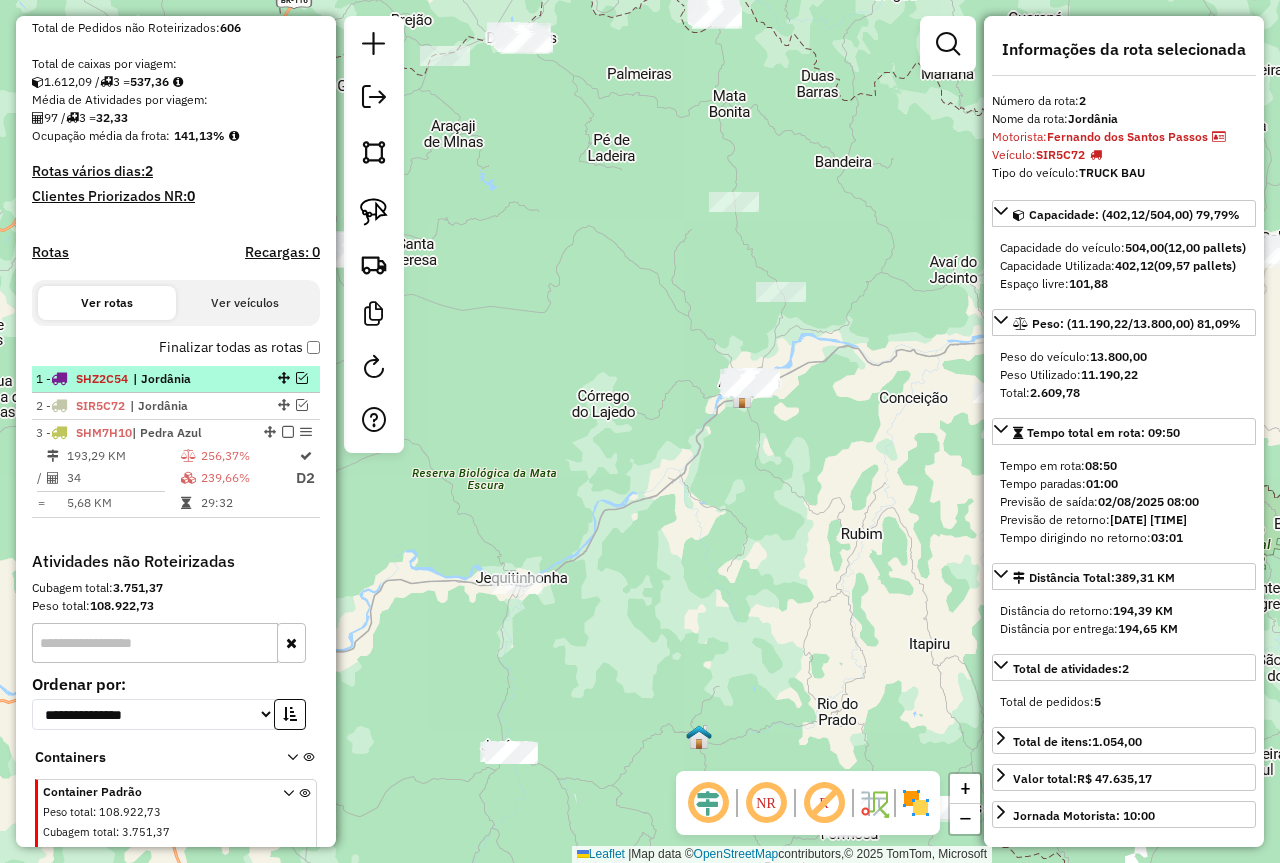 click at bounding box center [282, 378] 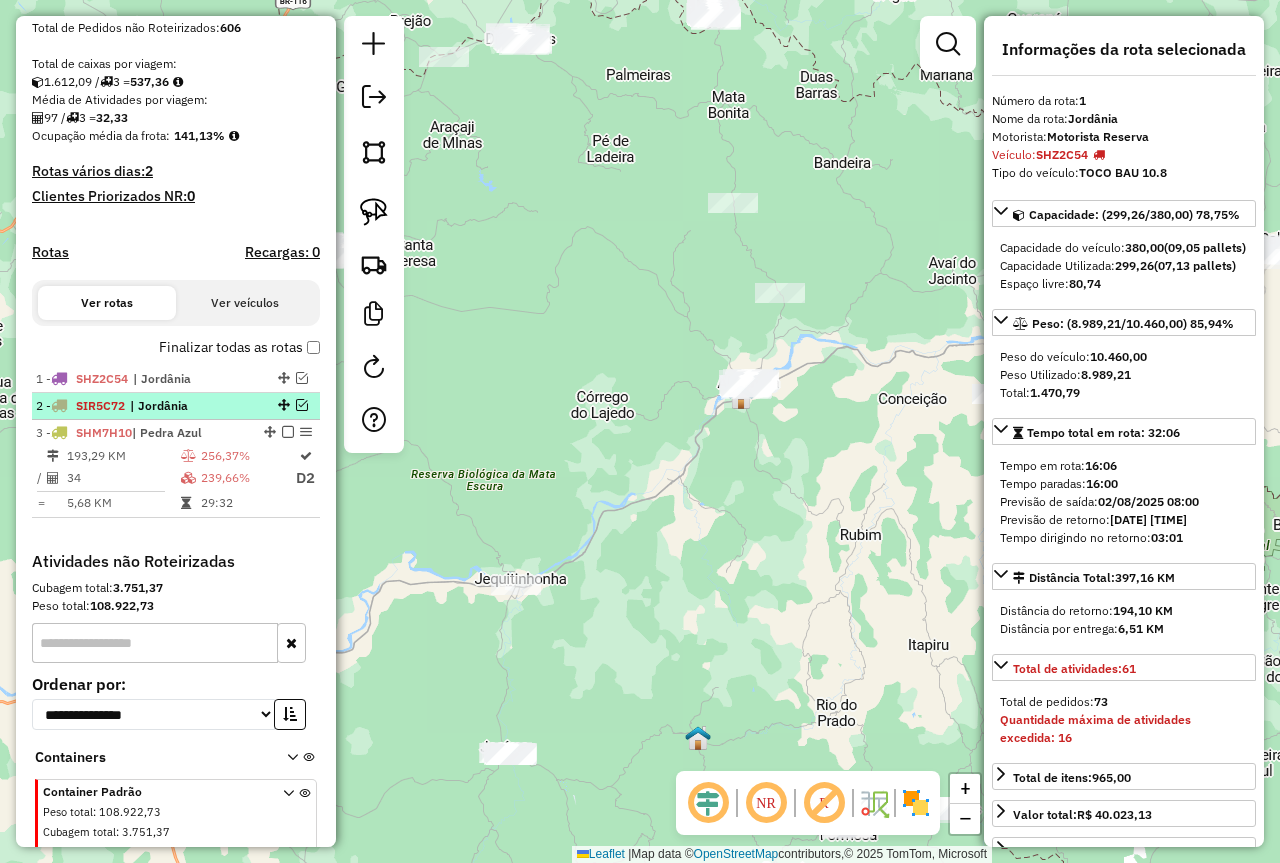click at bounding box center [282, 405] 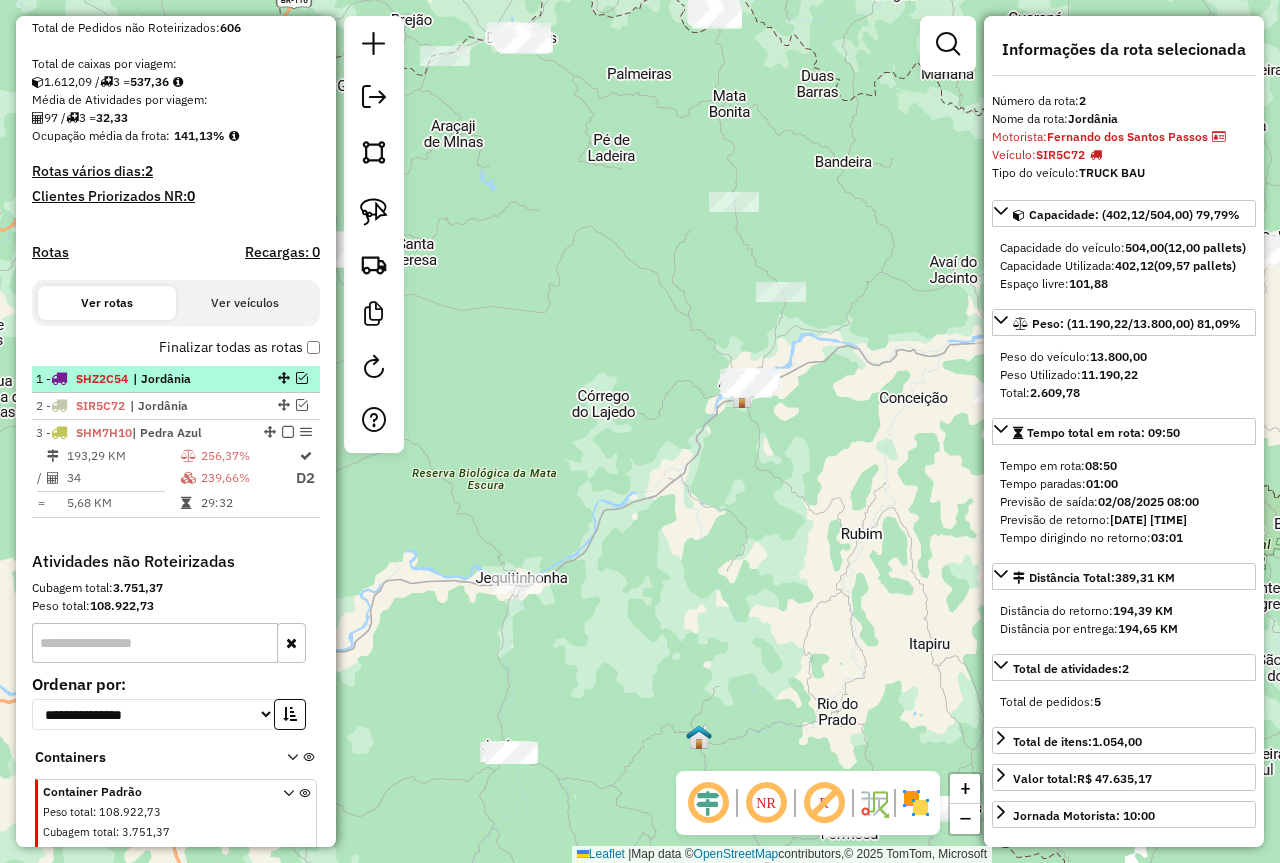 click at bounding box center [302, 378] 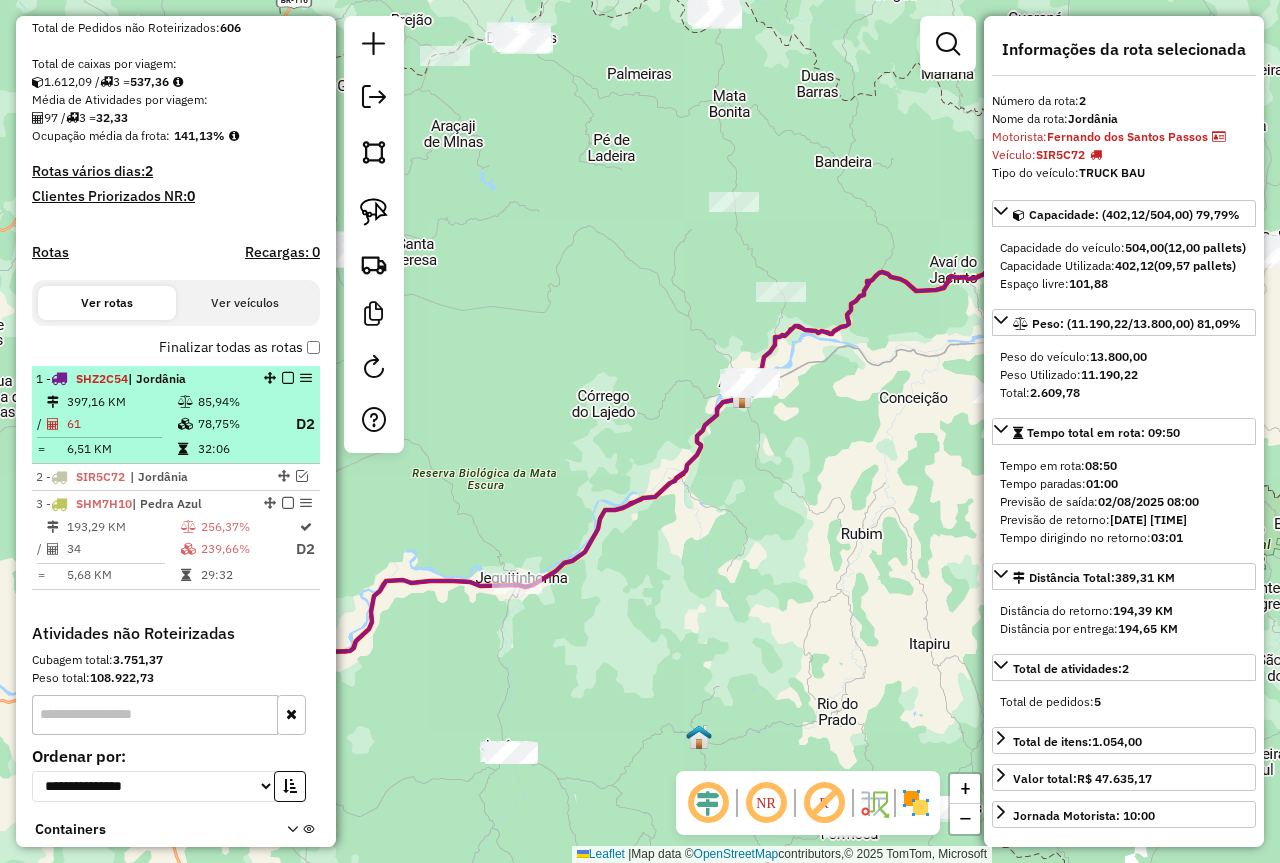 click on "85,94%" at bounding box center [237, 402] 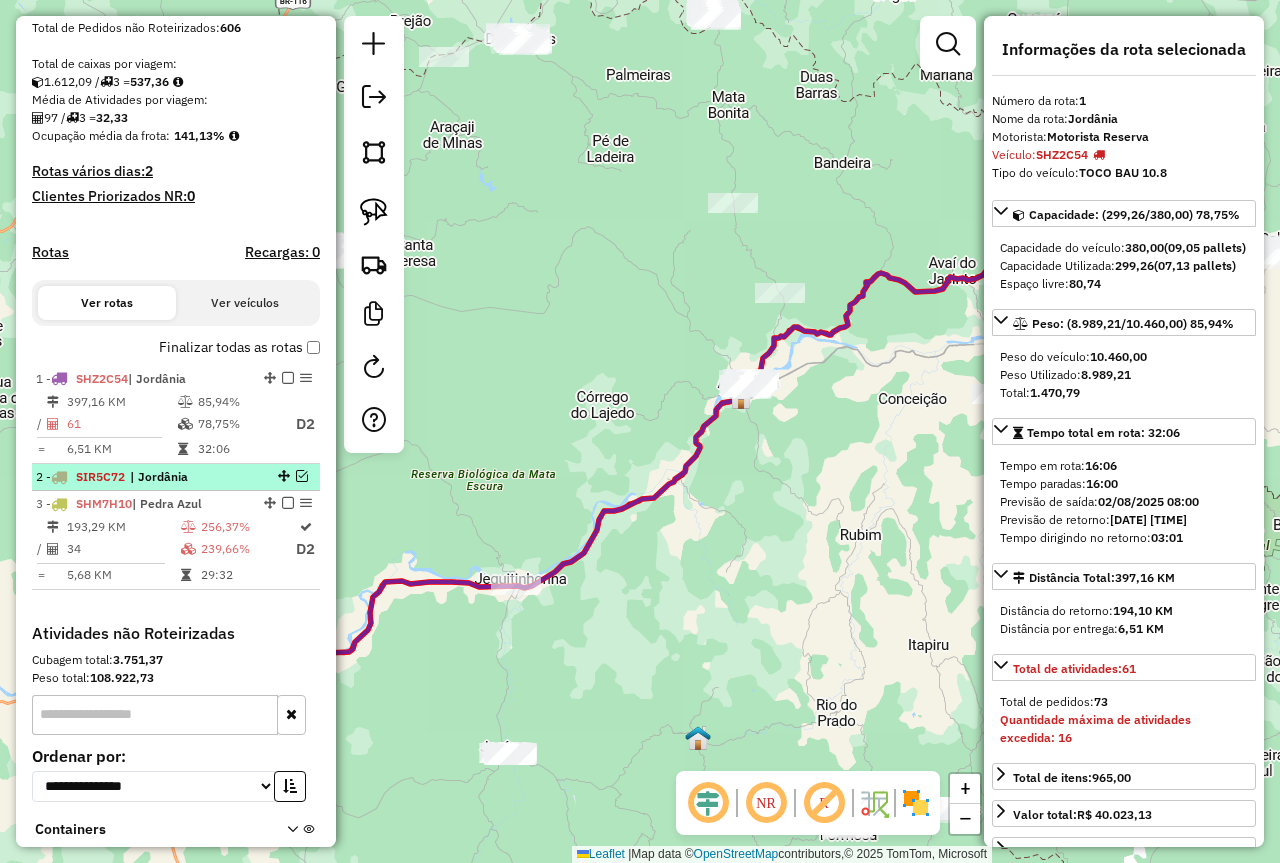 click on "2 -       SIR5C72   | Jordânia" at bounding box center (142, 477) 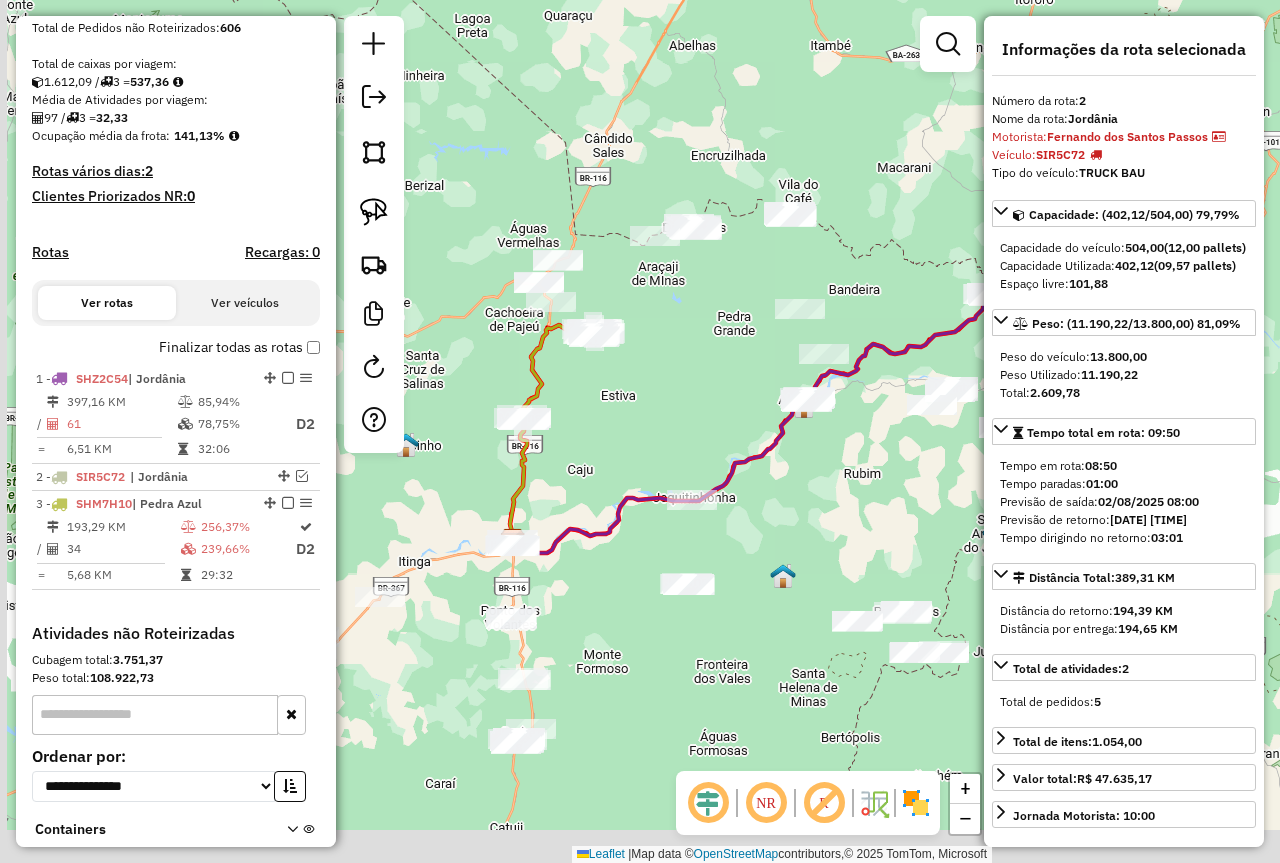 drag, startPoint x: 730, startPoint y: 655, endPoint x: 862, endPoint y: 546, distance: 171.18703 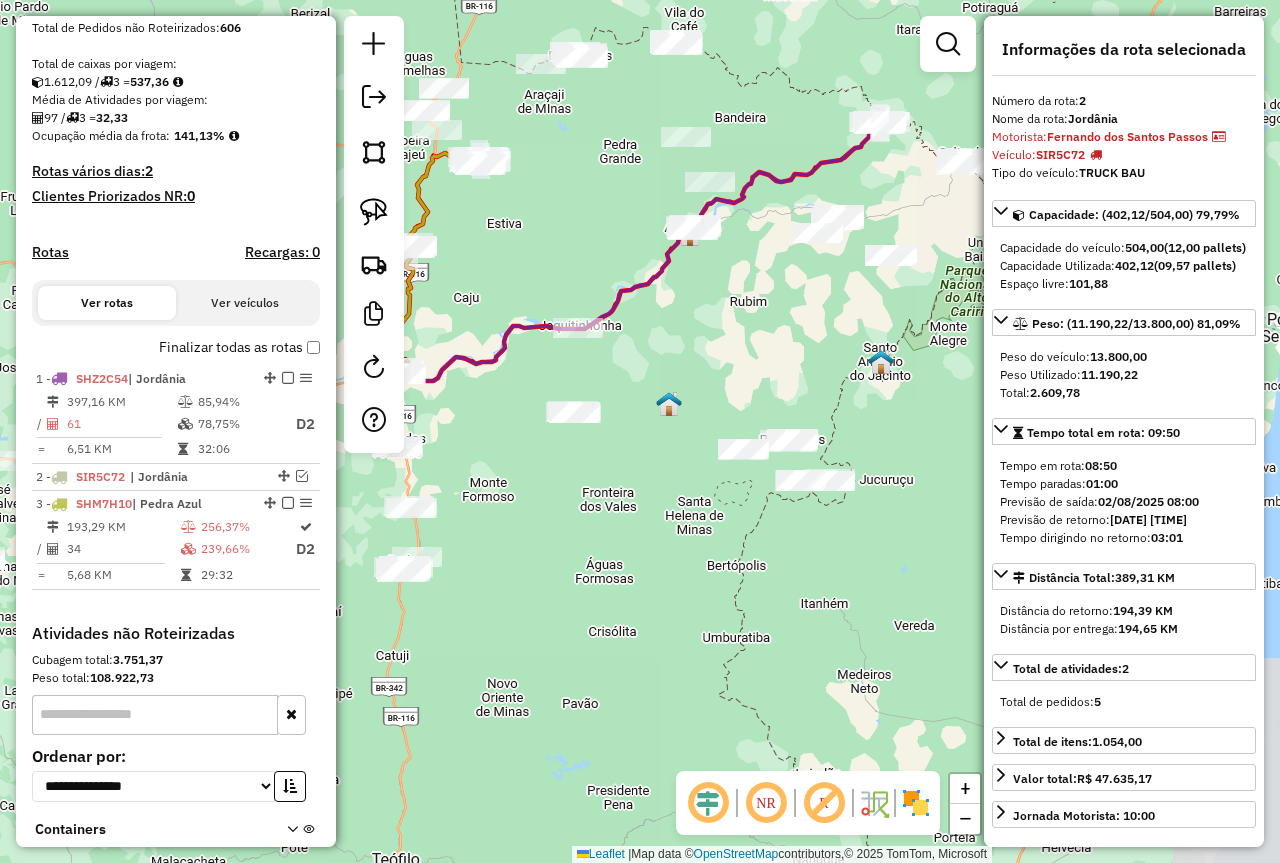 drag, startPoint x: 701, startPoint y: 730, endPoint x: 552, endPoint y: 556, distance: 229.07858 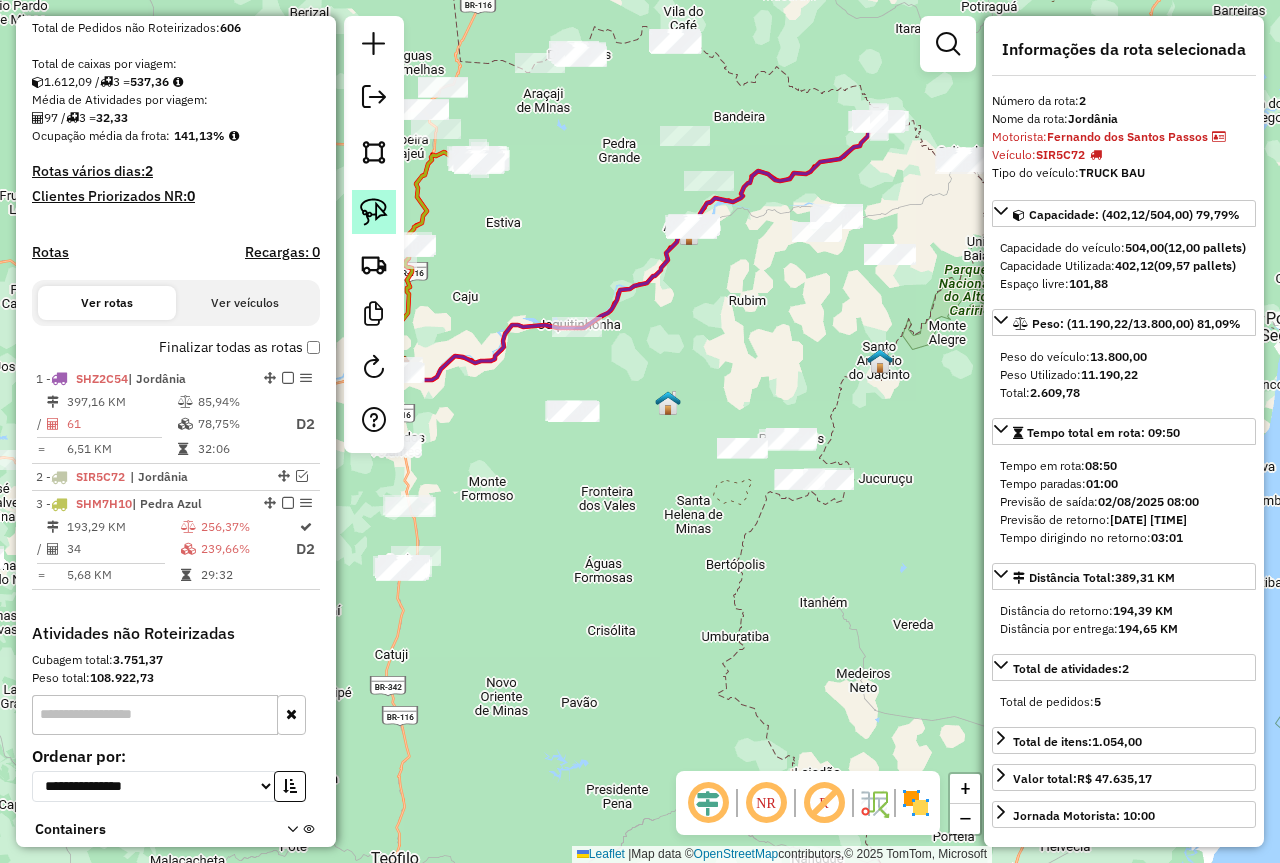 click 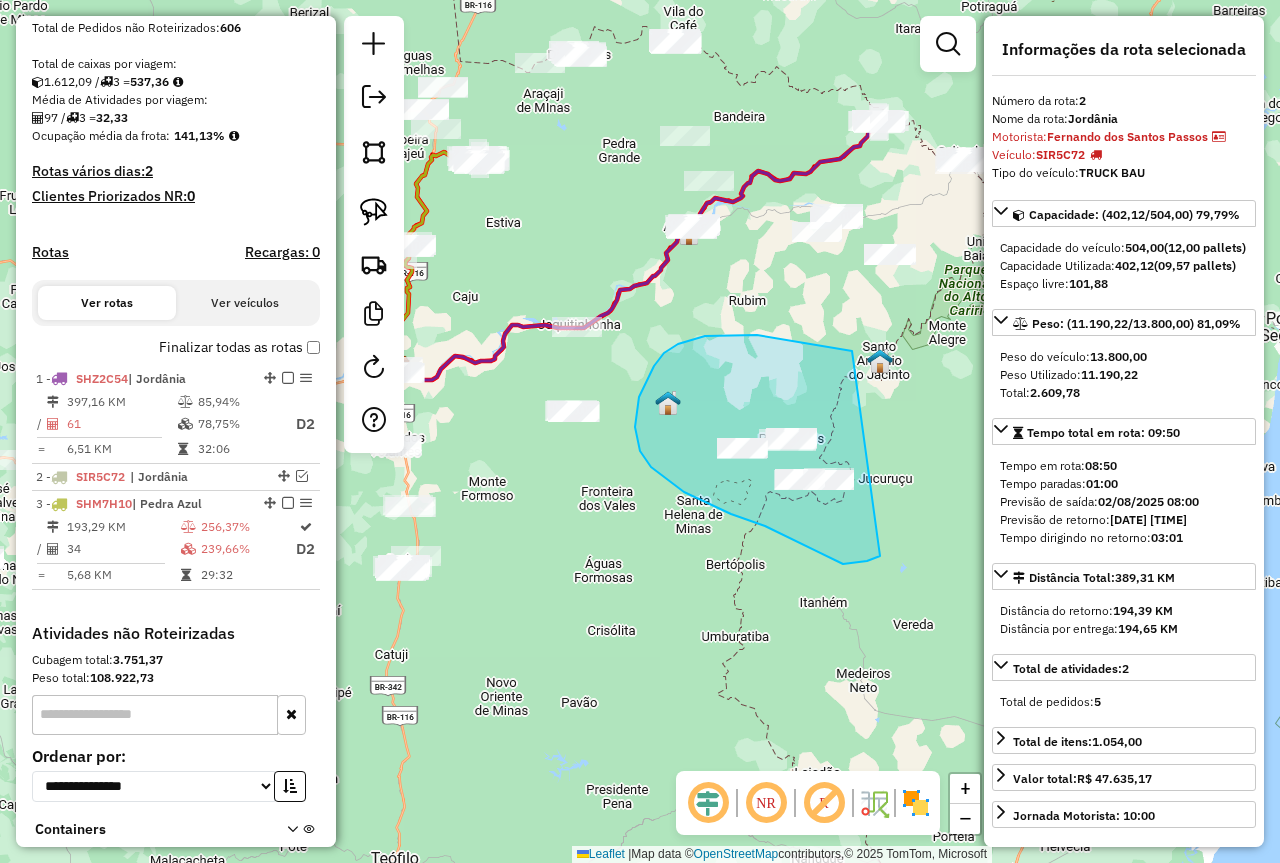 drag, startPoint x: 852, startPoint y: 351, endPoint x: 927, endPoint y: 455, distance: 128.22246 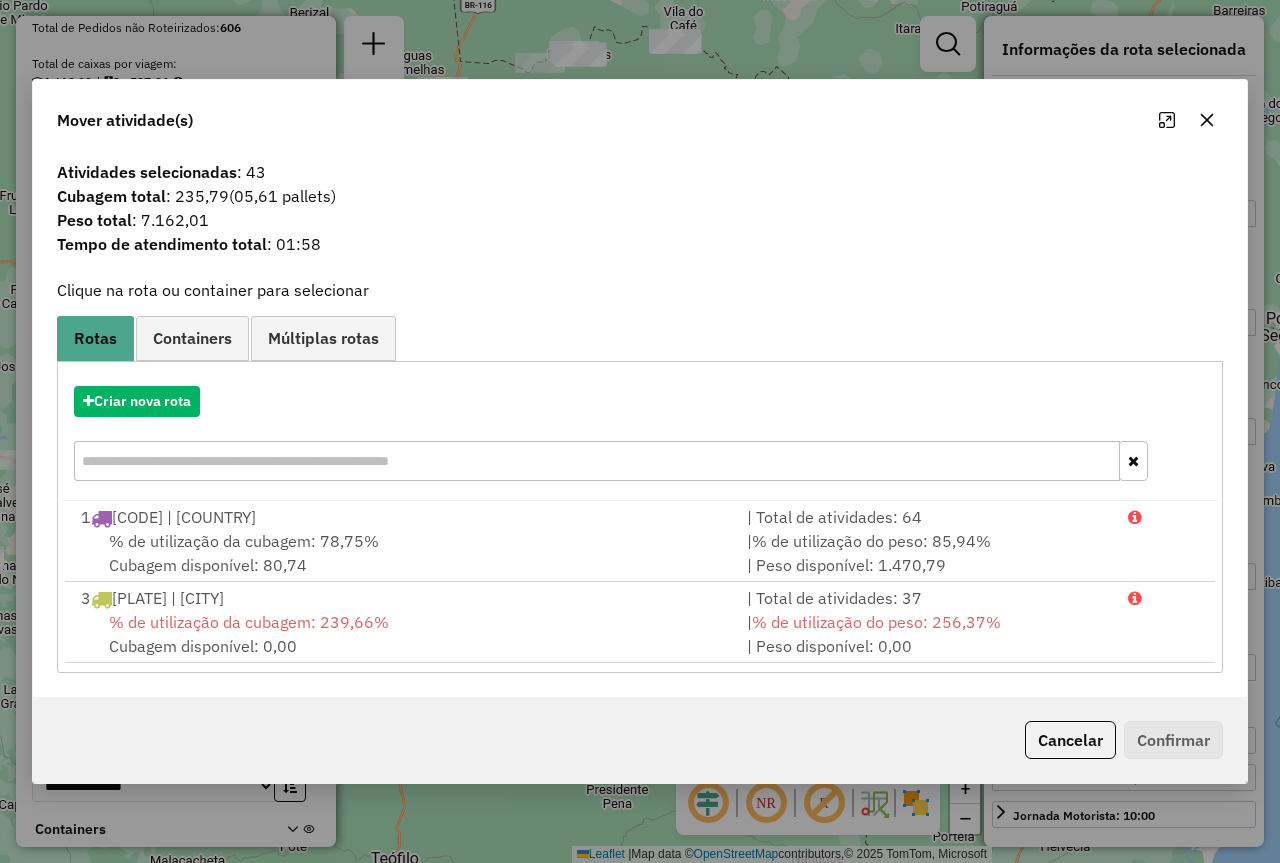 click 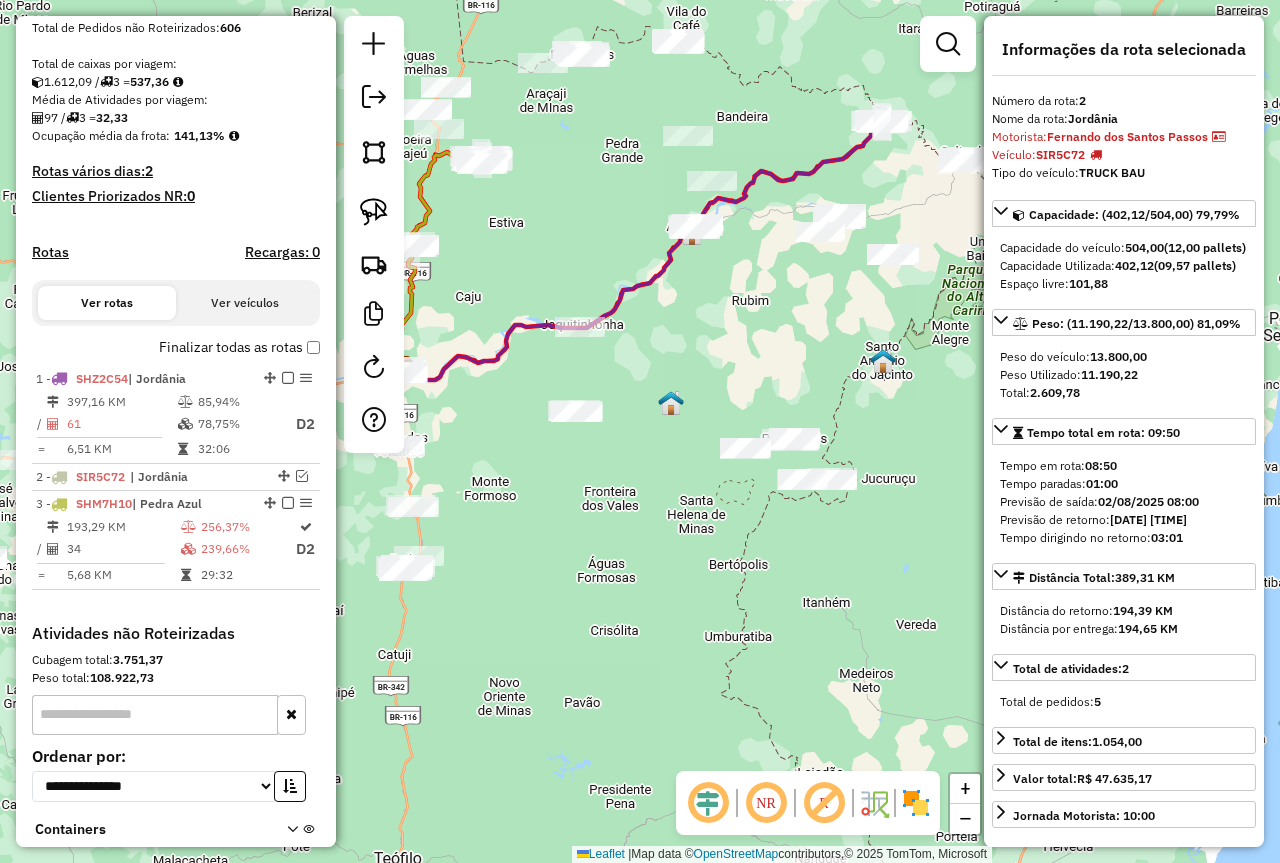 drag, startPoint x: 679, startPoint y: 541, endPoint x: 845, endPoint y: 588, distance: 172.52536 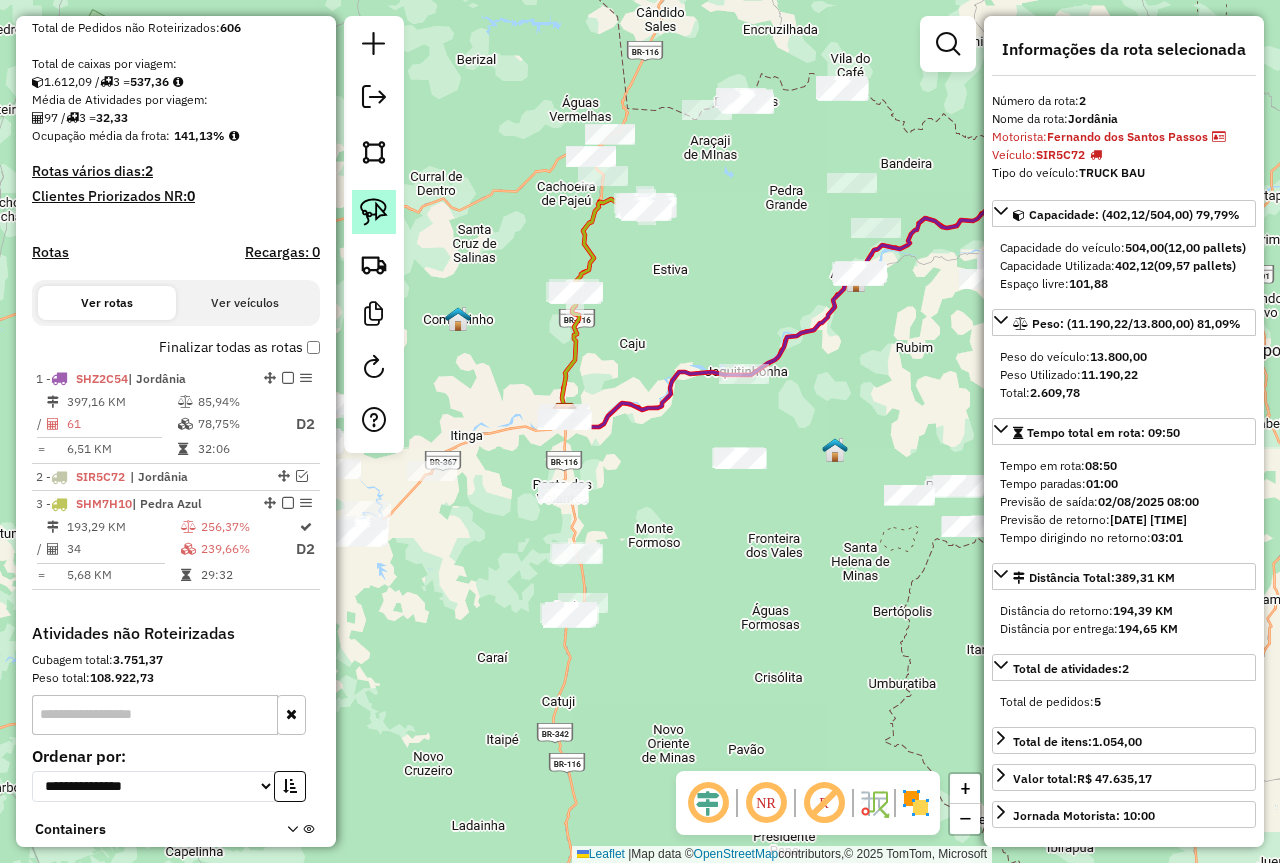 click 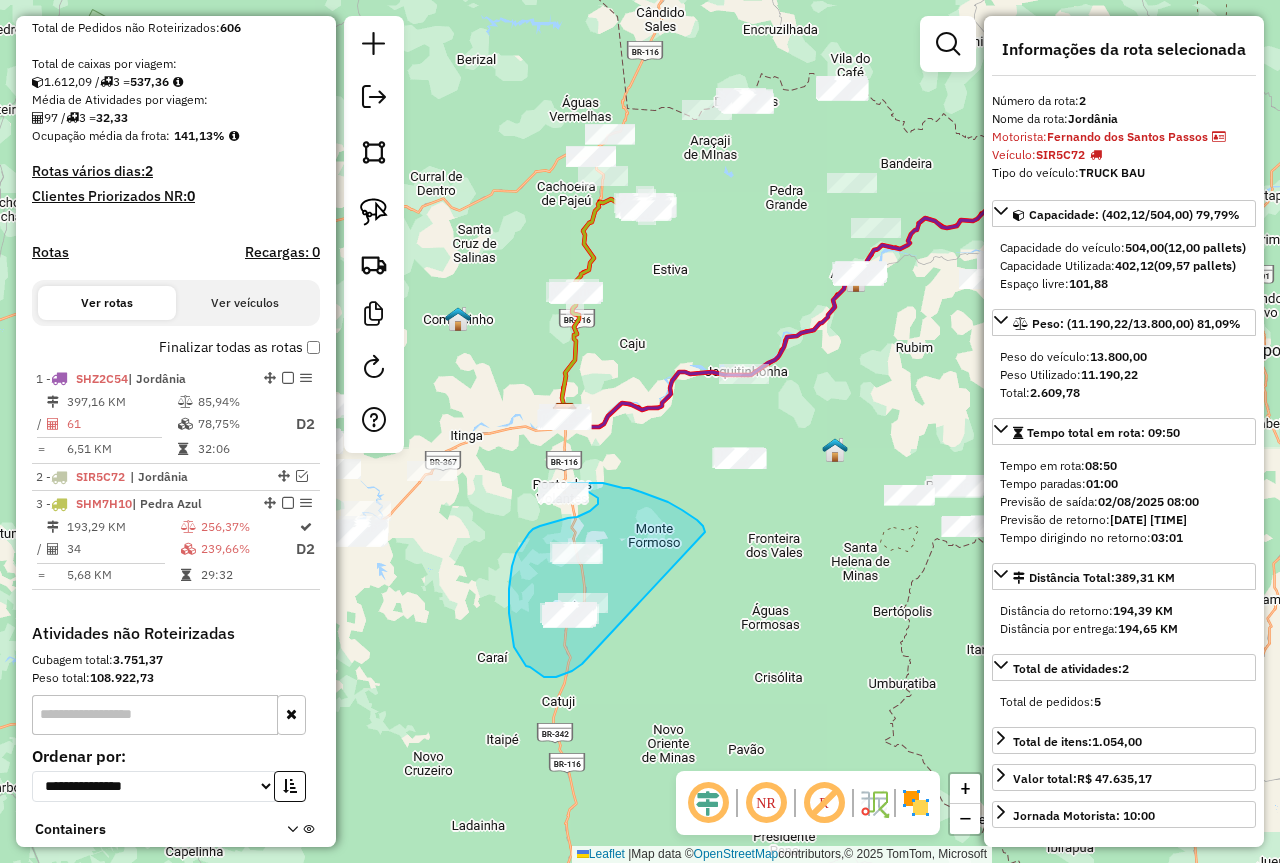drag, startPoint x: 705, startPoint y: 532, endPoint x: 582, endPoint y: 664, distance: 180.4245 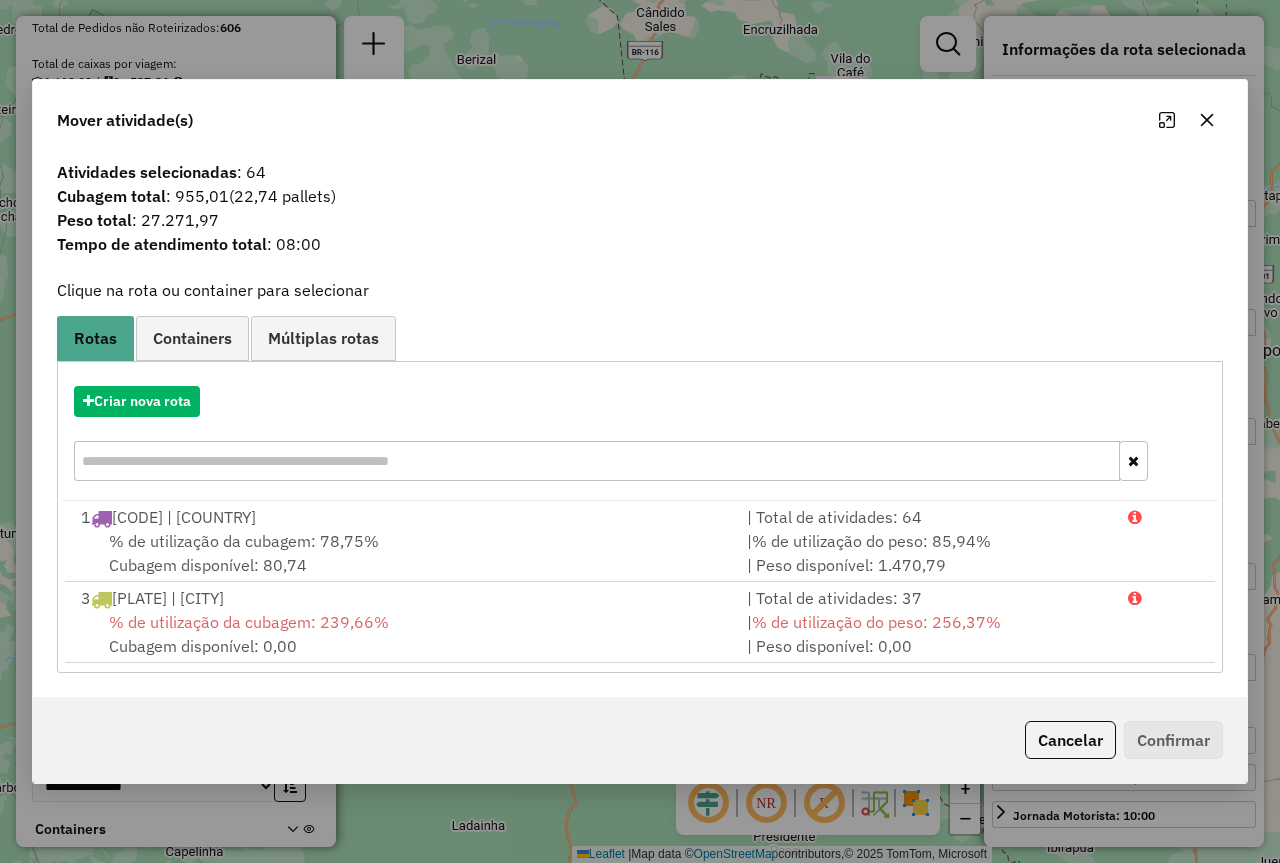 click 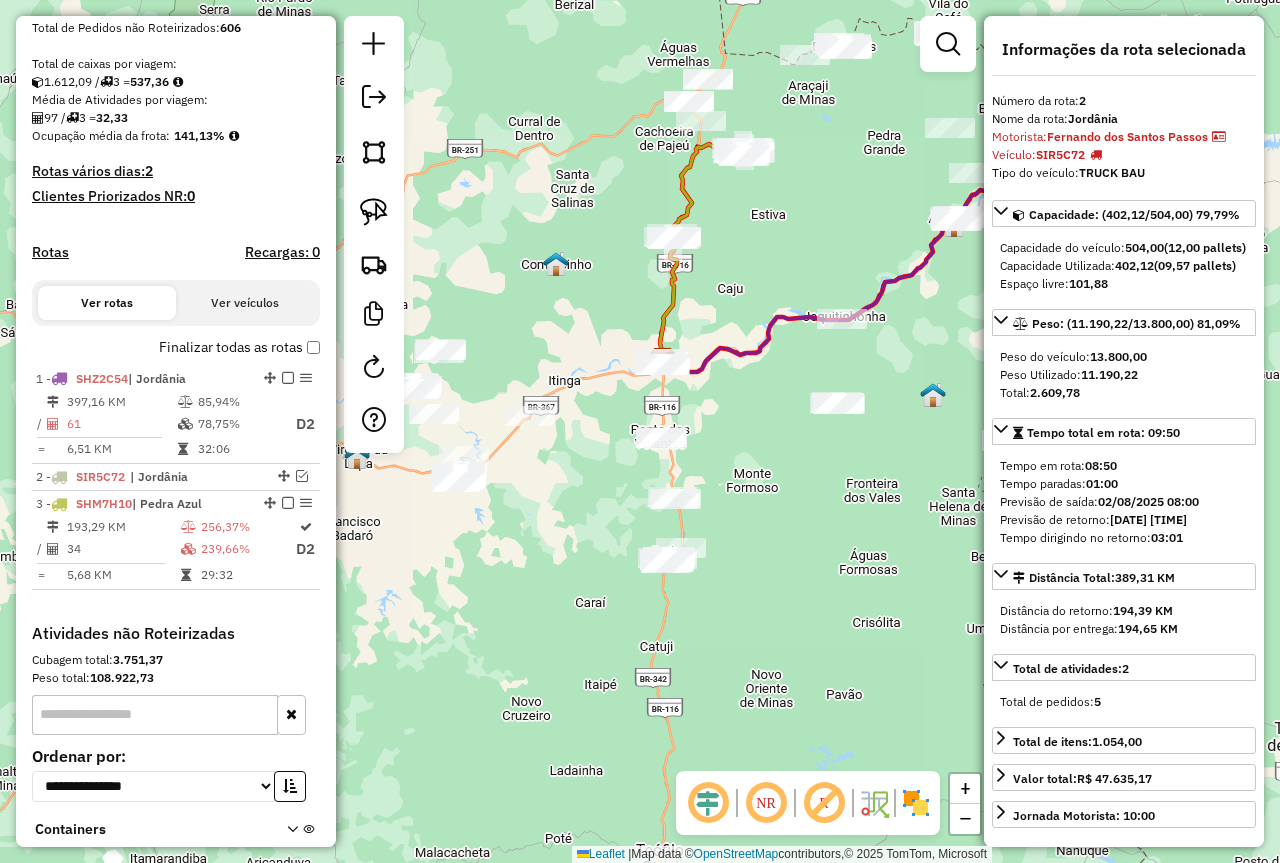 drag, startPoint x: 696, startPoint y: 681, endPoint x: 764, endPoint y: 620, distance: 91.350975 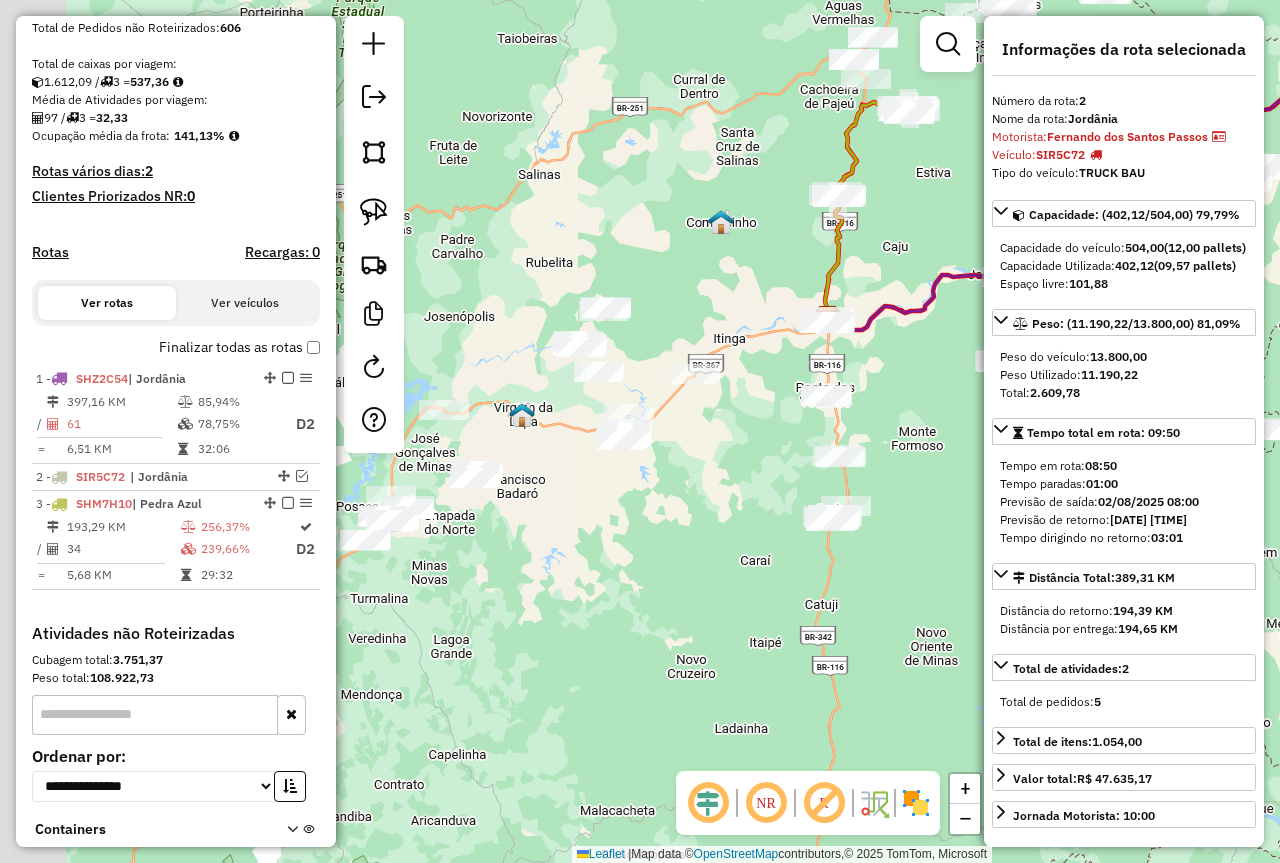 drag, startPoint x: 572, startPoint y: 661, endPoint x: 697, endPoint y: 605, distance: 136.9708 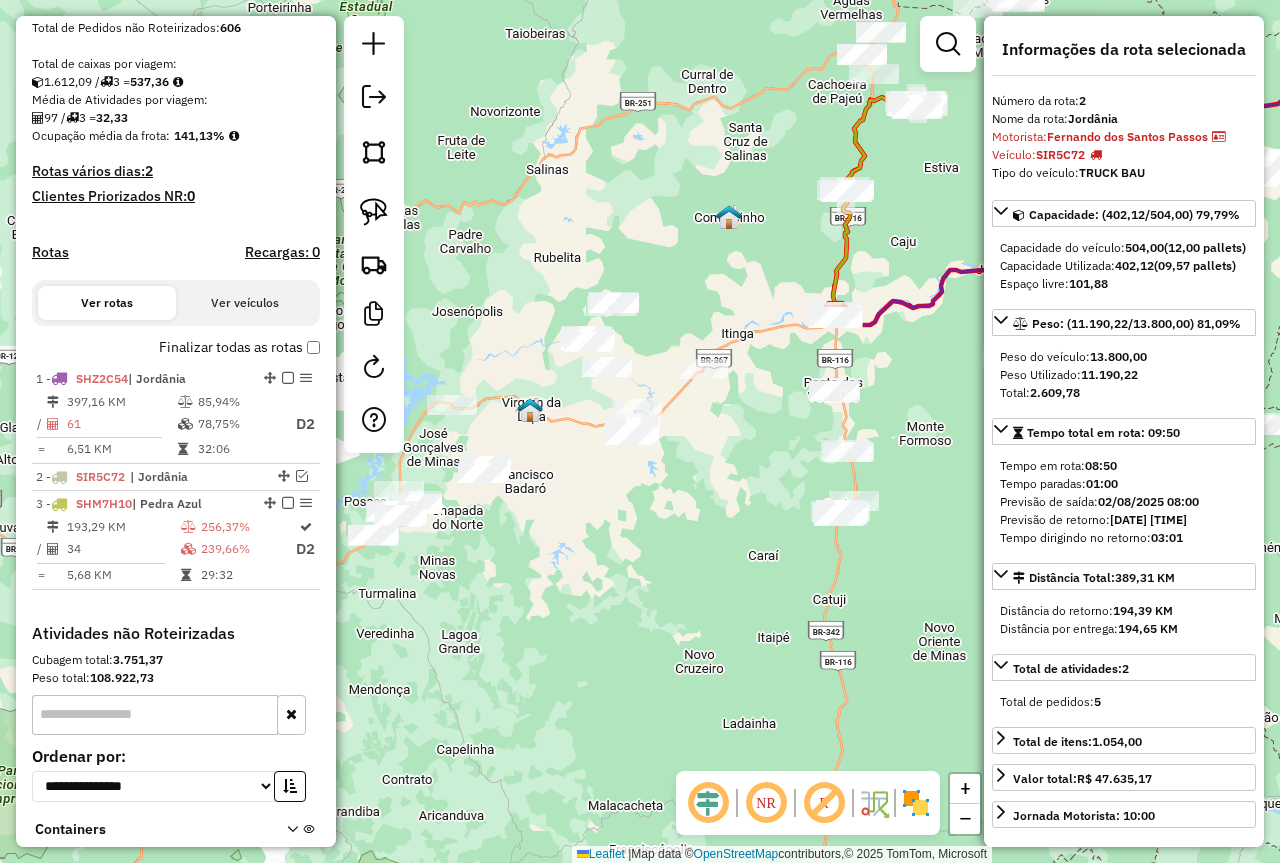 drag, startPoint x: 564, startPoint y: 619, endPoint x: 594, endPoint y: 602, distance: 34.48188 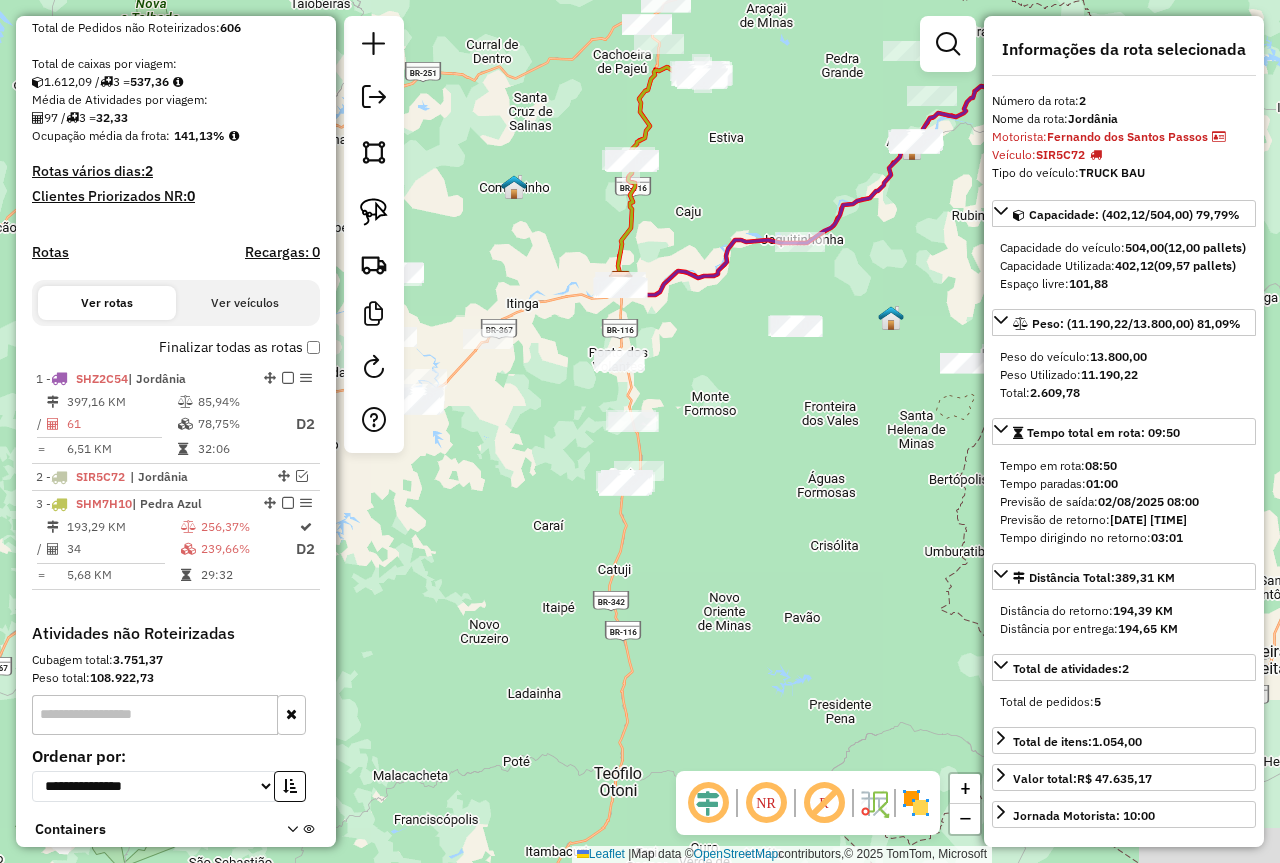 drag, startPoint x: 643, startPoint y: 591, endPoint x: 407, endPoint y: 573, distance: 236.68544 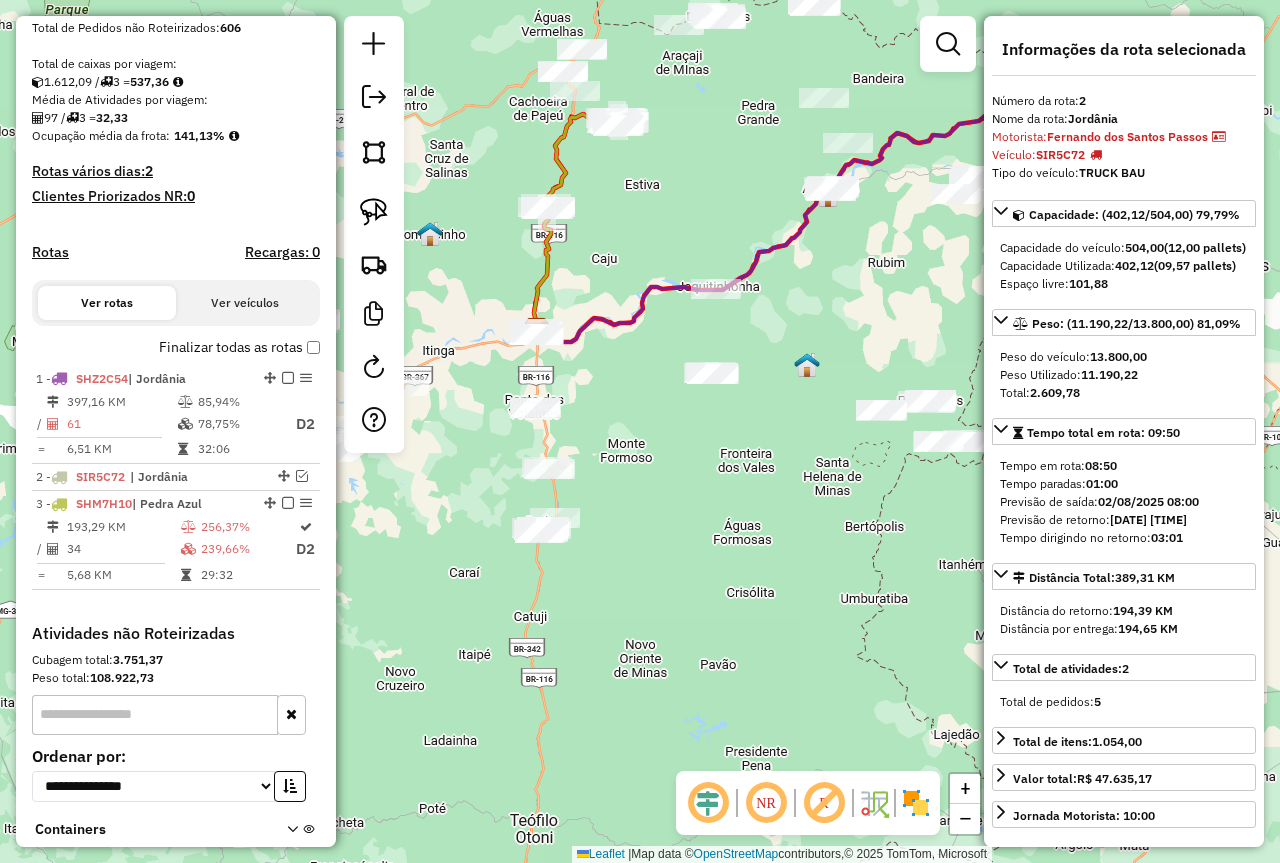 drag, startPoint x: 787, startPoint y: 498, endPoint x: 534, endPoint y: 628, distance: 284.44507 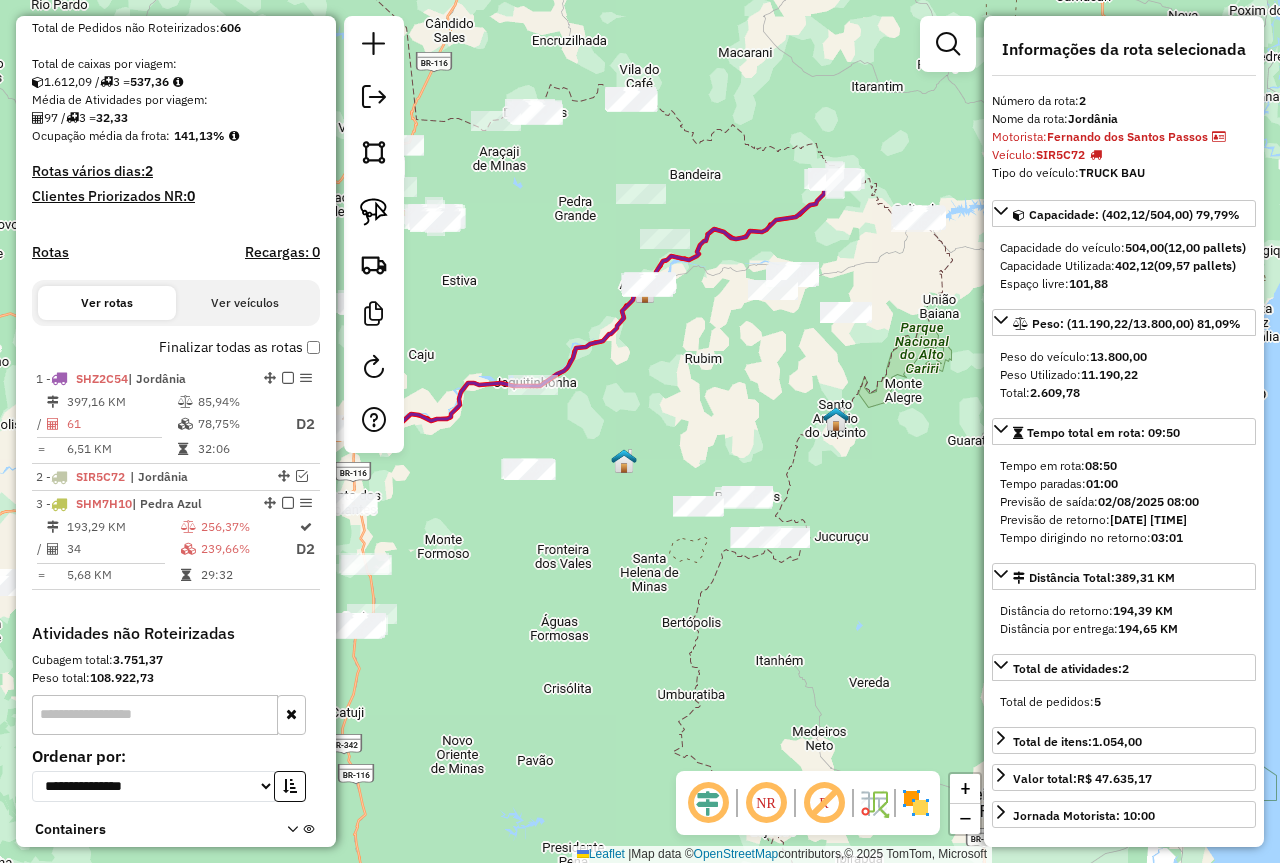 drag, startPoint x: 942, startPoint y: 389, endPoint x: 866, endPoint y: 428, distance: 85.42248 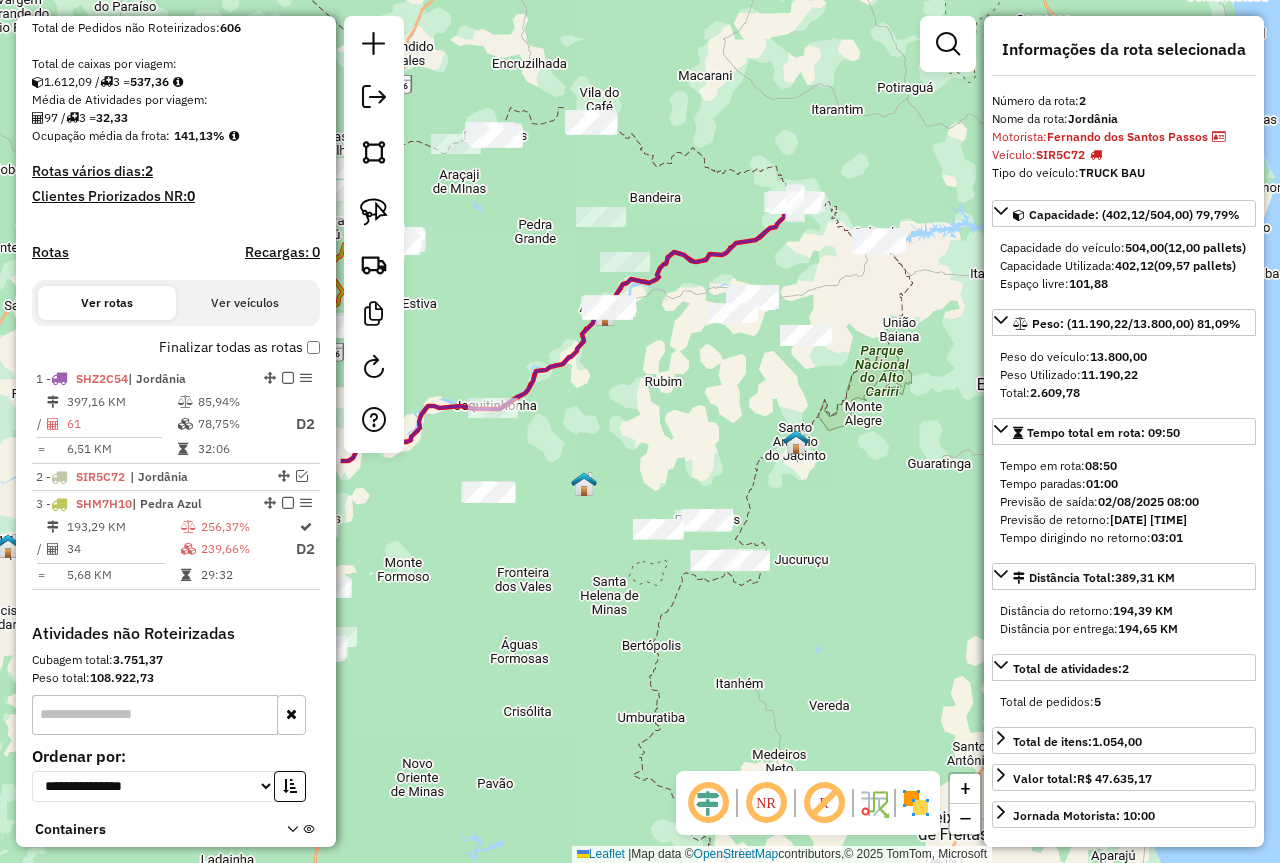 drag, startPoint x: 705, startPoint y: 429, endPoint x: 855, endPoint y: 395, distance: 153.80507 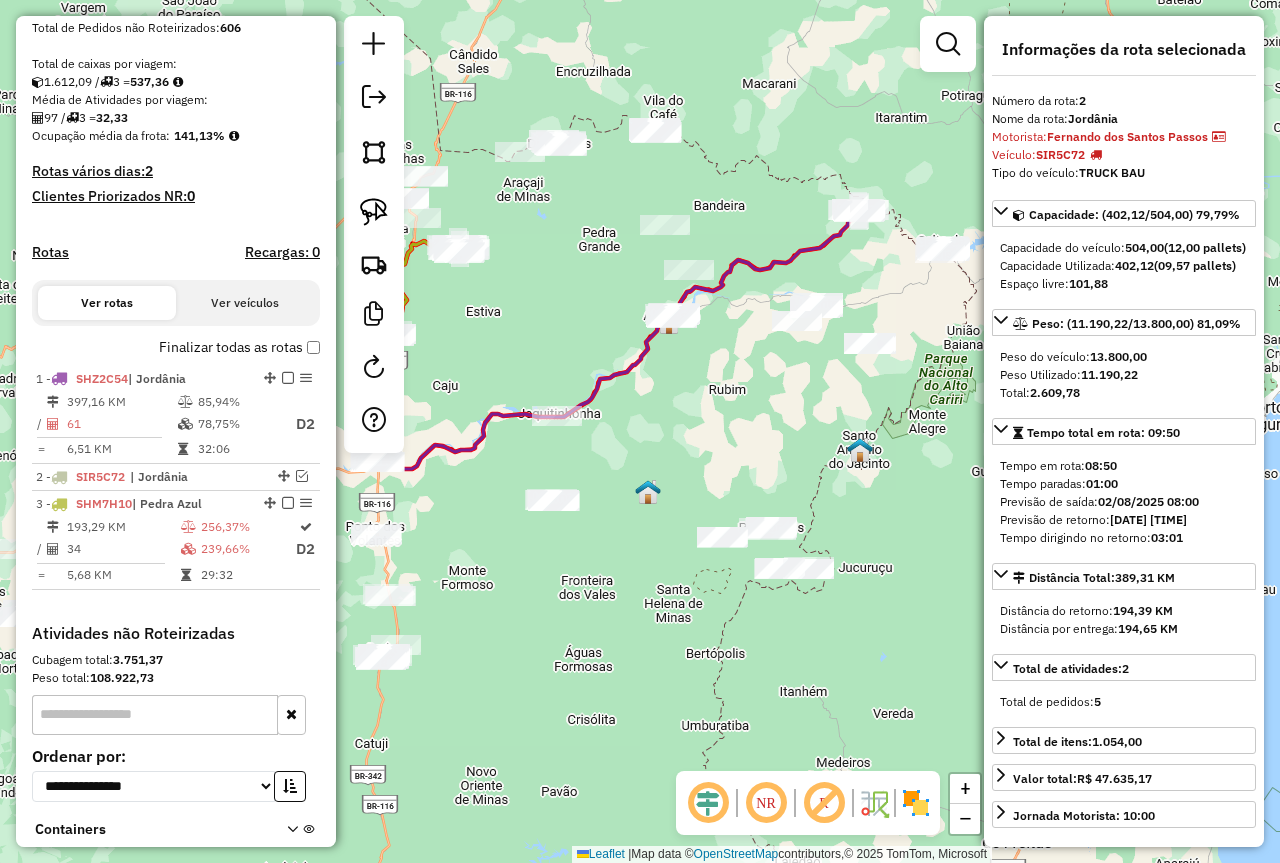 drag, startPoint x: 780, startPoint y: 403, endPoint x: 724, endPoint y: 437, distance: 65.51336 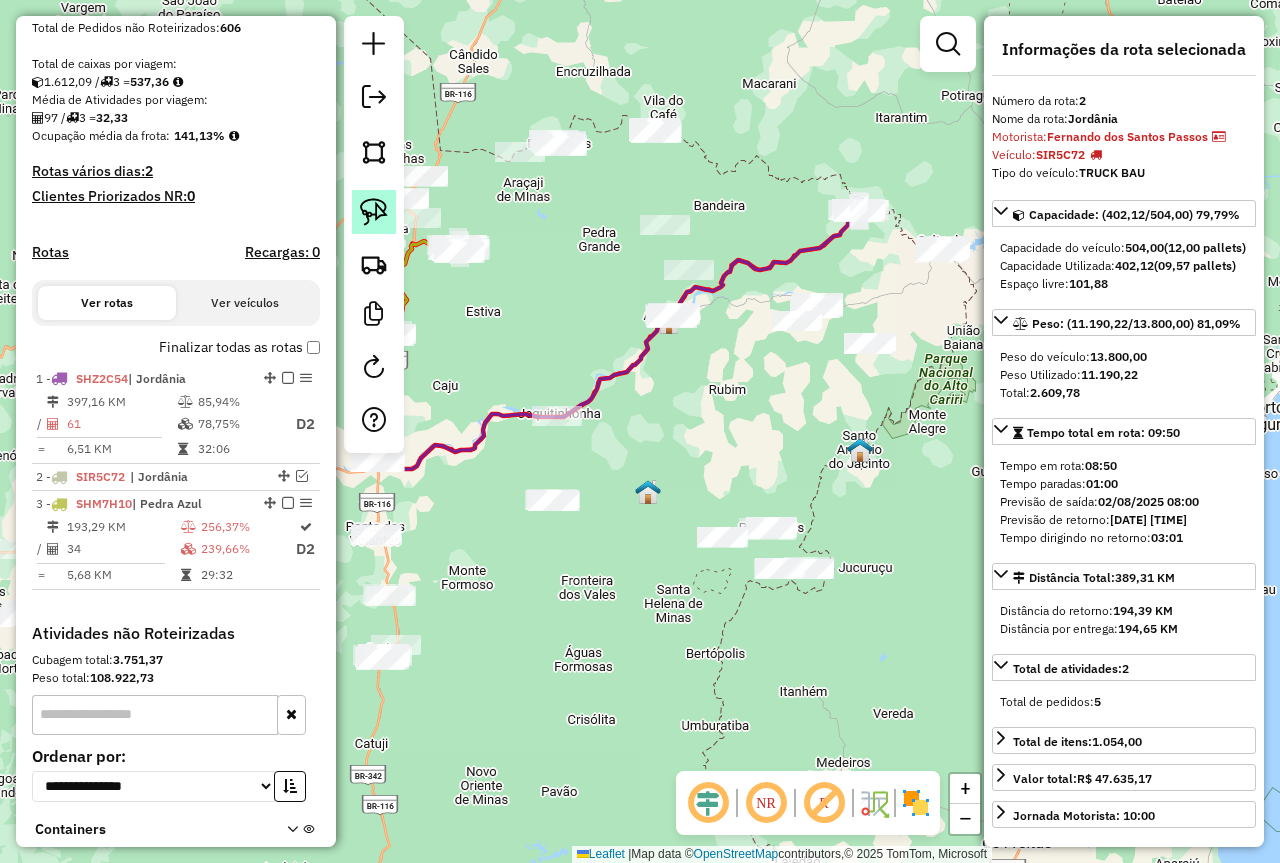 click 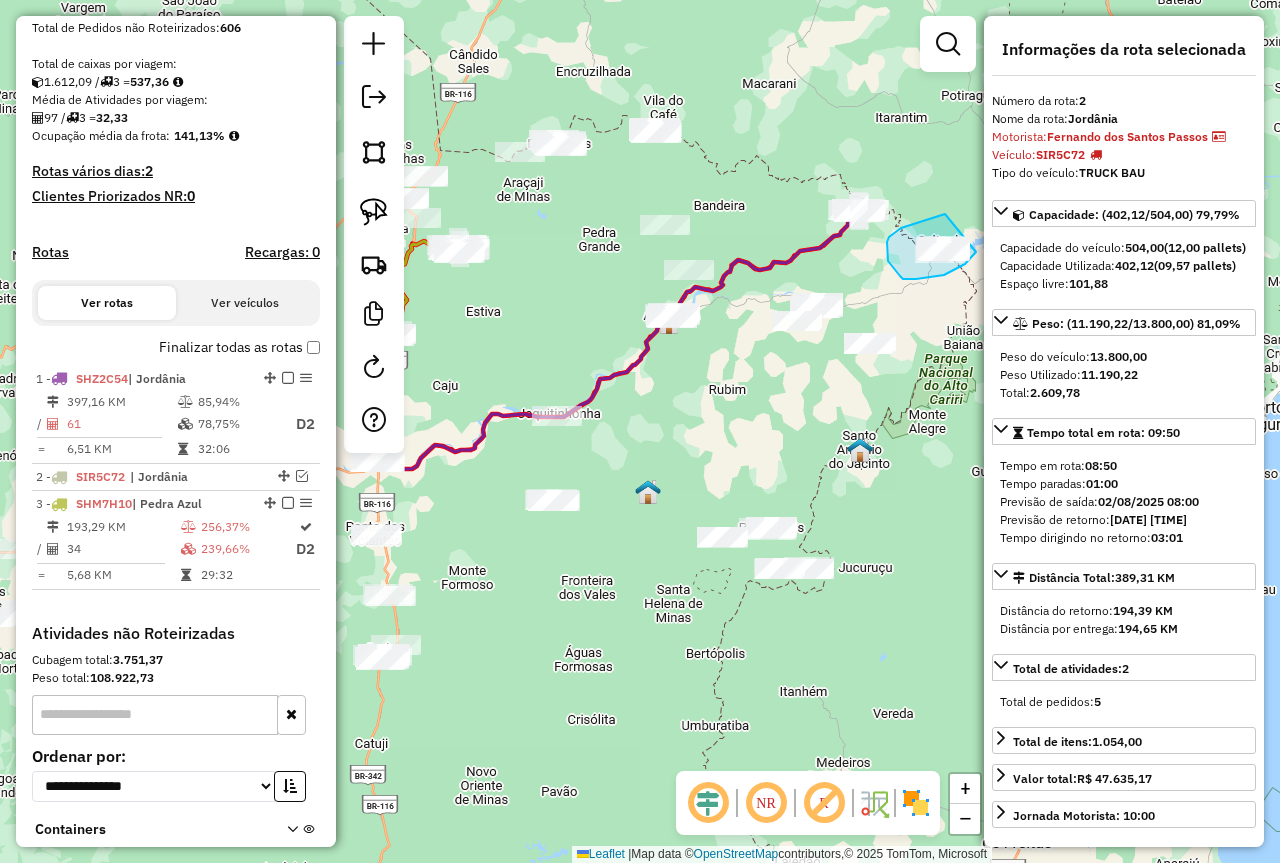 drag, startPoint x: 945, startPoint y: 214, endPoint x: 978, endPoint y: 238, distance: 40.804413 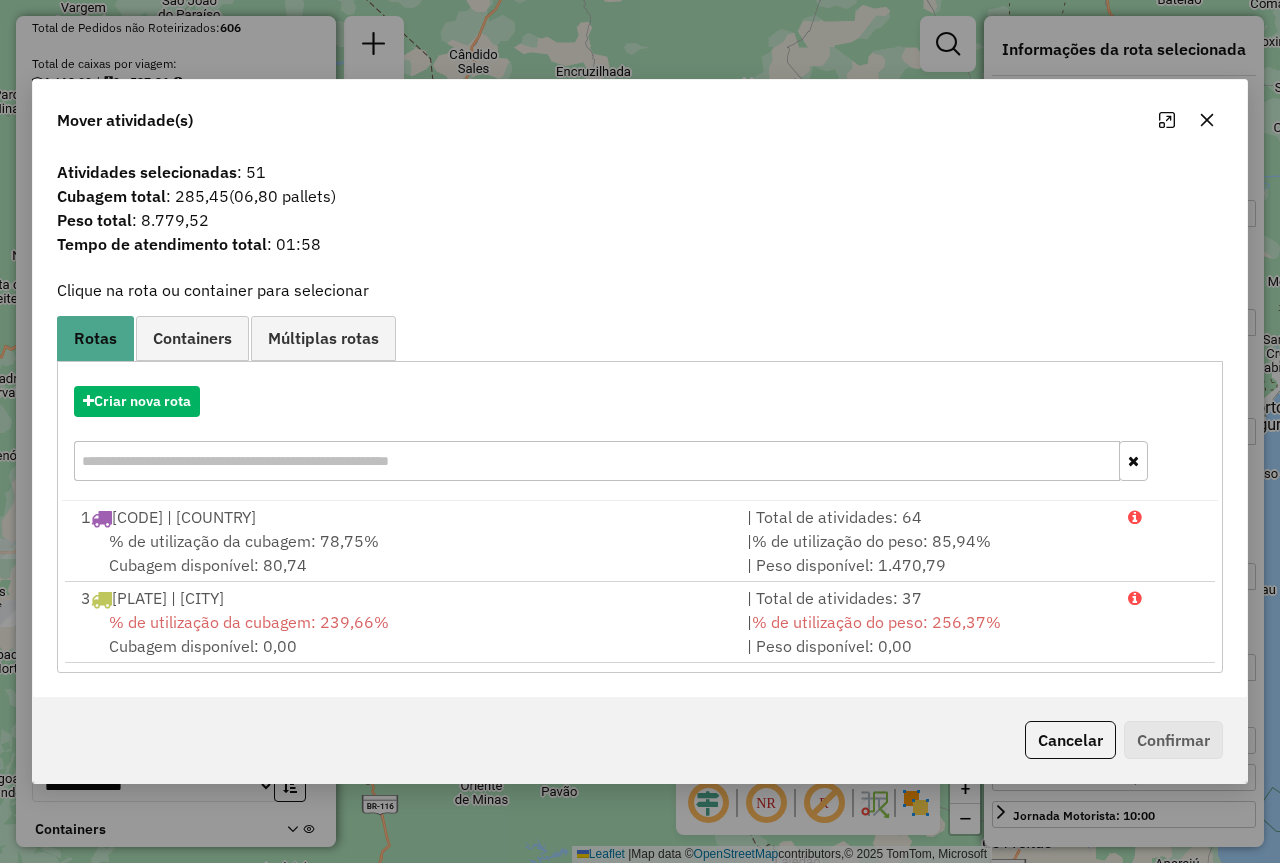 click 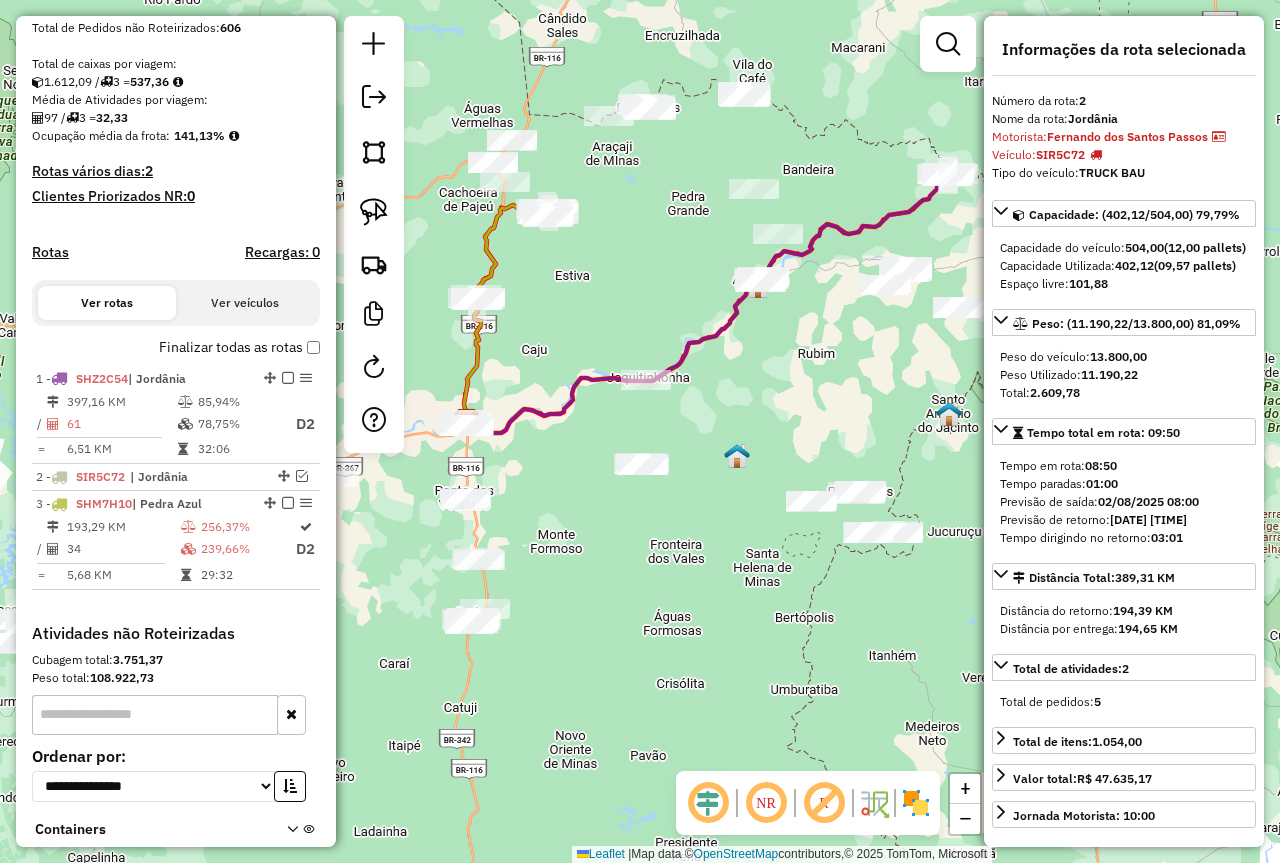 drag, startPoint x: 806, startPoint y: 481, endPoint x: 908, endPoint y: 434, distance: 112.30761 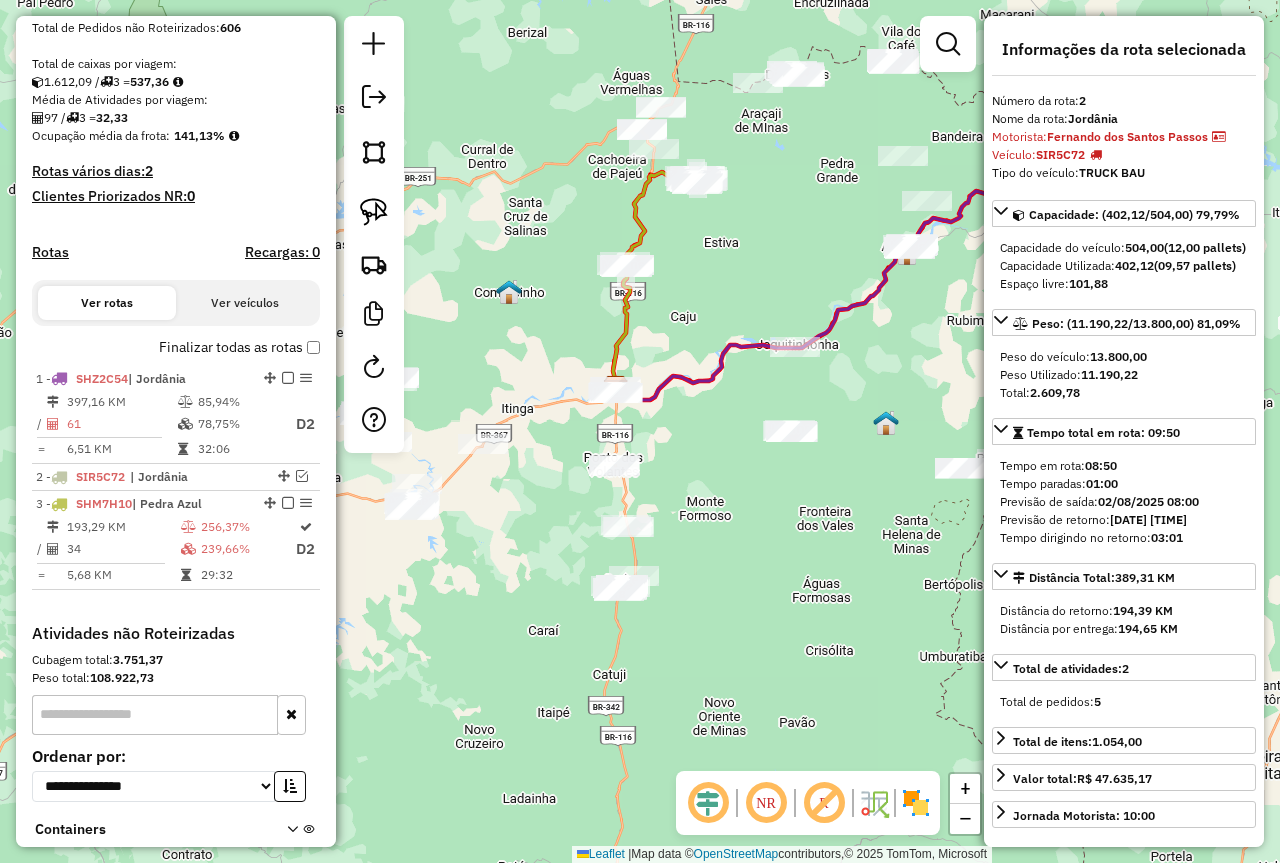 drag, startPoint x: 770, startPoint y: 589, endPoint x: 898, endPoint y: 567, distance: 129.87686 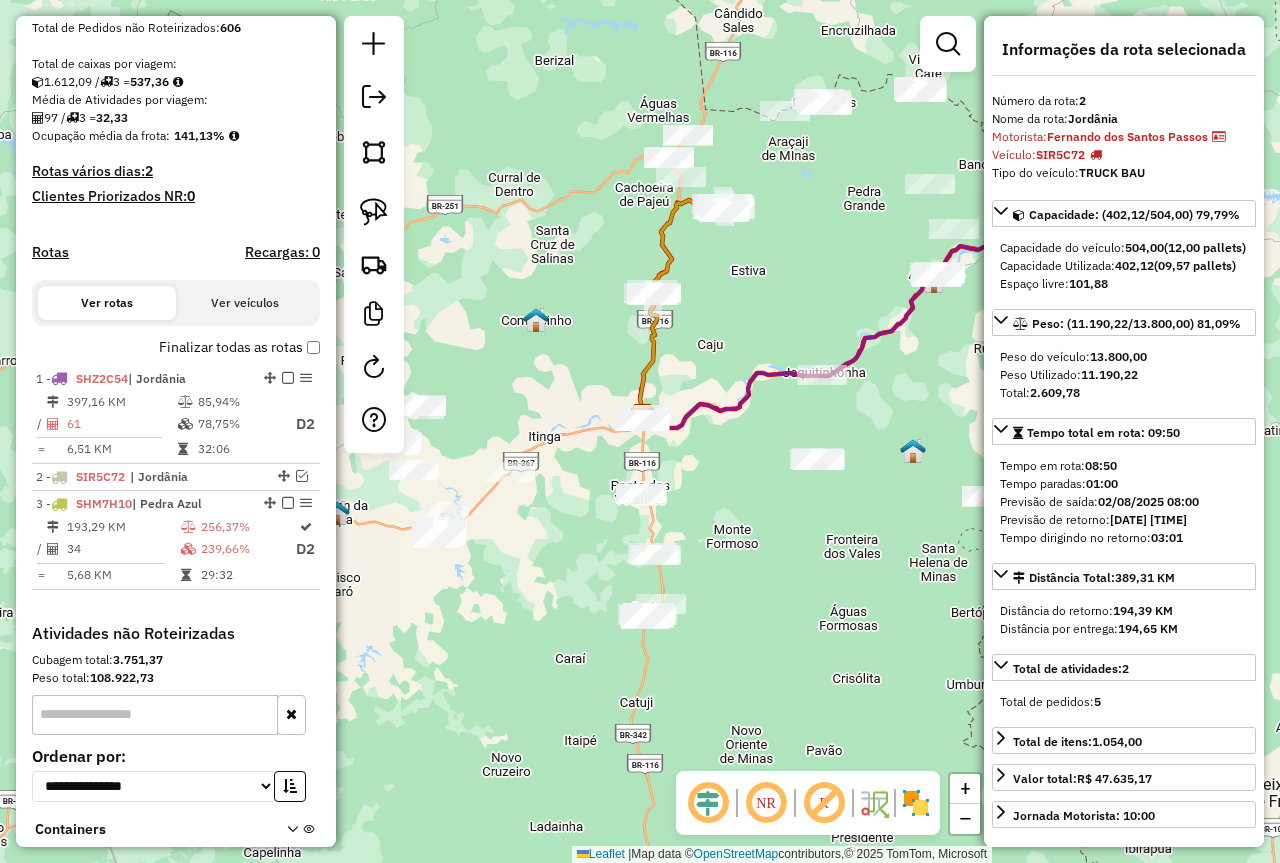 drag, startPoint x: 786, startPoint y: 548, endPoint x: 870, endPoint y: 627, distance: 115.31262 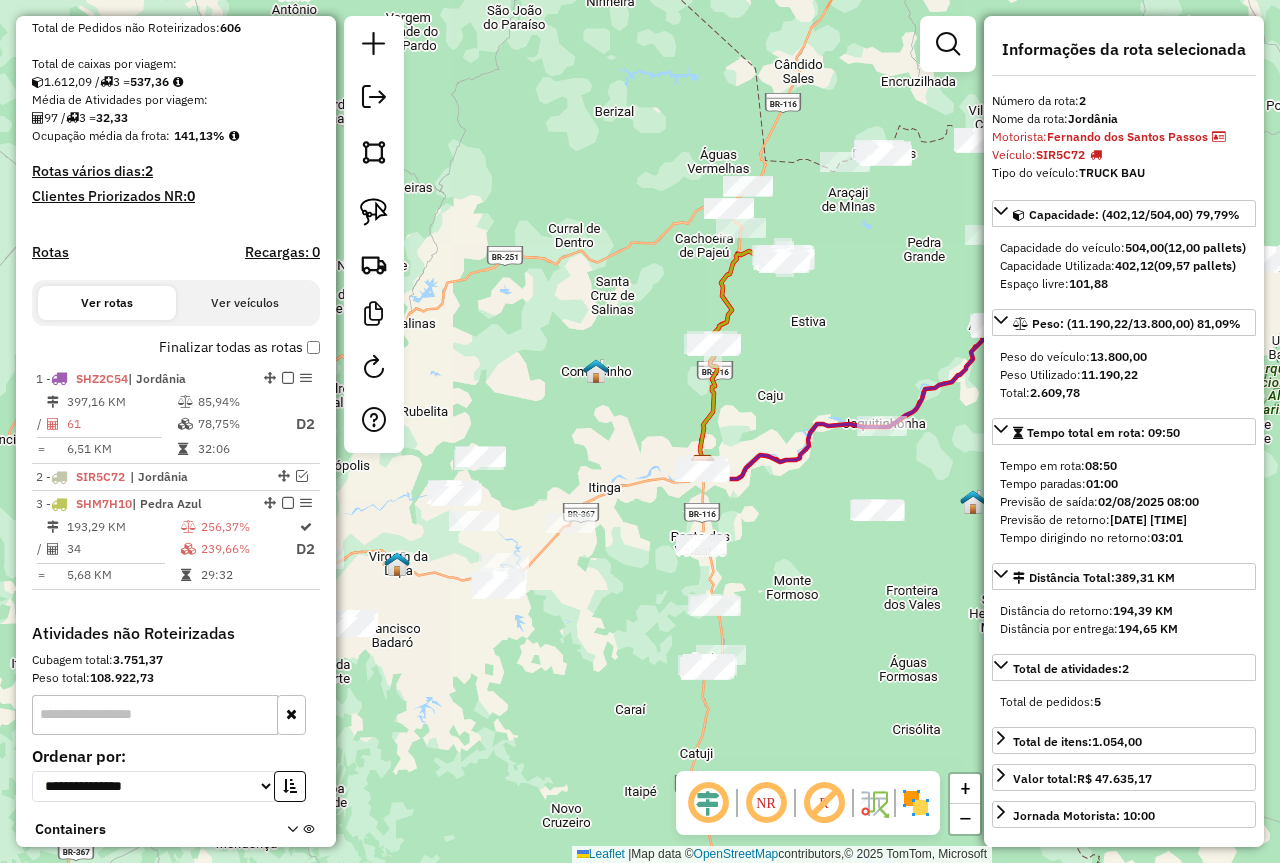 drag, startPoint x: 491, startPoint y: 682, endPoint x: 629, endPoint y: 652, distance: 141.22322 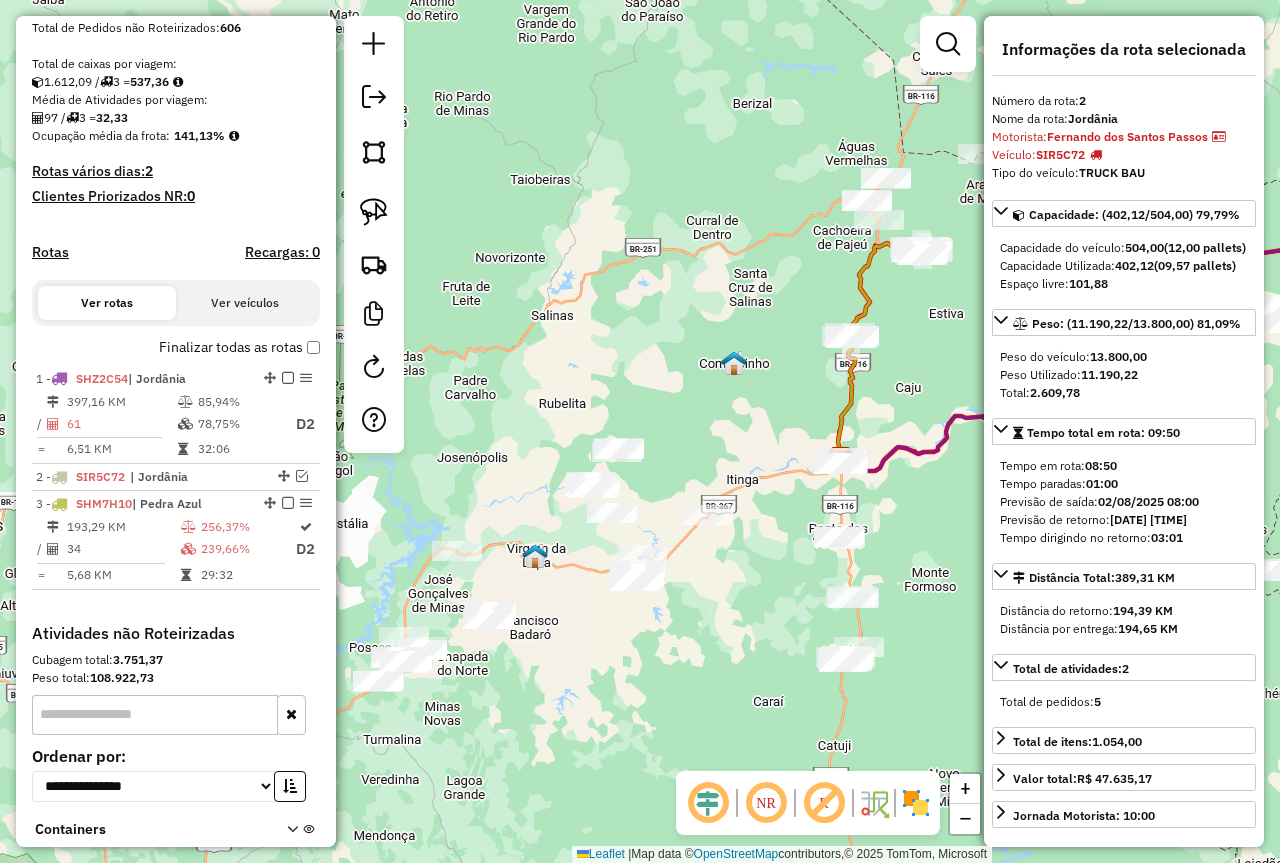 drag, startPoint x: 721, startPoint y: 637, endPoint x: 733, endPoint y: 651, distance: 18.439089 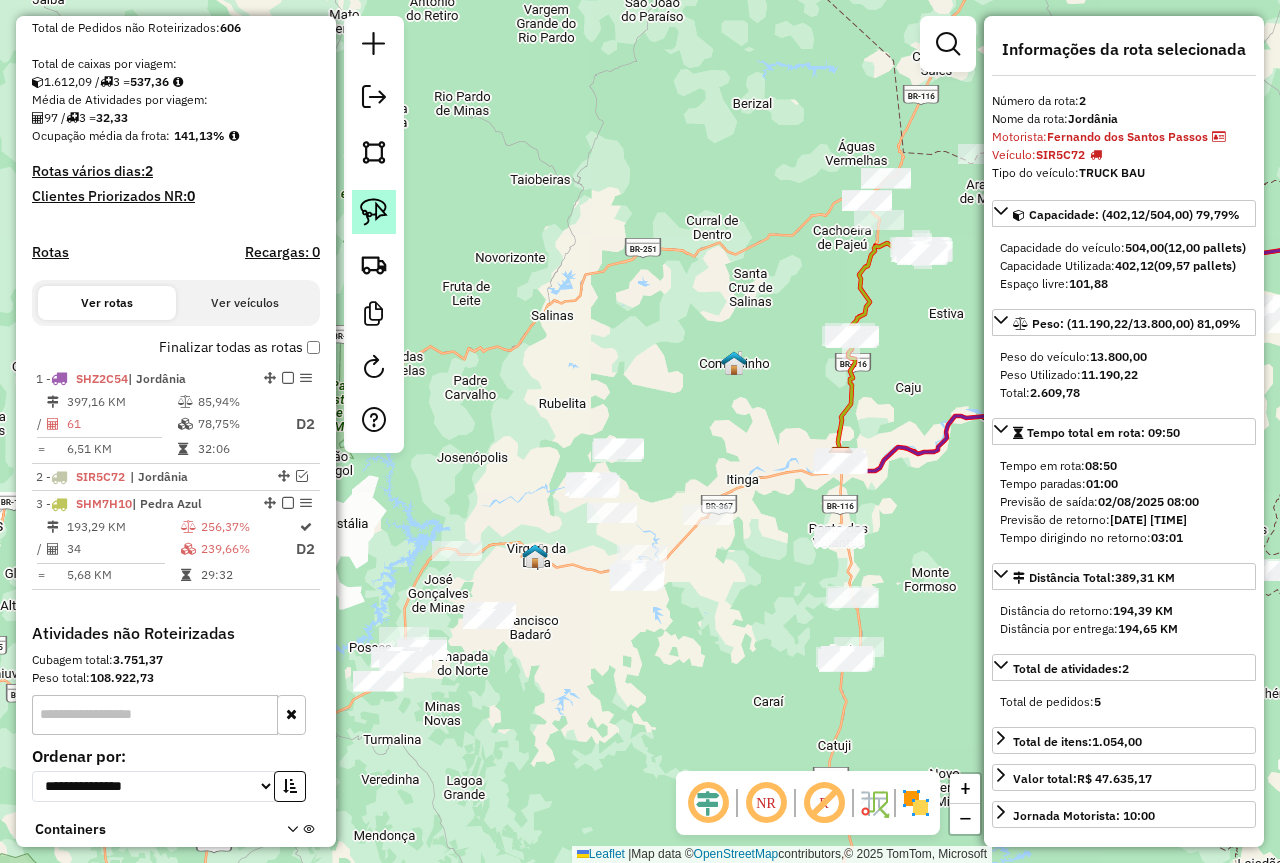 click 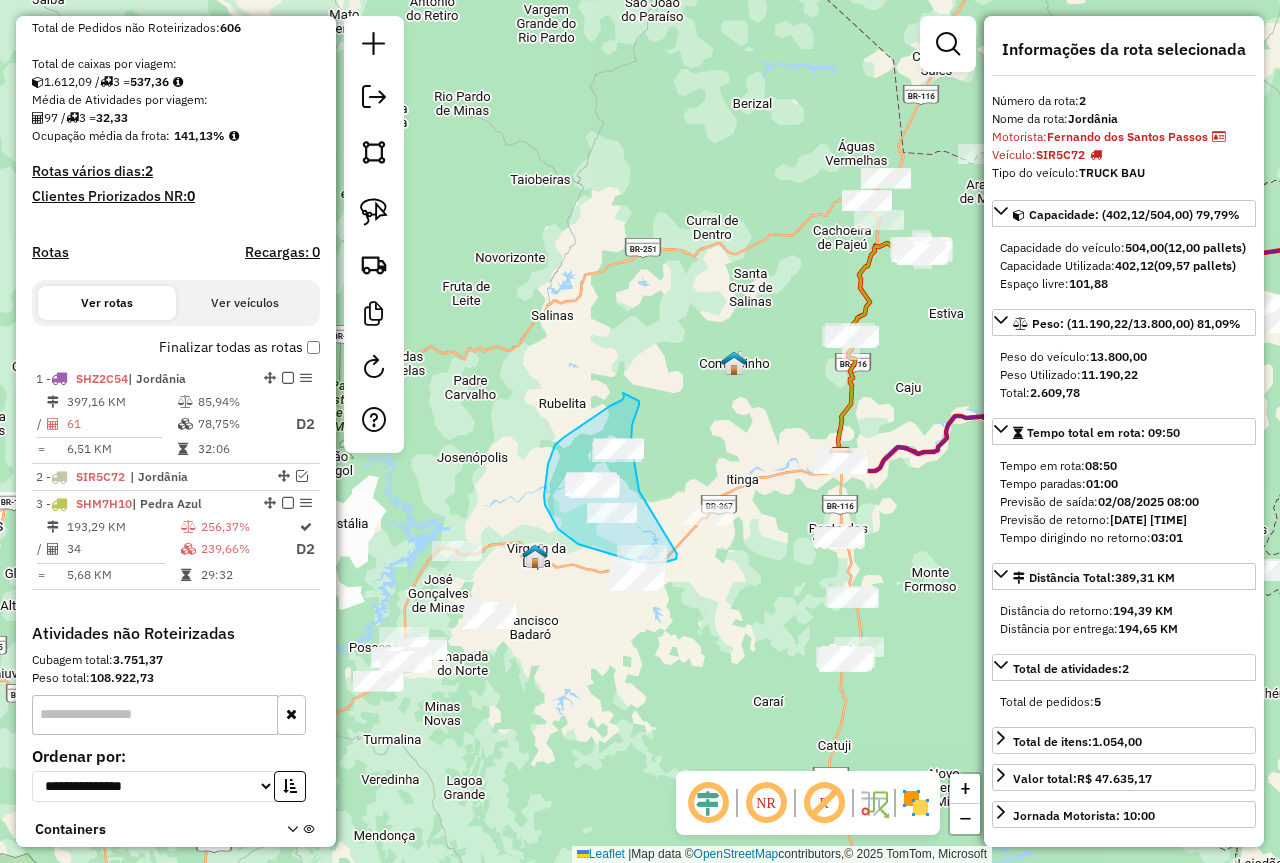 drag, startPoint x: 623, startPoint y: 393, endPoint x: 639, endPoint y: 401, distance: 17.888544 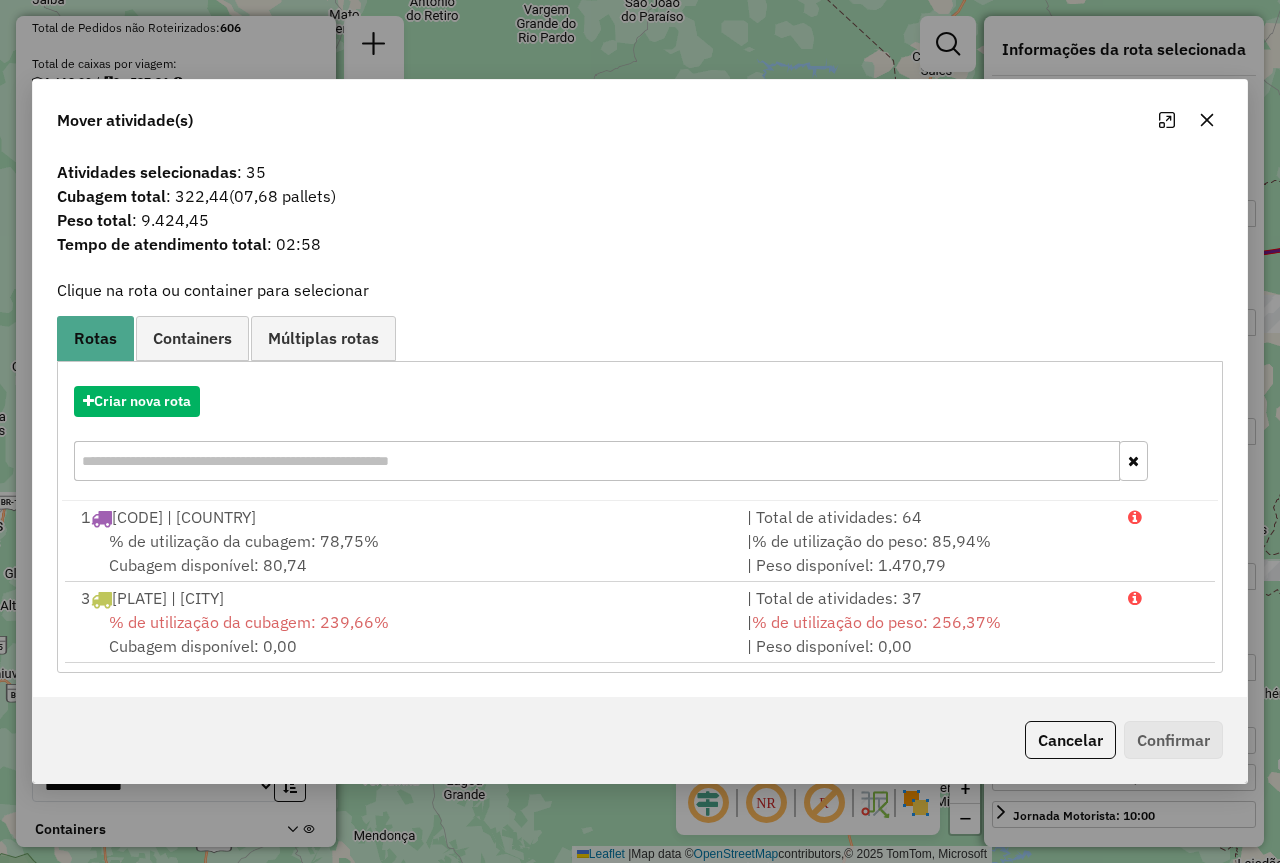 click 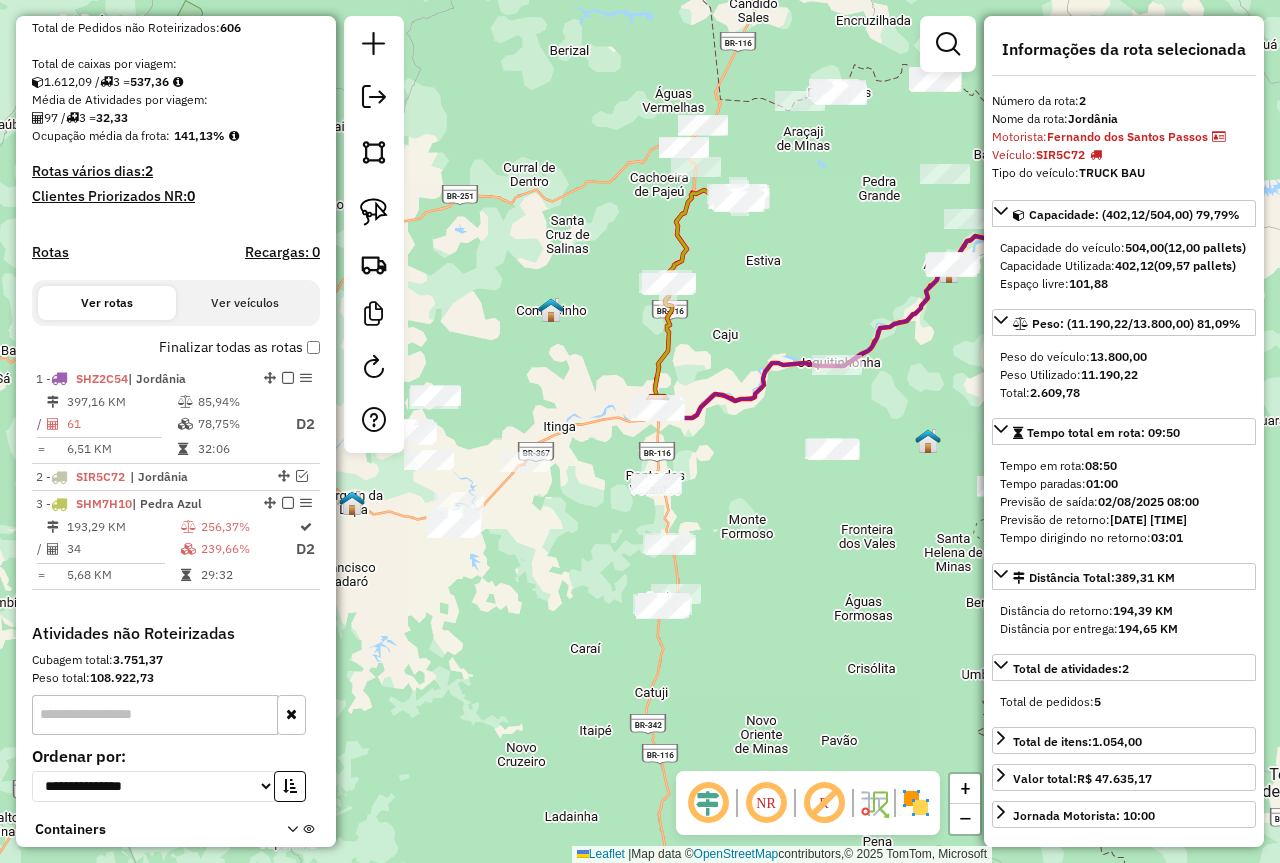 drag, startPoint x: 912, startPoint y: 612, endPoint x: 632, endPoint y: 513, distance: 296.98654 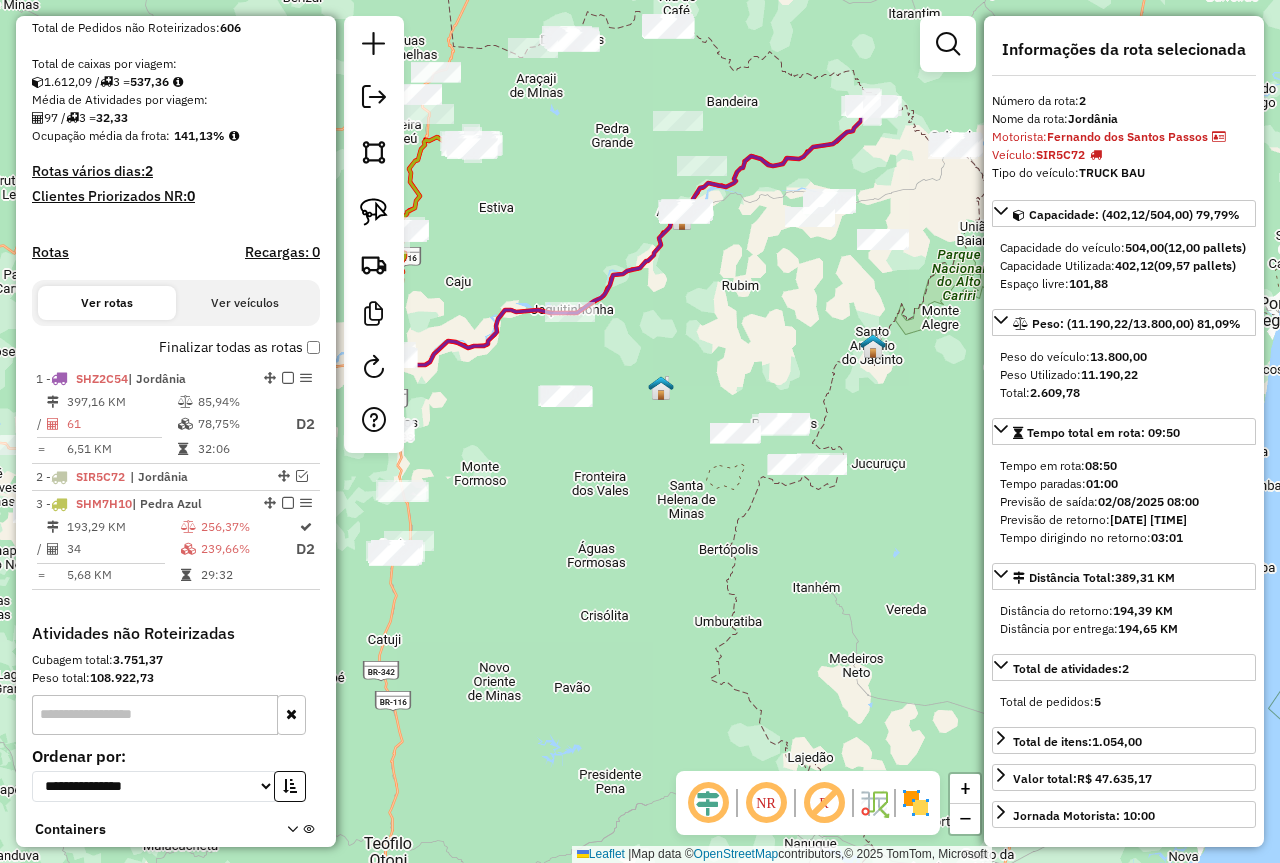 drag, startPoint x: 845, startPoint y: 500, endPoint x: 640, endPoint y: 485, distance: 205.54805 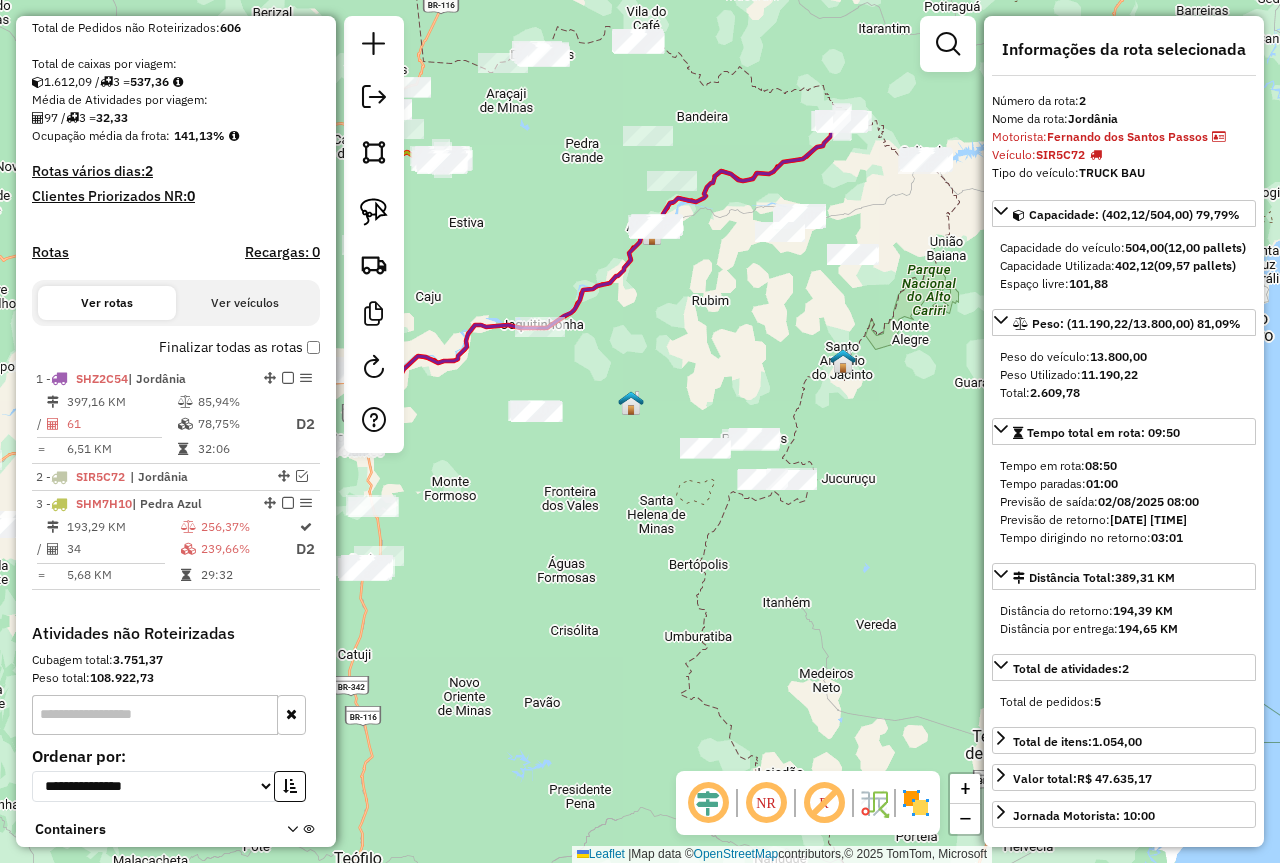 drag, startPoint x: 661, startPoint y: 550, endPoint x: 728, endPoint y: 648, distance: 118.71394 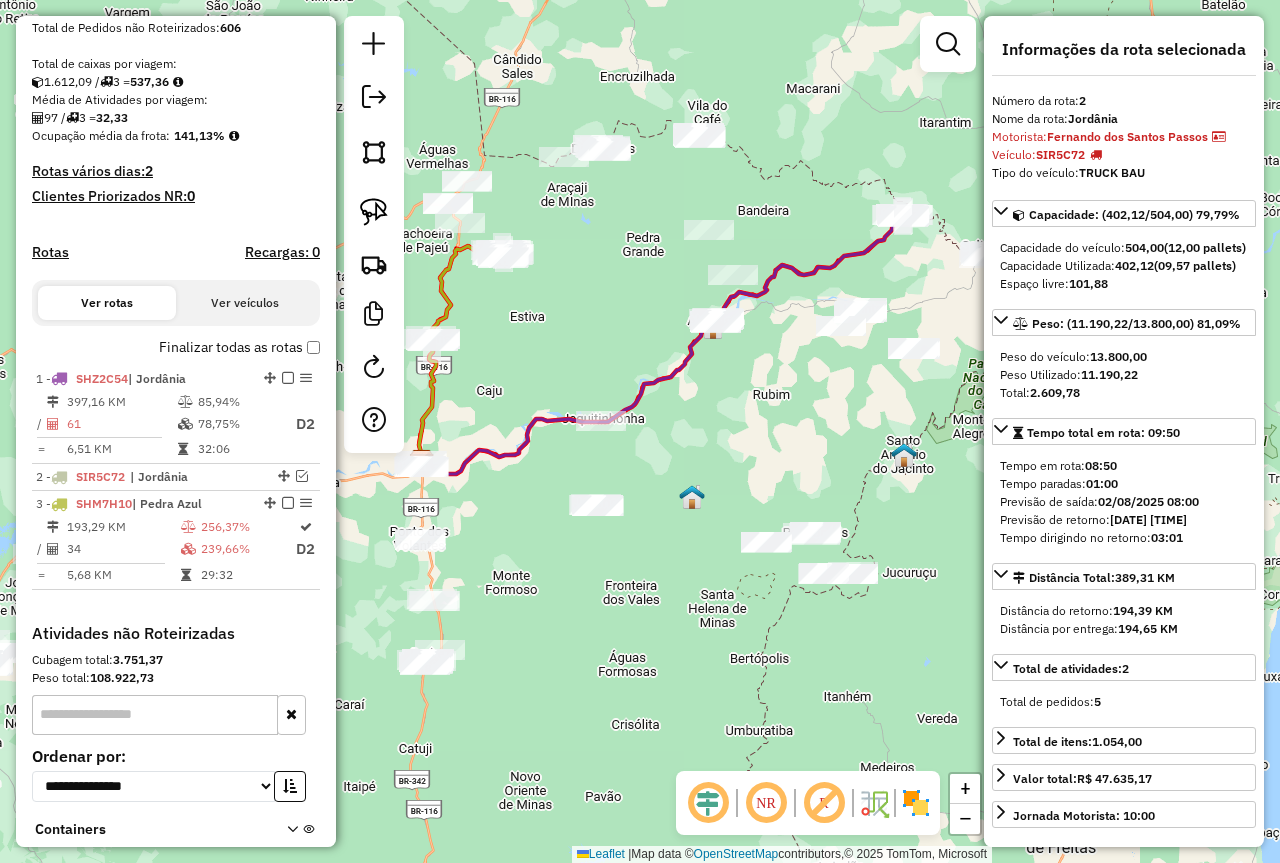 drag, startPoint x: 684, startPoint y: 615, endPoint x: 692, endPoint y: 622, distance: 10.630146 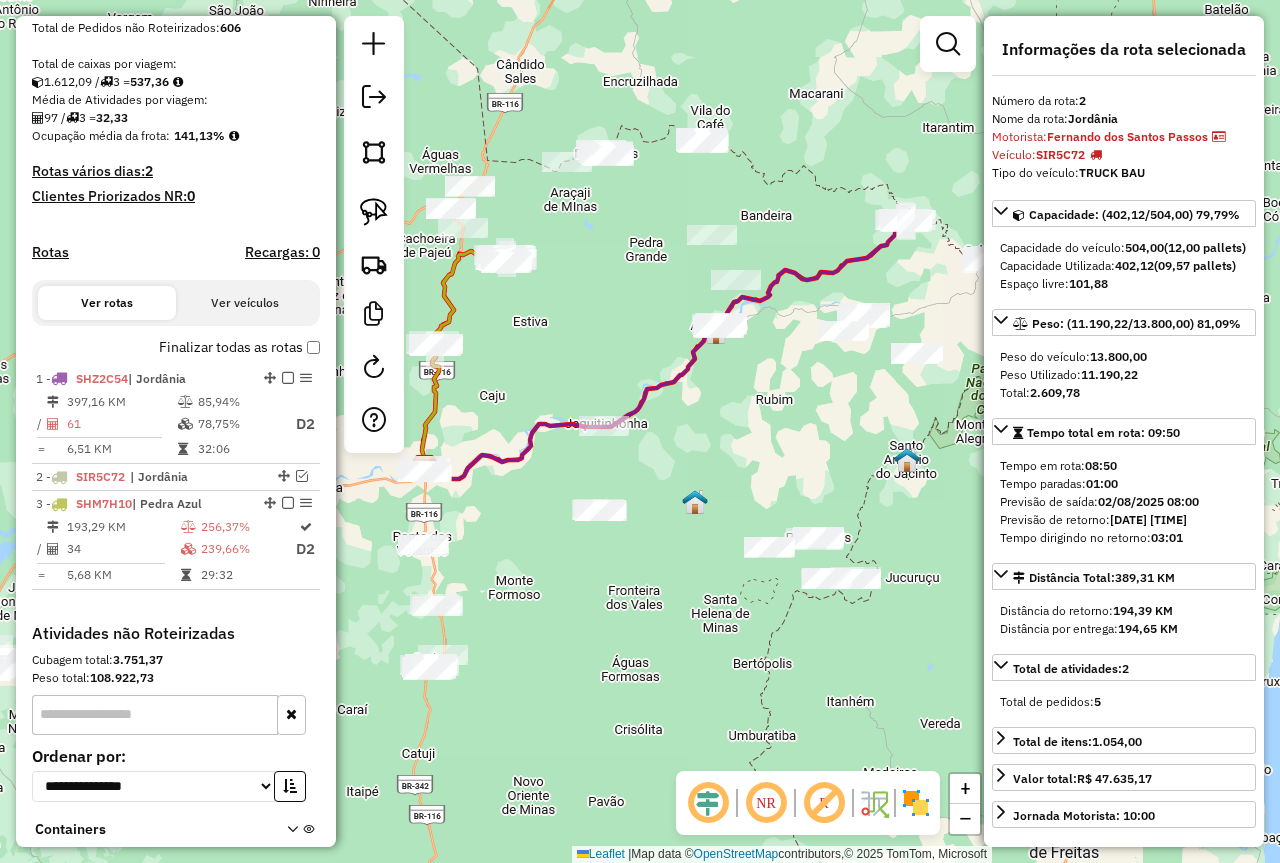 drag, startPoint x: 619, startPoint y: 582, endPoint x: 655, endPoint y: 635, distance: 64.070274 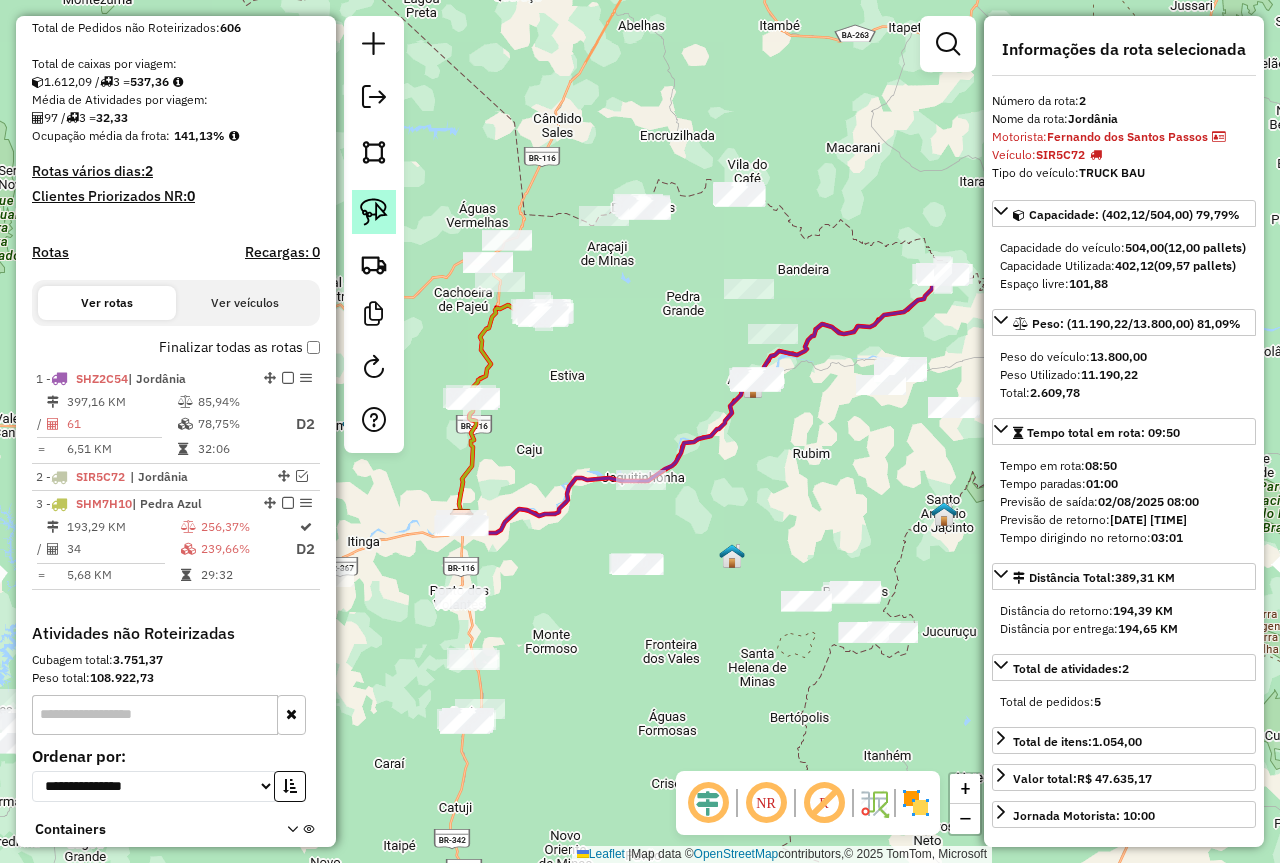 click 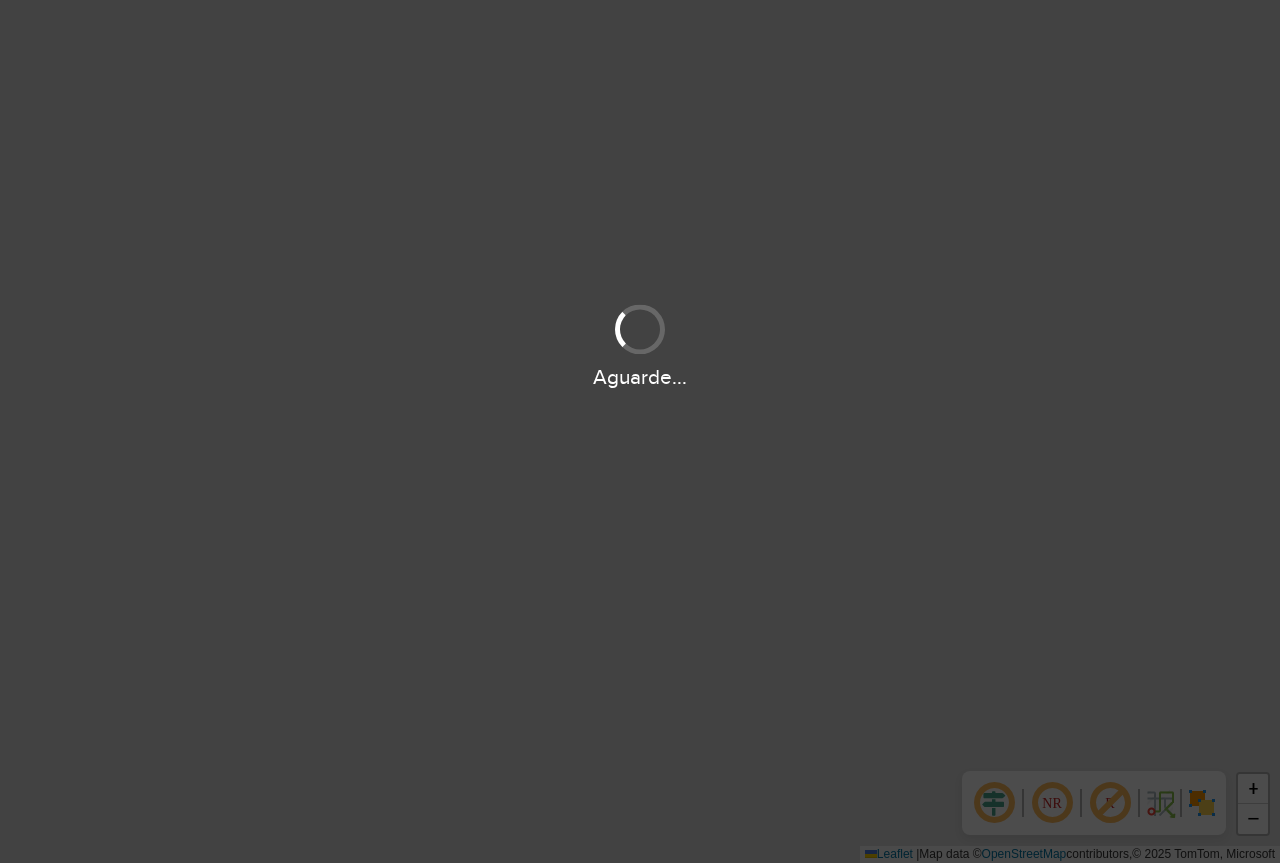 scroll, scrollTop: 0, scrollLeft: 0, axis: both 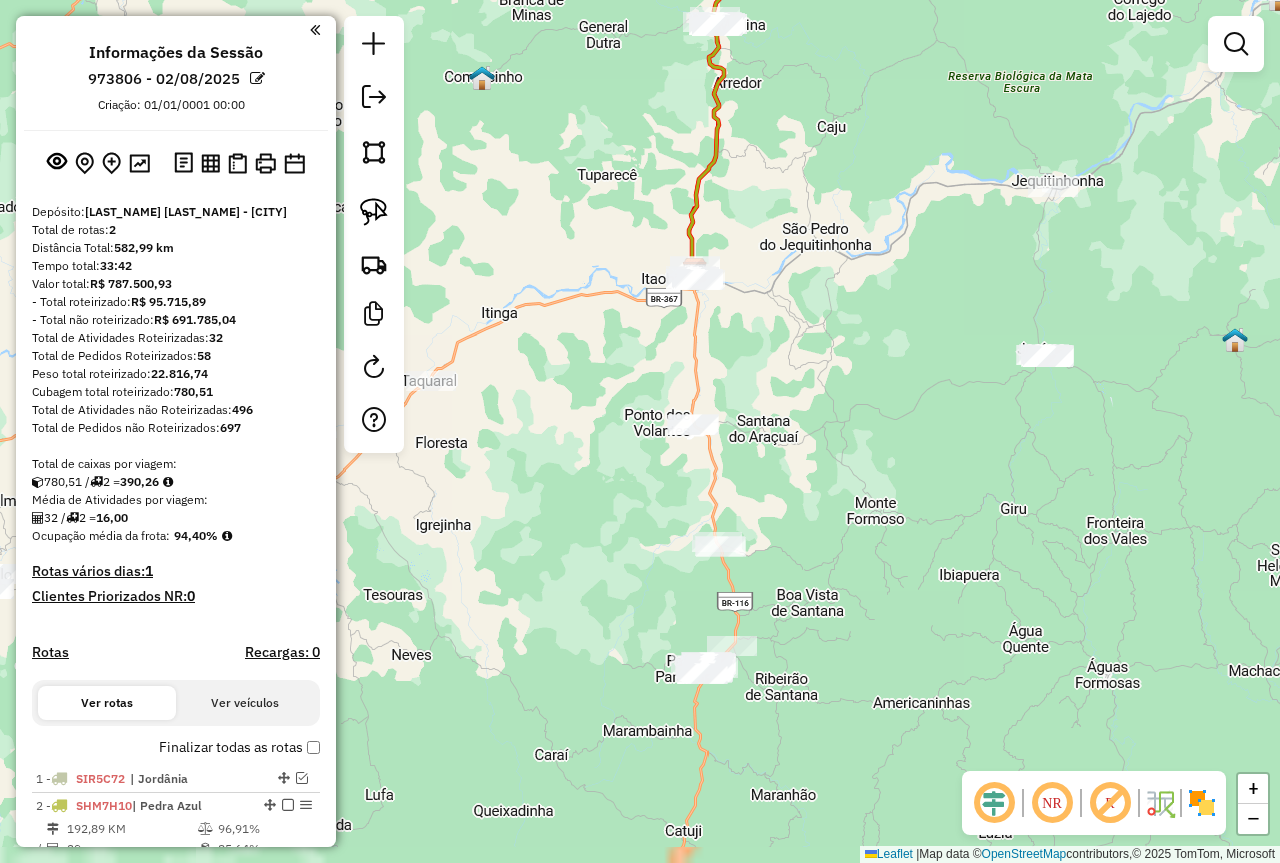 drag, startPoint x: 832, startPoint y: 594, endPoint x: 895, endPoint y: 421, distance: 184.11409 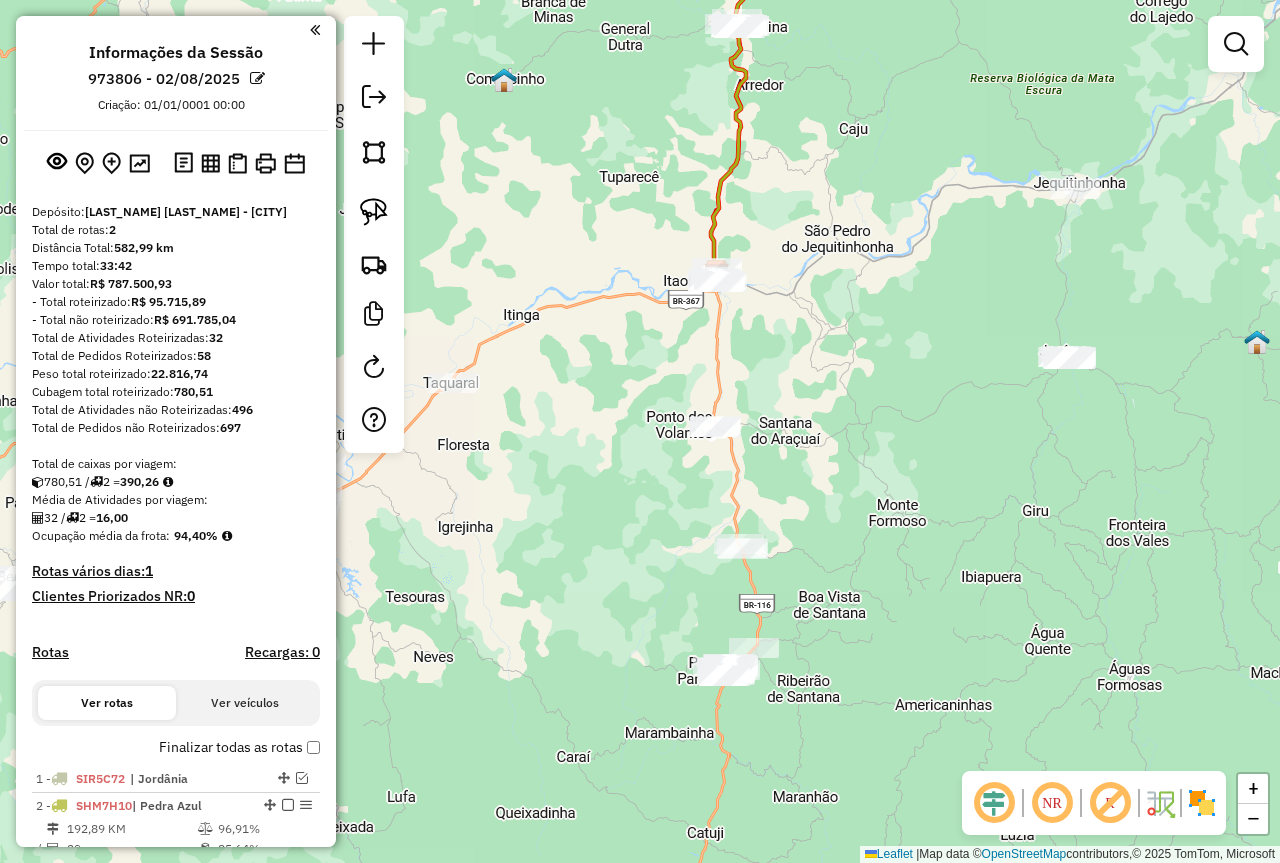 drag, startPoint x: 836, startPoint y: 517, endPoint x: 838, endPoint y: 567, distance: 50.039986 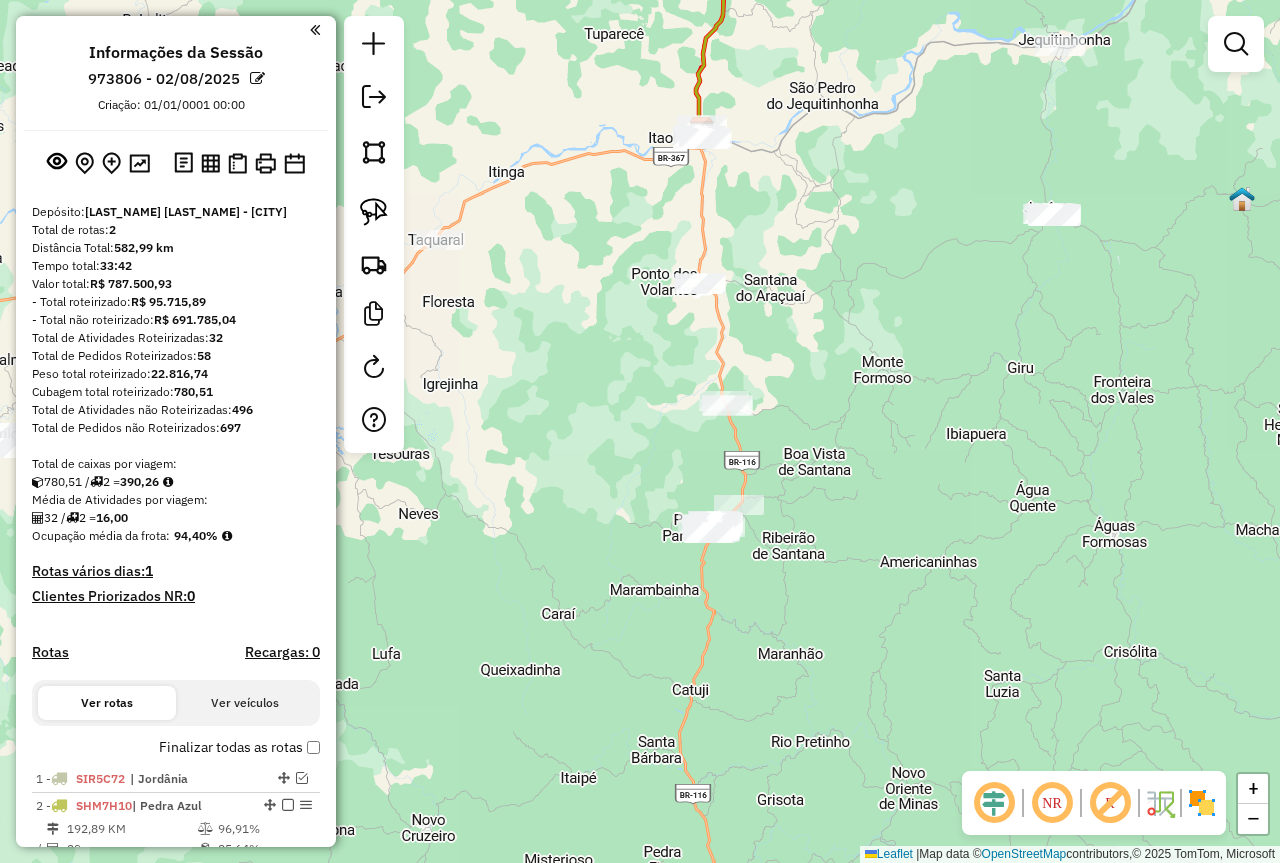 drag, startPoint x: 804, startPoint y: 631, endPoint x: 788, endPoint y: 482, distance: 149.8566 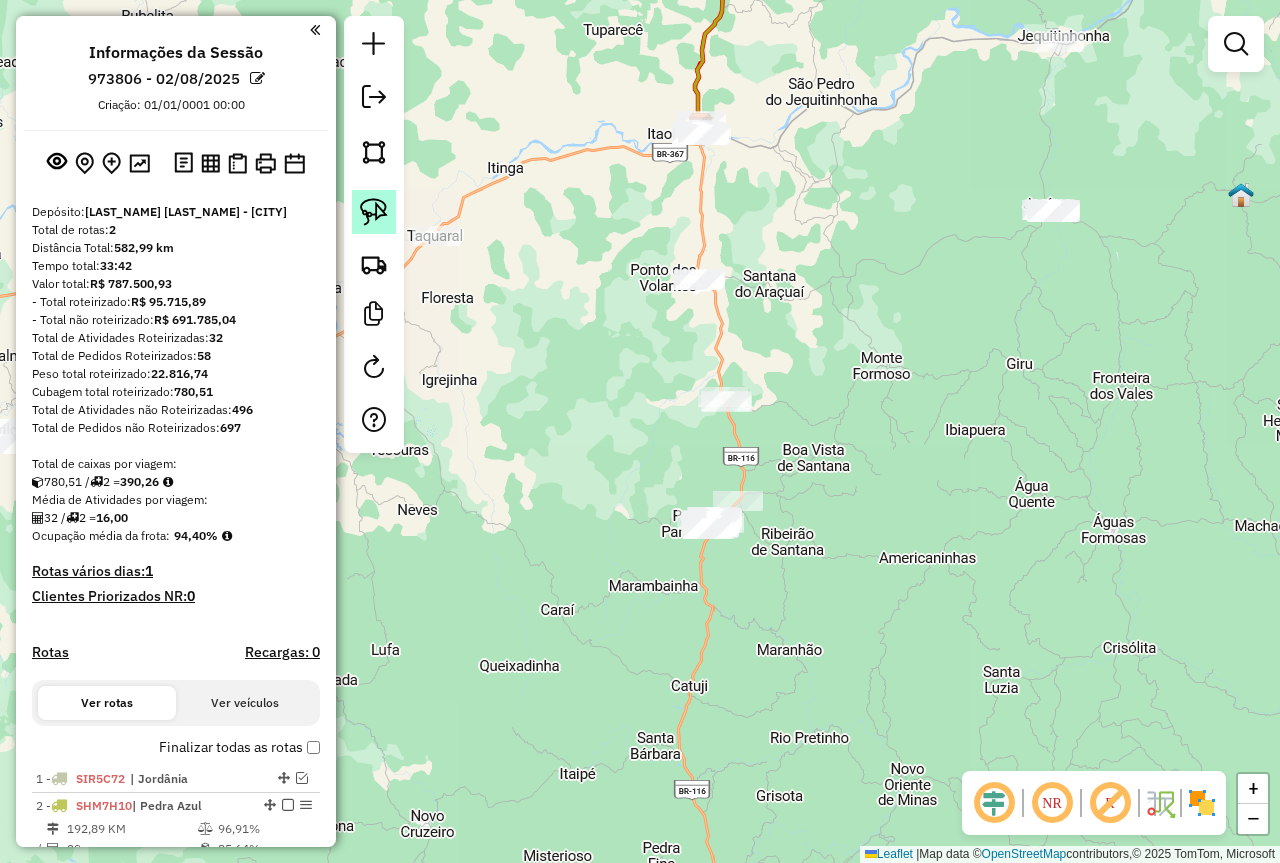 click 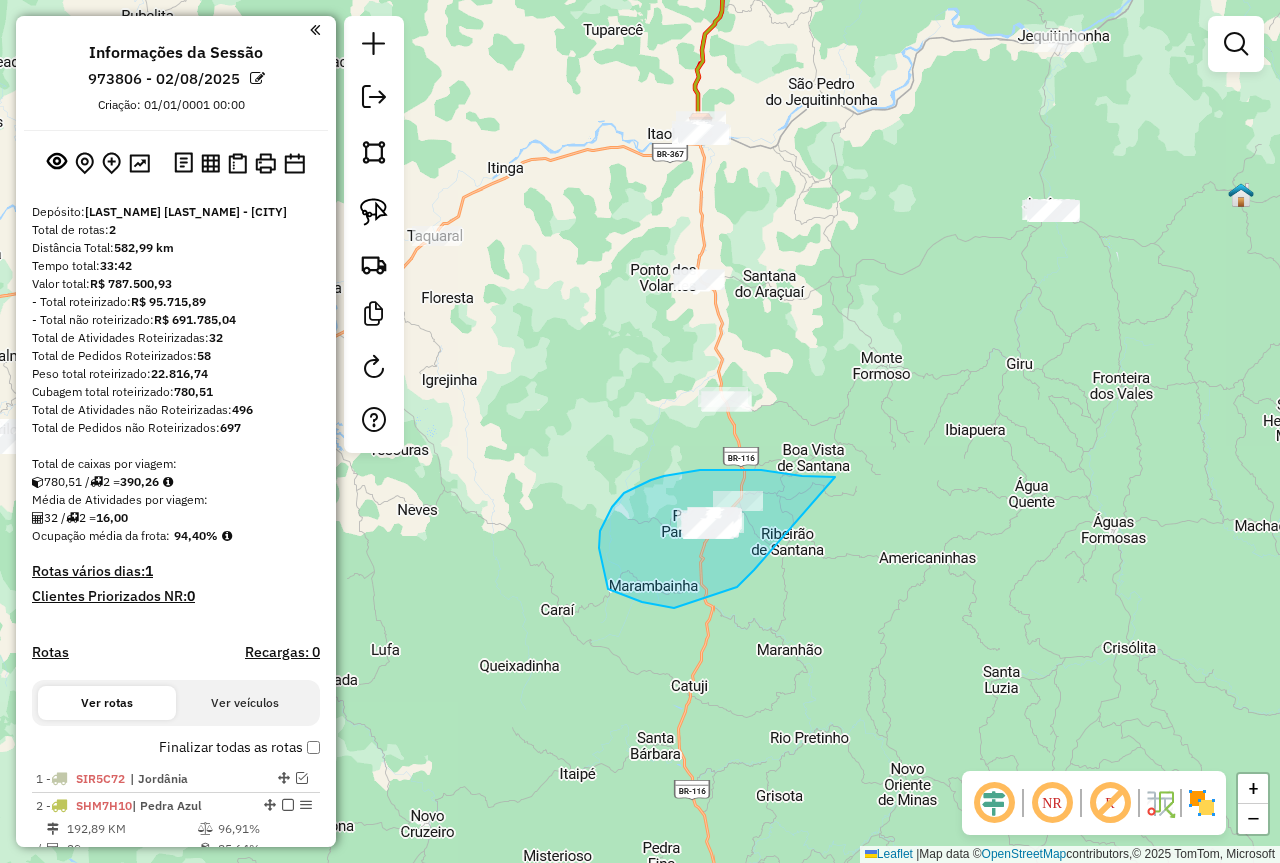 drag, startPoint x: 835, startPoint y: 477, endPoint x: 765, endPoint y: 557, distance: 106.30146 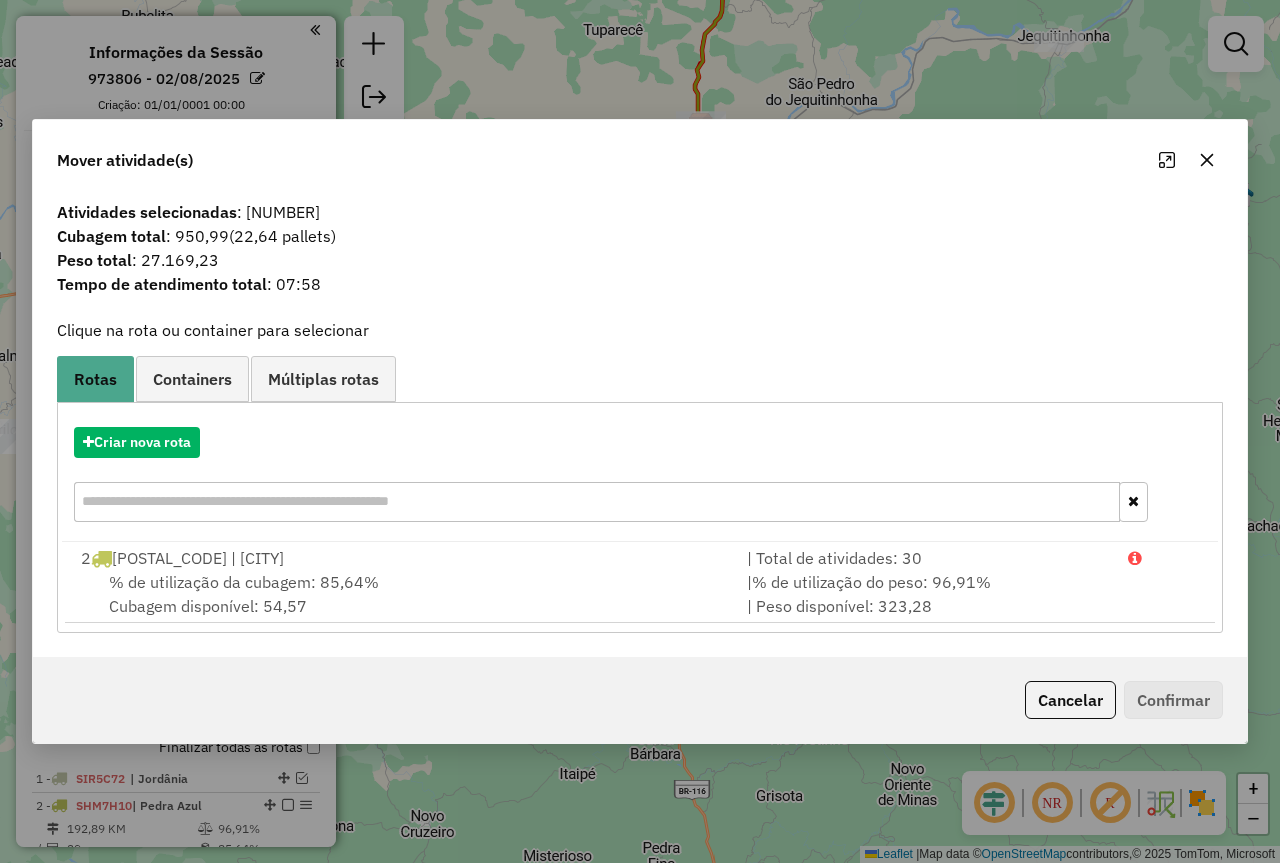 click 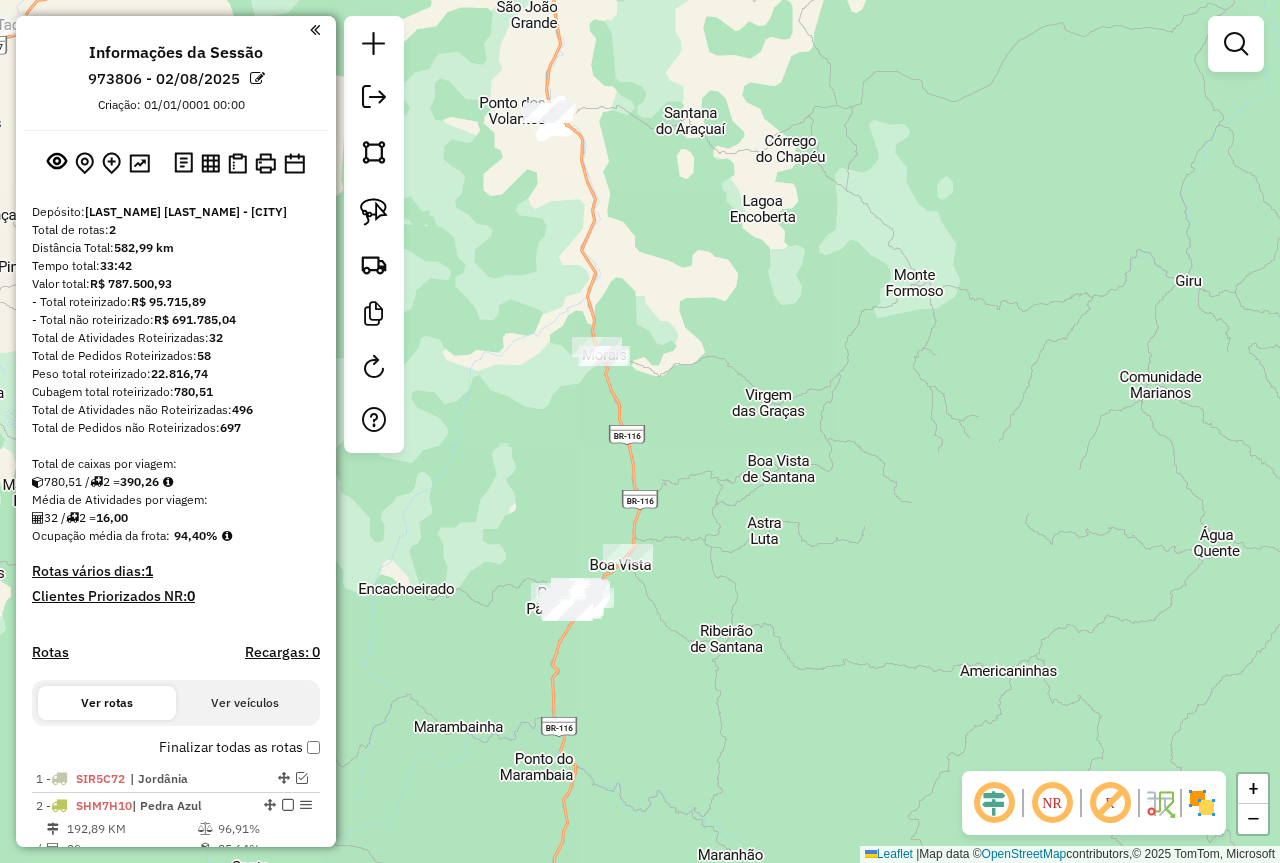 drag, startPoint x: 812, startPoint y: 418, endPoint x: 766, endPoint y: 601, distance: 188.69287 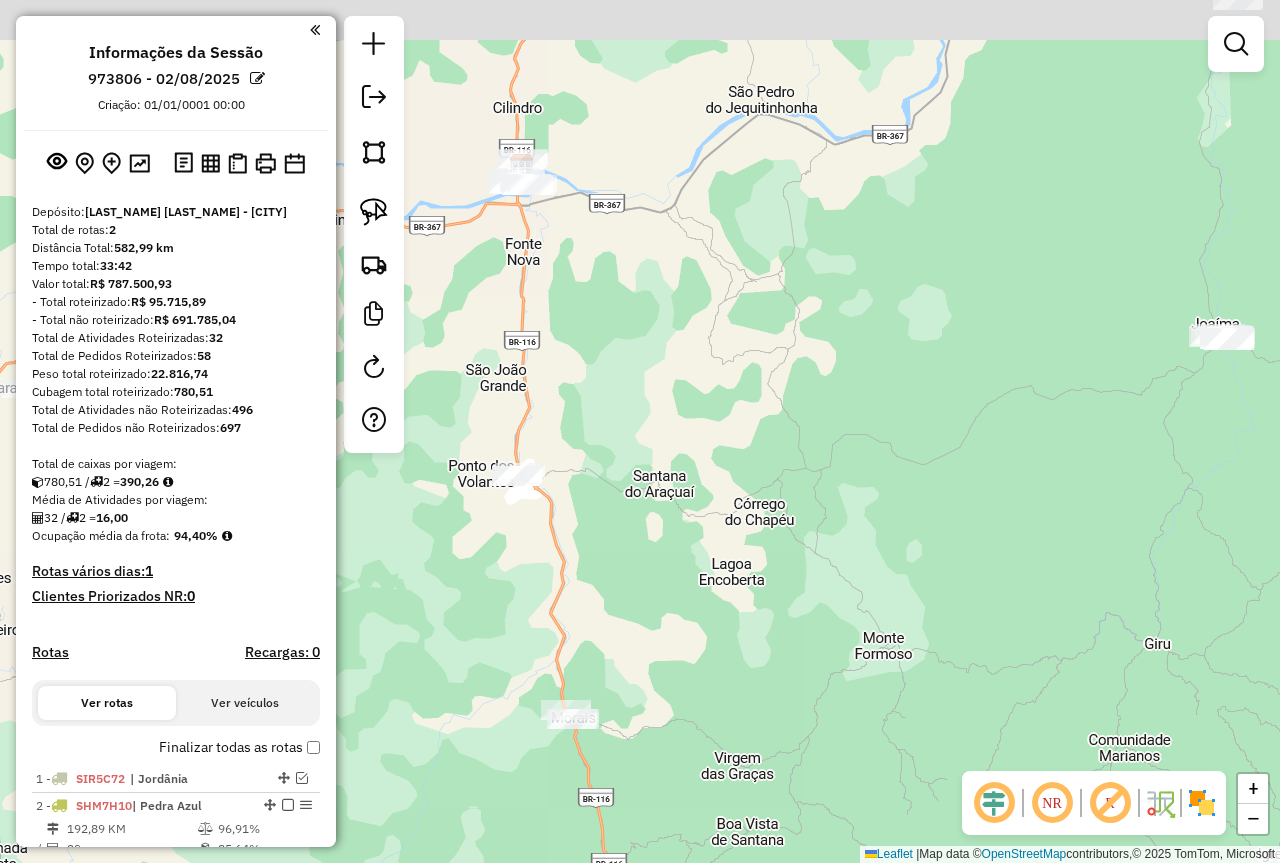 drag, startPoint x: 746, startPoint y: 319, endPoint x: 722, endPoint y: 725, distance: 406.70874 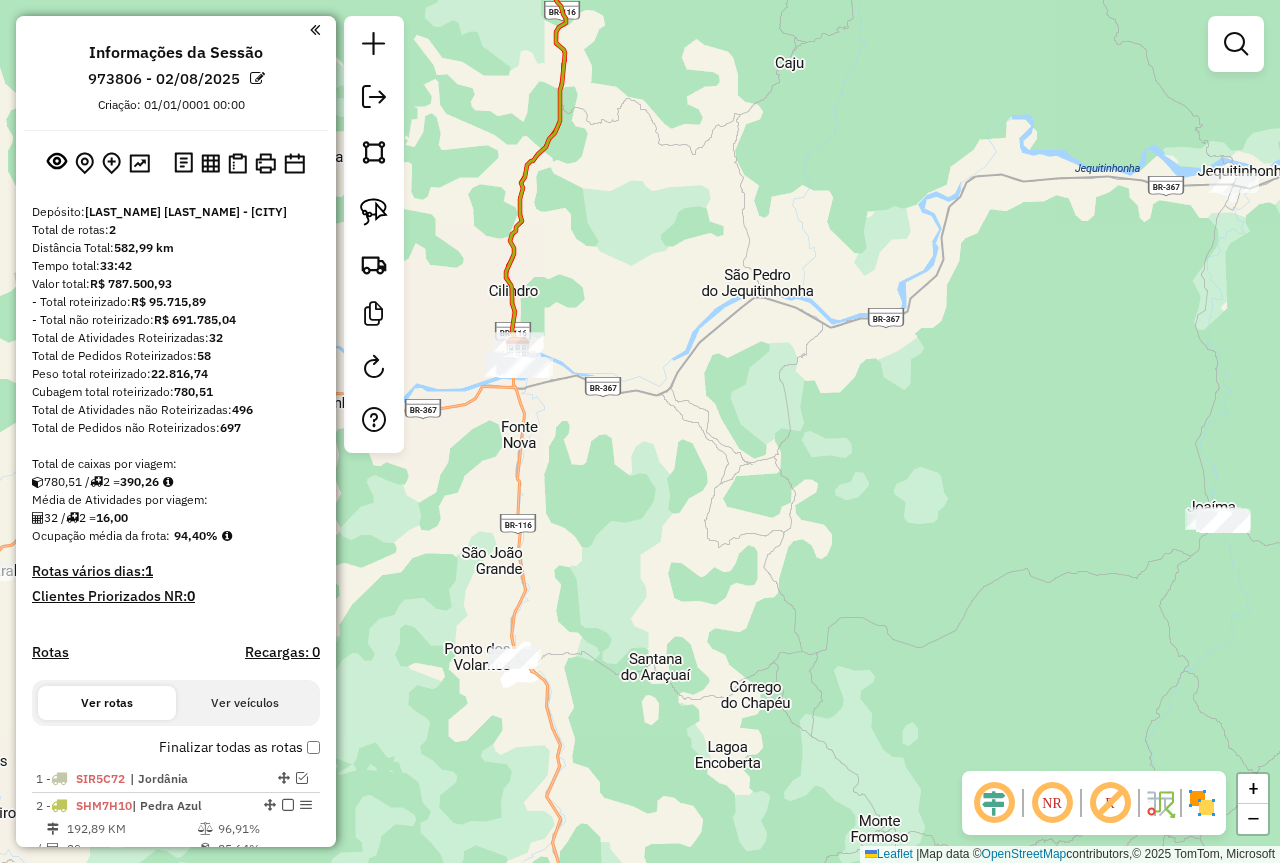 drag, startPoint x: 643, startPoint y: 500, endPoint x: 665, endPoint y: 715, distance: 216.12265 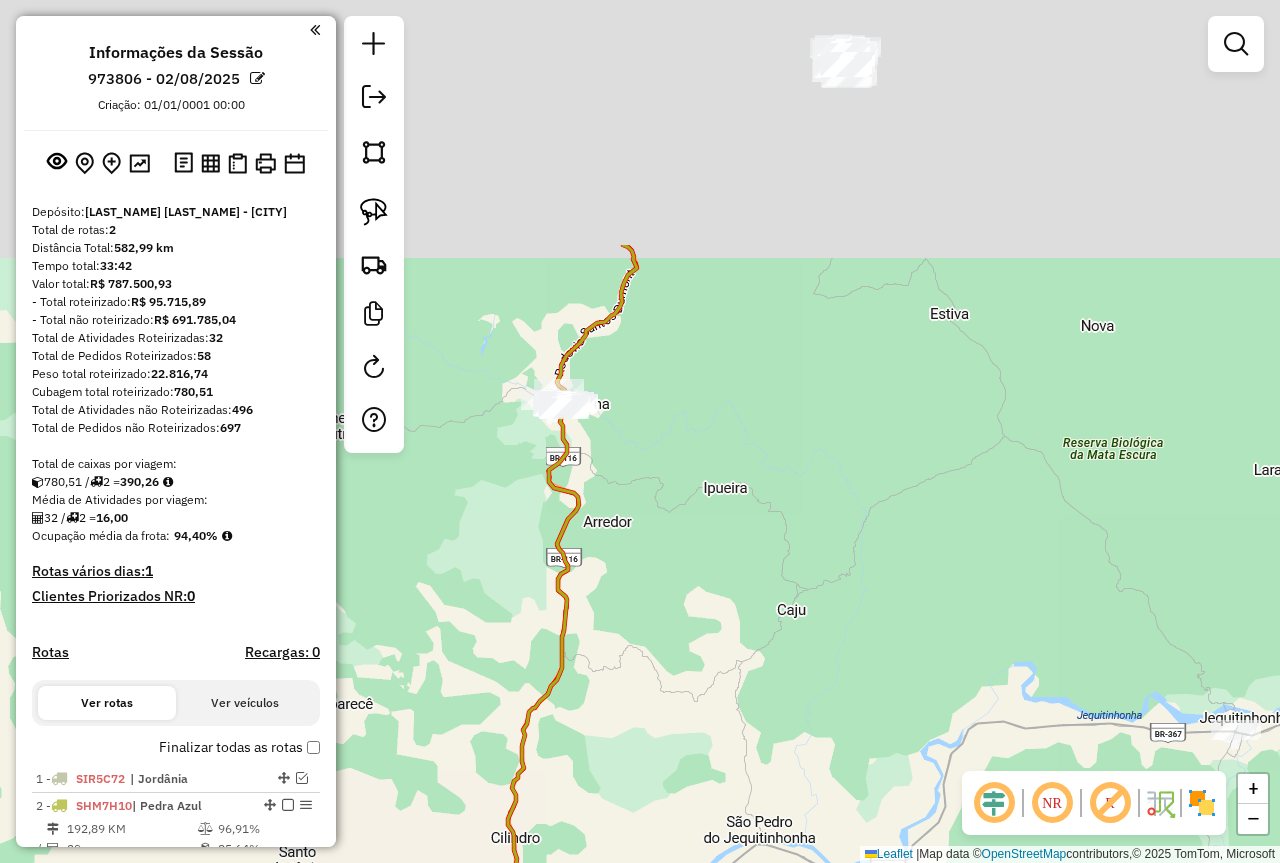 drag, startPoint x: 687, startPoint y: 402, endPoint x: 676, endPoint y: 652, distance: 250.24188 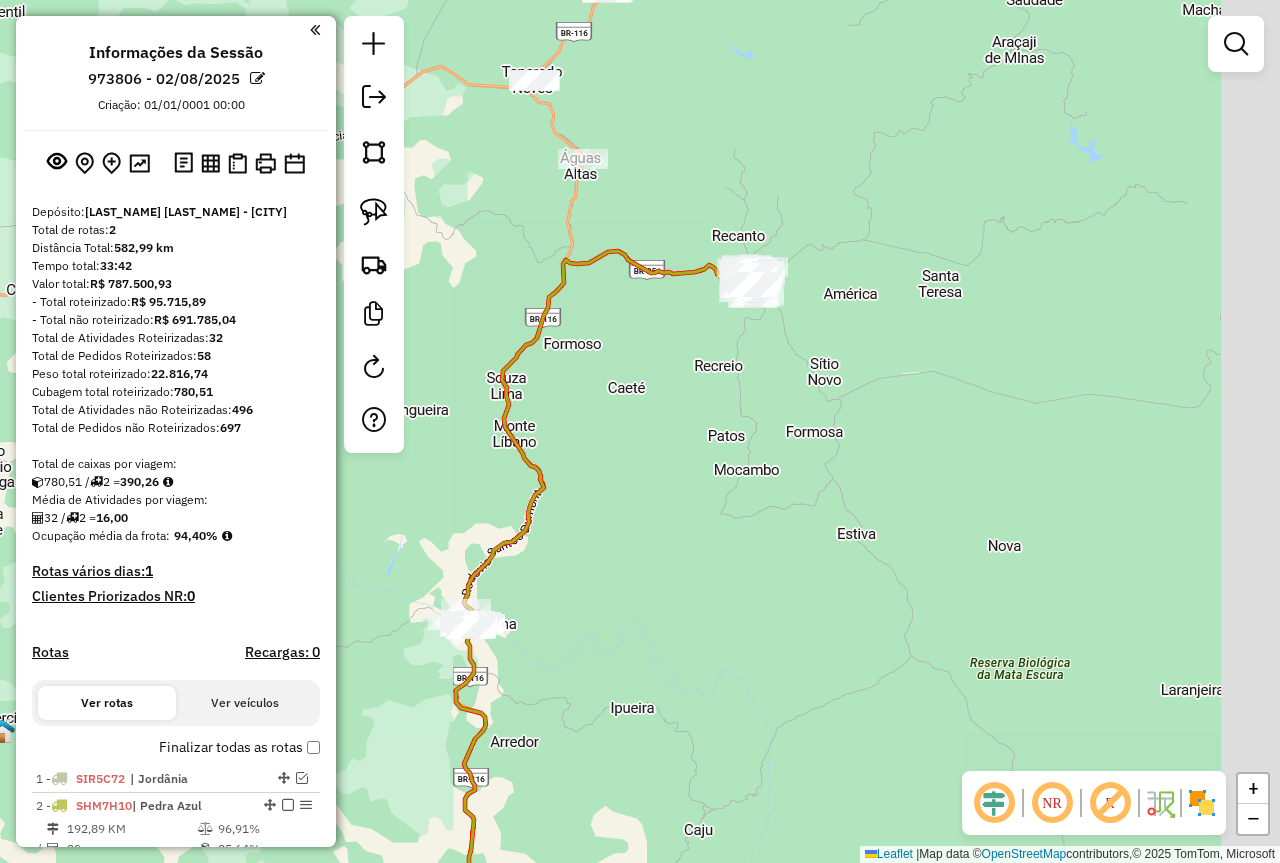 drag, startPoint x: 725, startPoint y: 406, endPoint x: 576, endPoint y: 521, distance: 188.21796 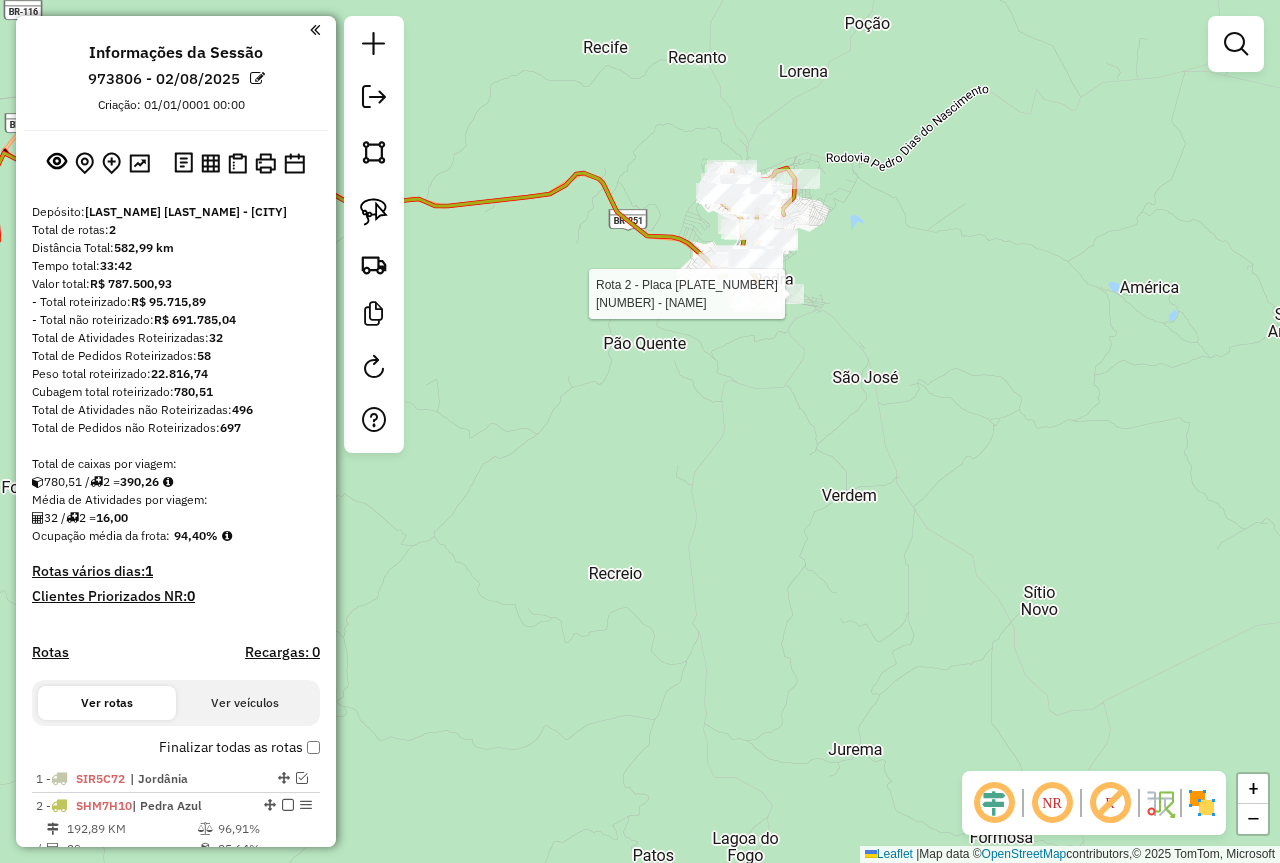 select on "**********" 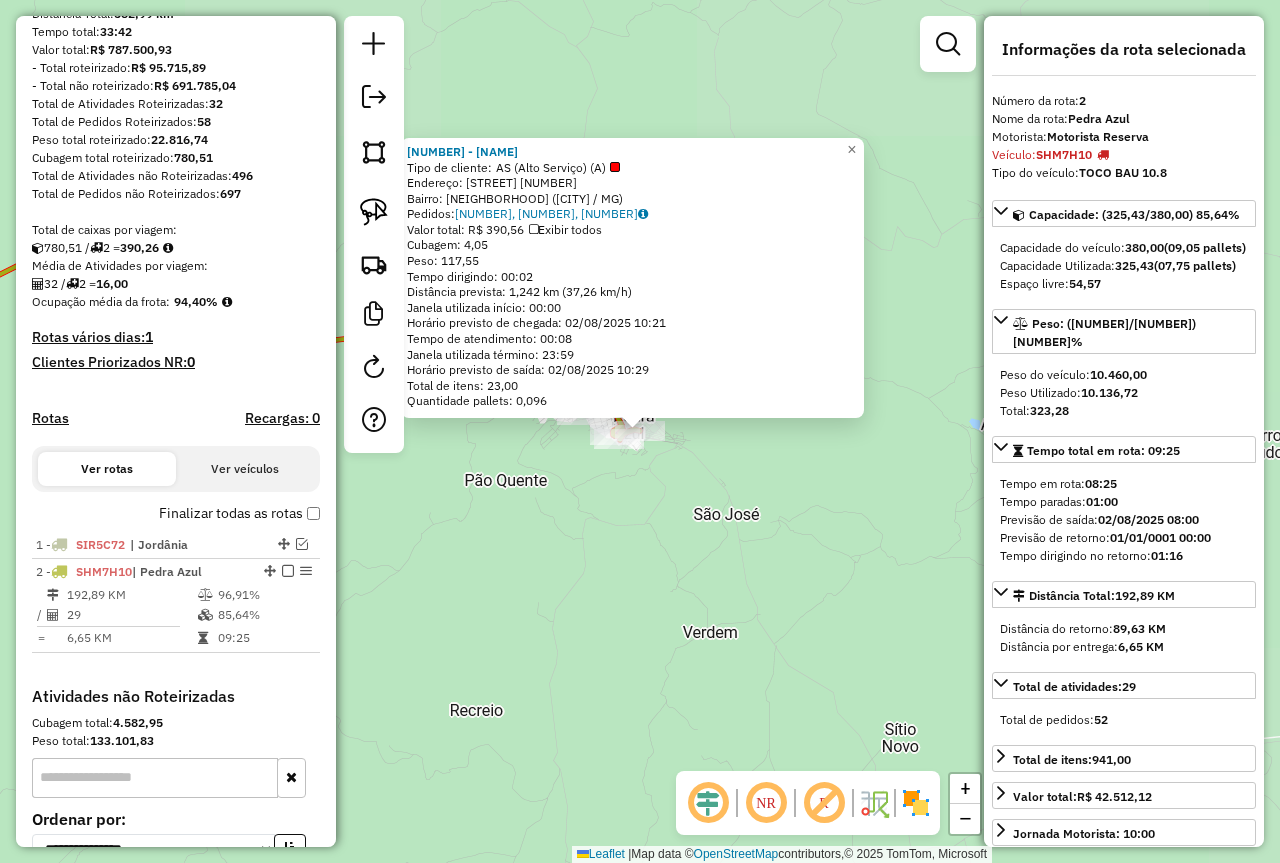 scroll, scrollTop: 433, scrollLeft: 0, axis: vertical 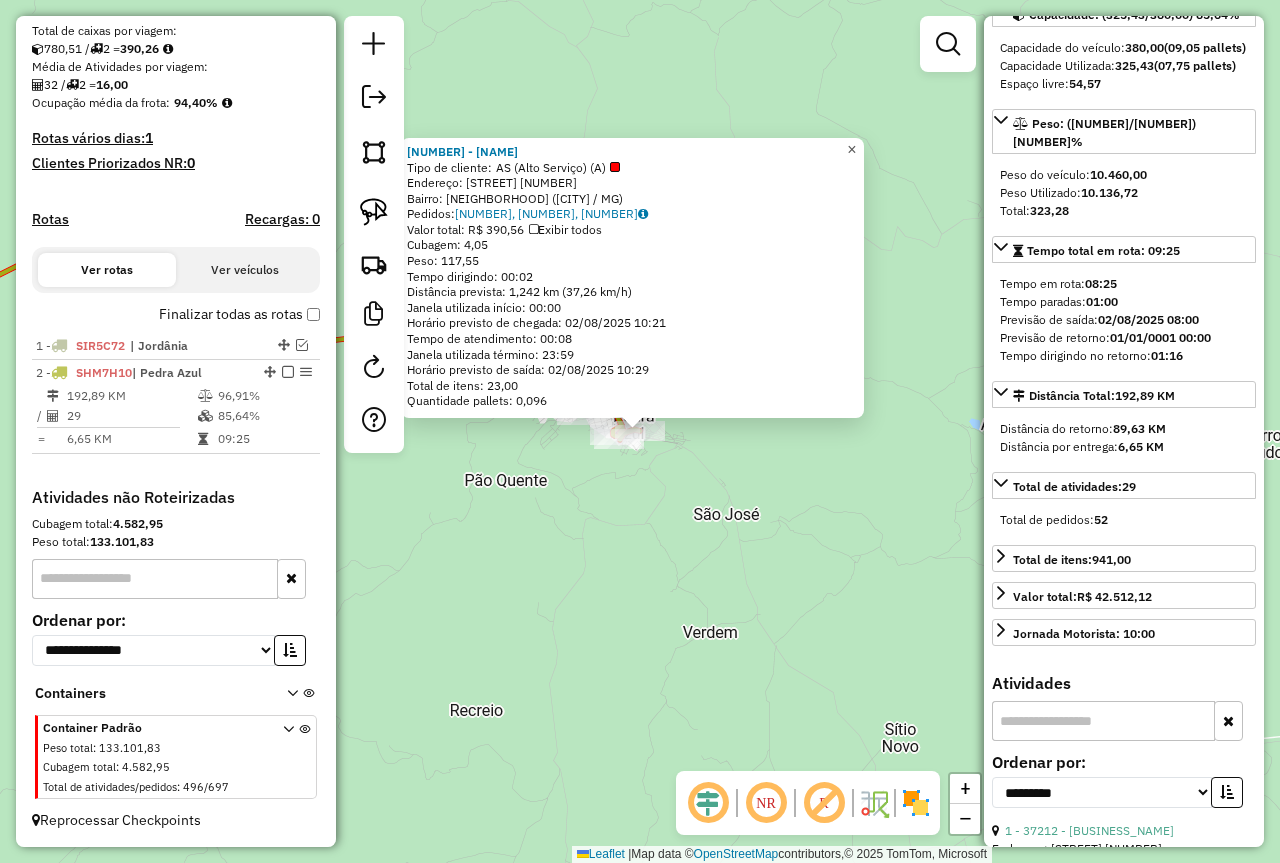 click on "×" 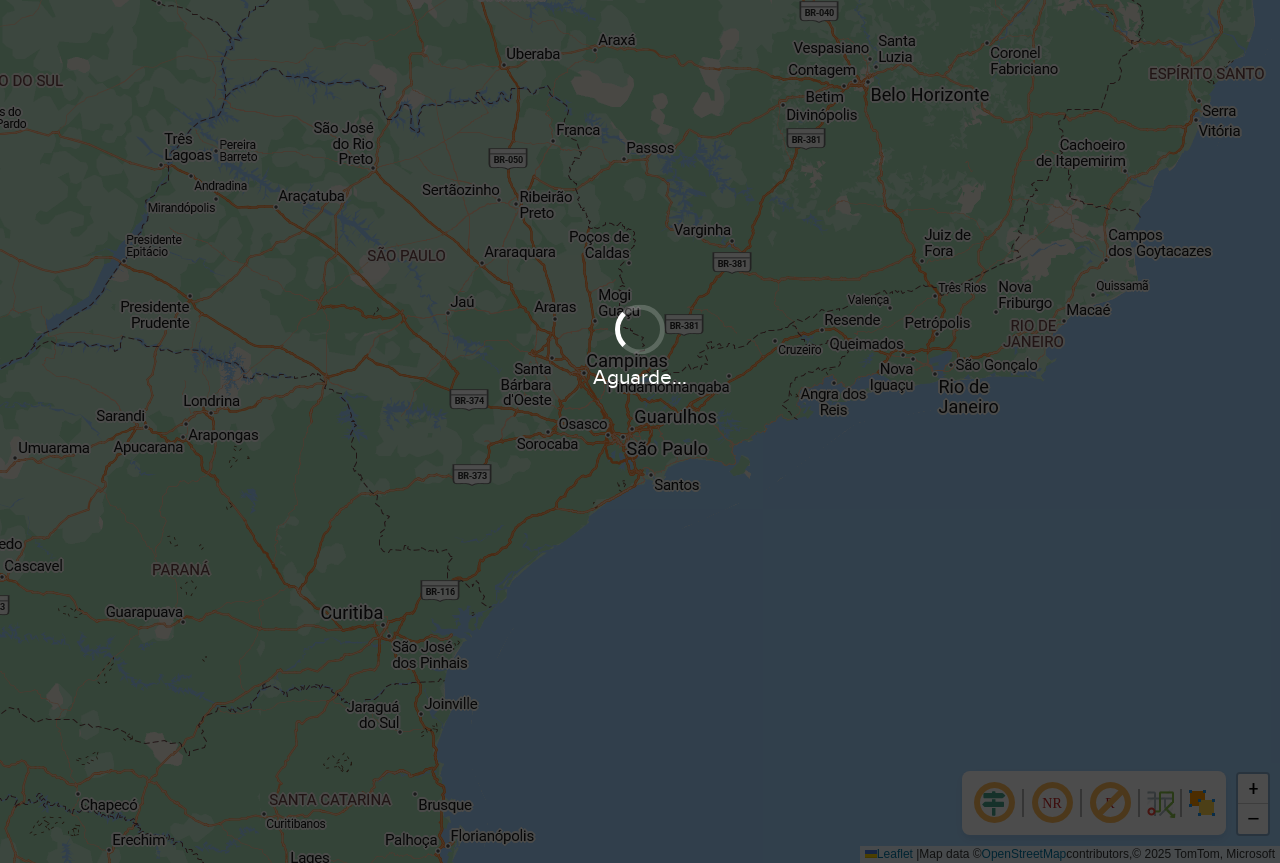 scroll, scrollTop: 0, scrollLeft: 0, axis: both 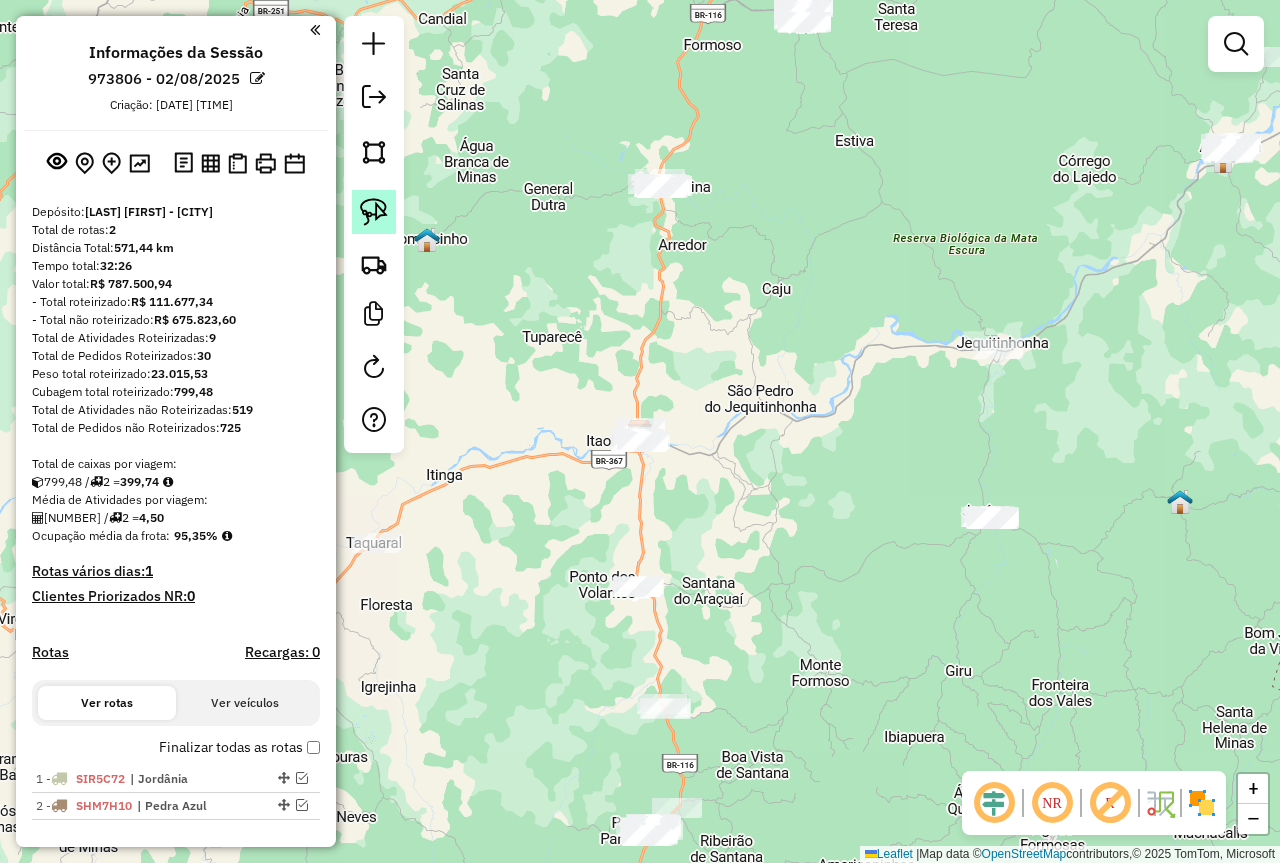 click 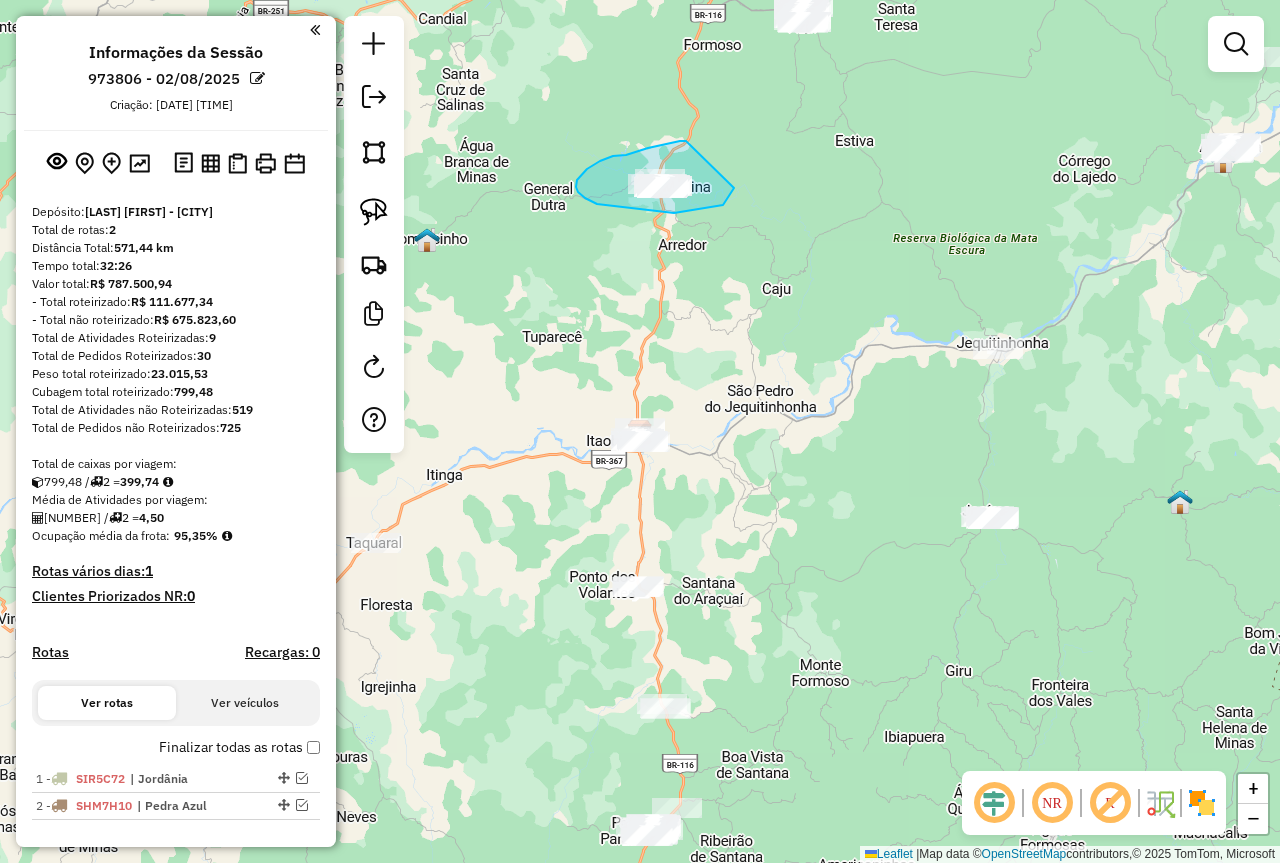 drag, startPoint x: 686, startPoint y: 141, endPoint x: 734, endPoint y: 188, distance: 67.17886 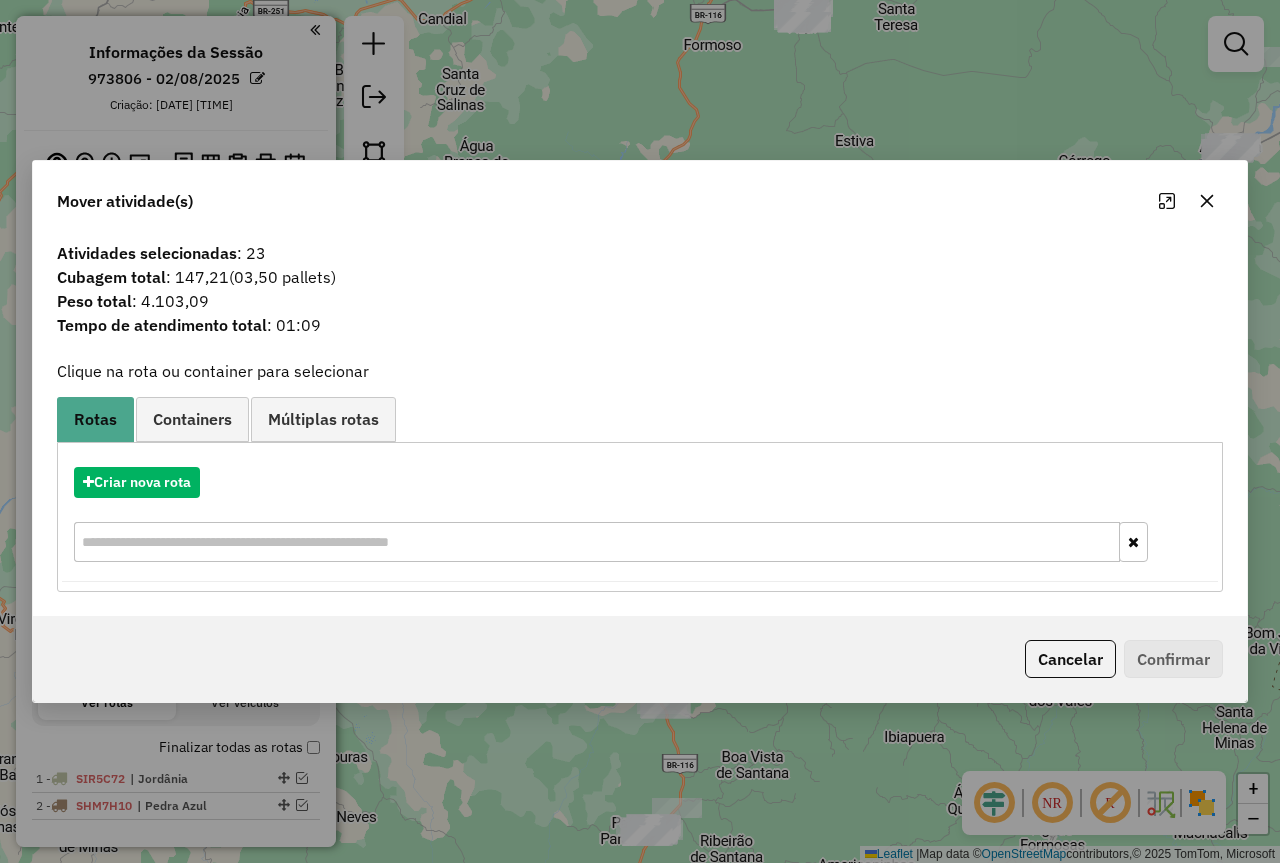 click 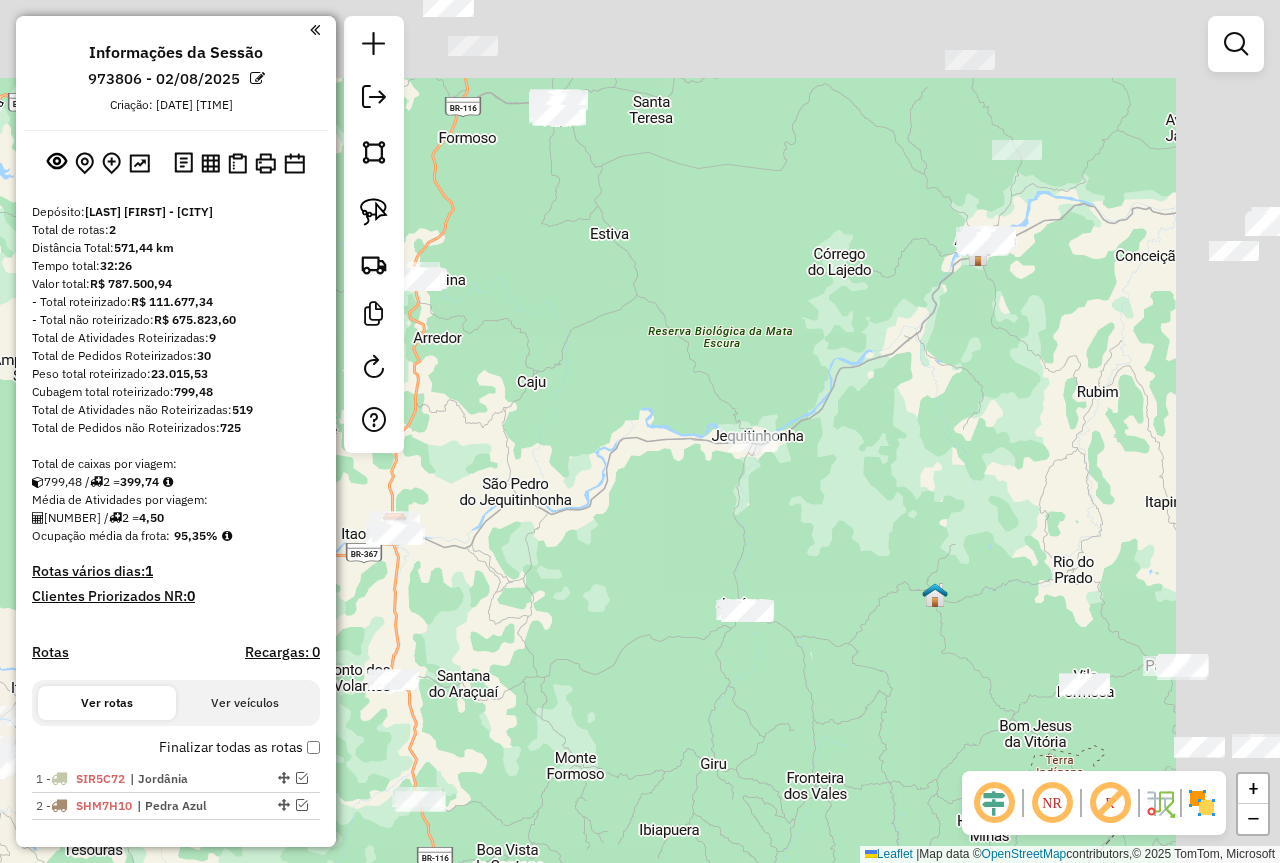 drag, startPoint x: 1146, startPoint y: 306, endPoint x: 750, endPoint y: 405, distance: 408.18747 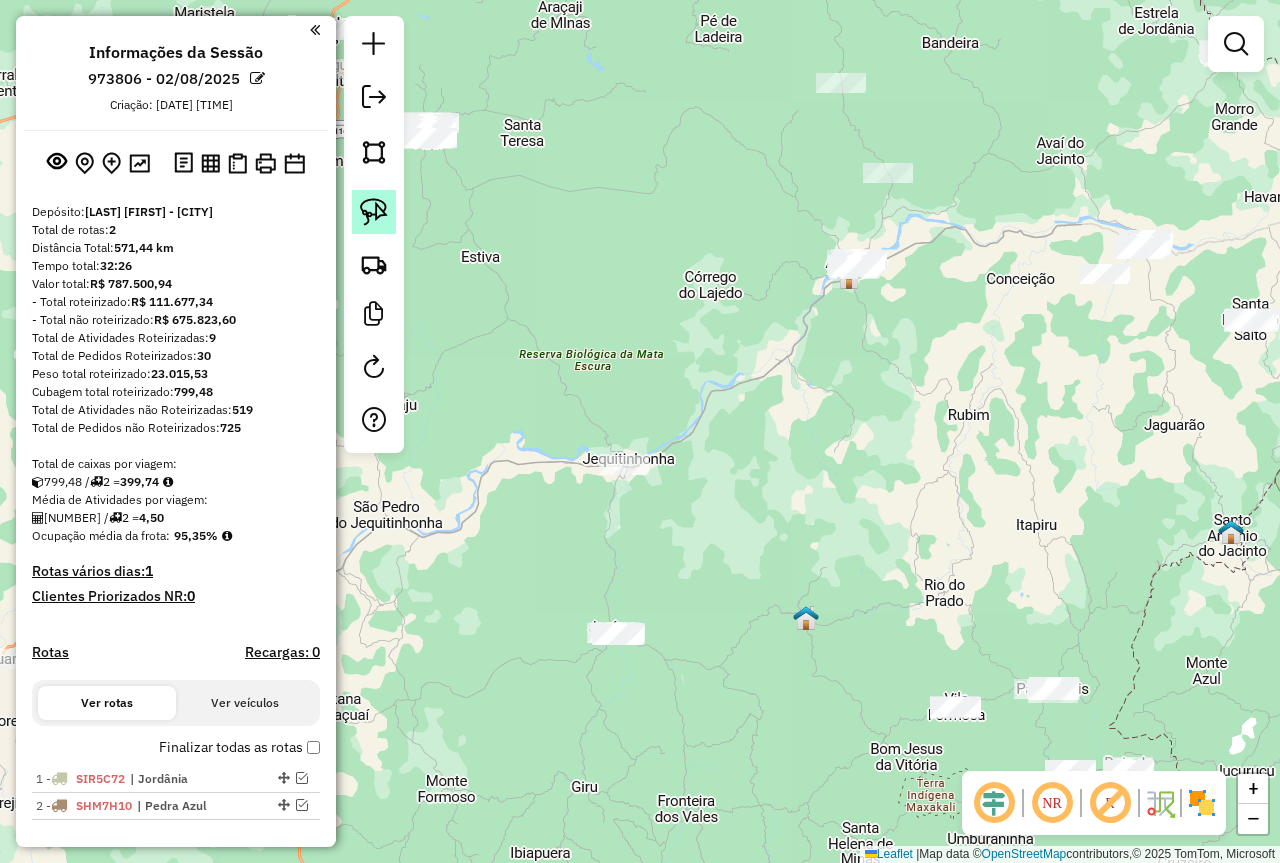 click 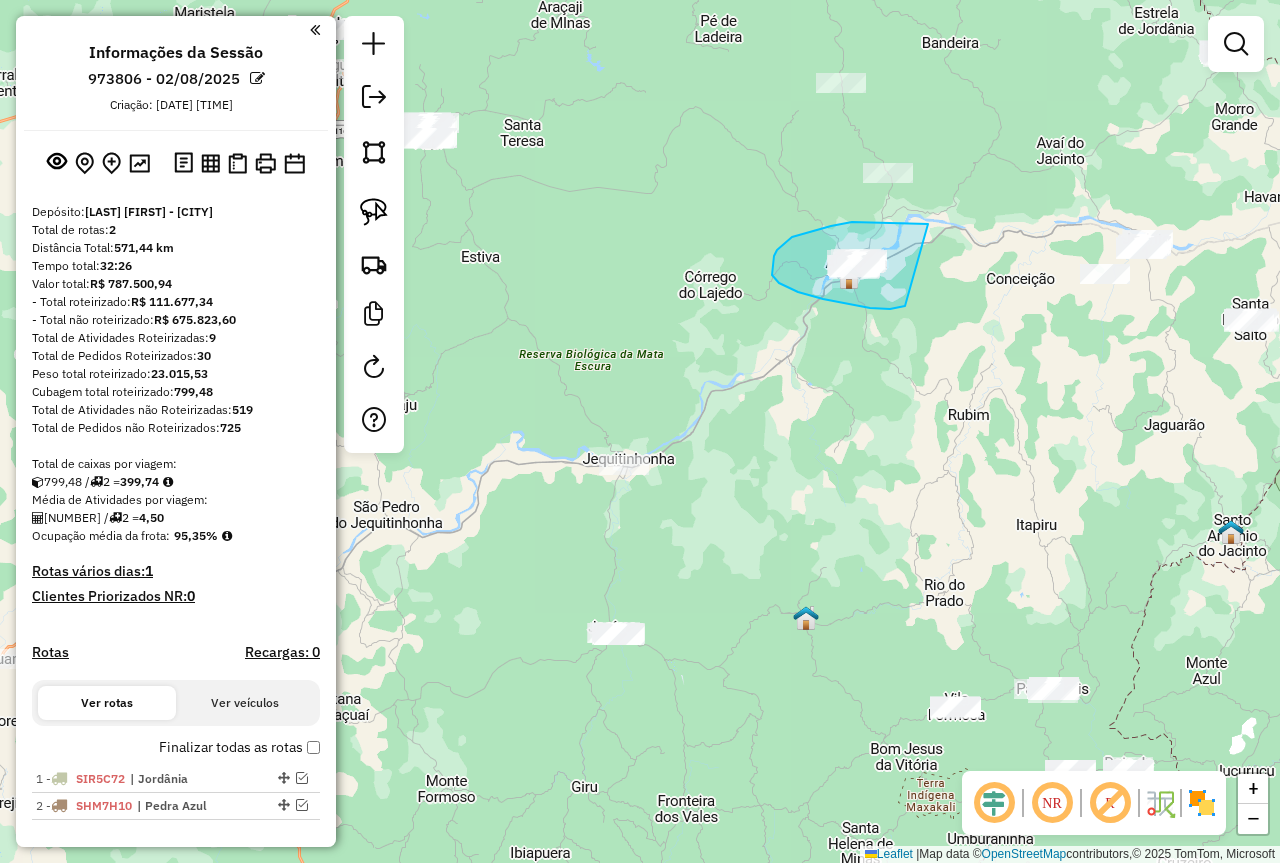 drag, startPoint x: 928, startPoint y: 224, endPoint x: 922, endPoint y: 300, distance: 76.23647 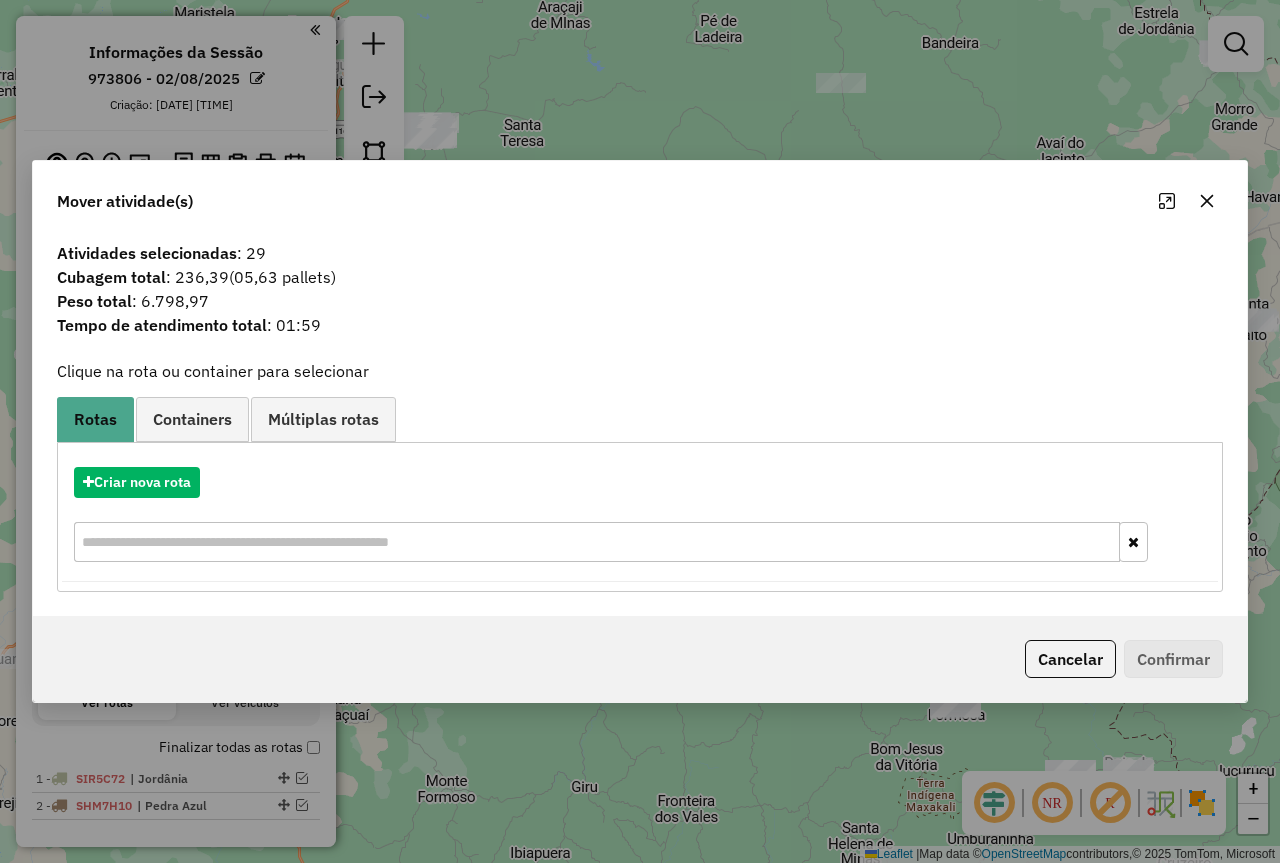 click 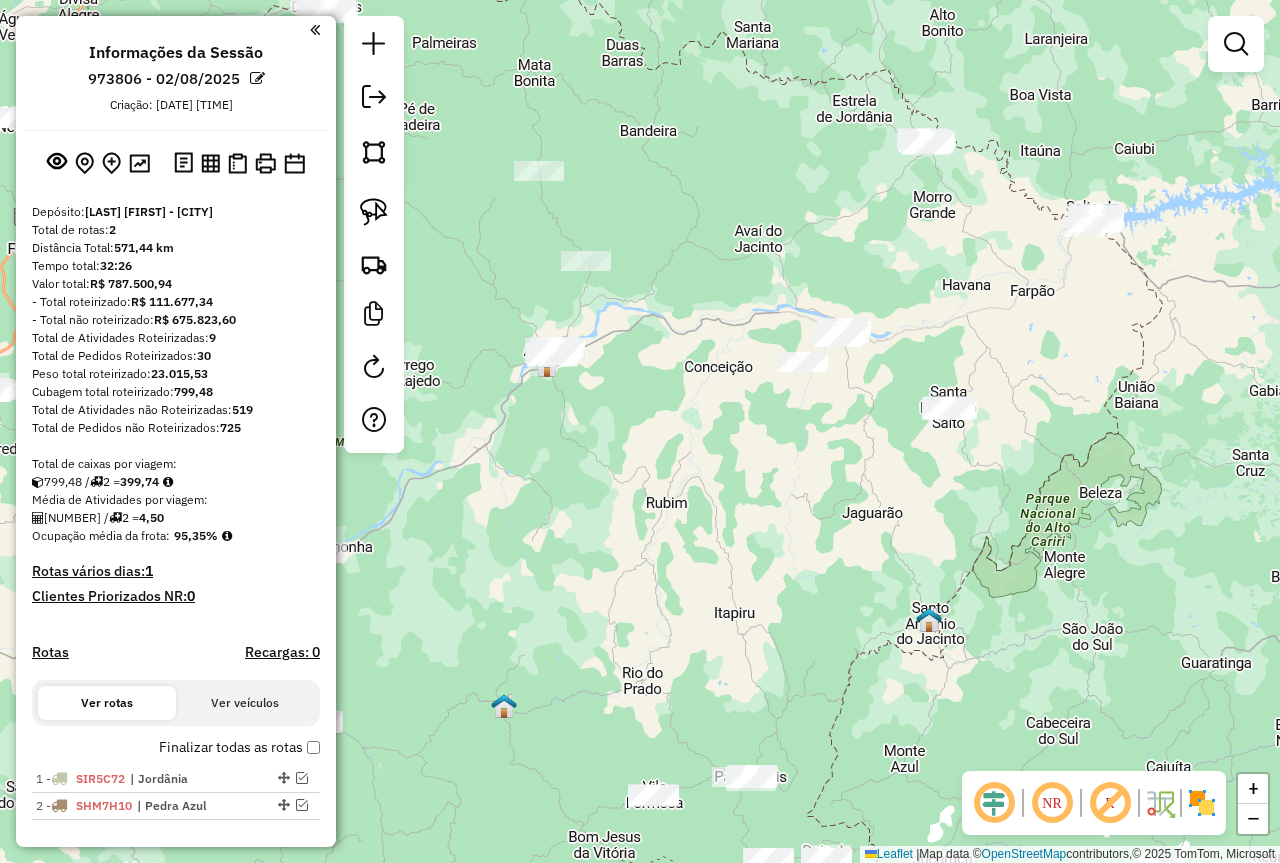 drag, startPoint x: 1016, startPoint y: 446, endPoint x: 721, endPoint y: 530, distance: 306.72626 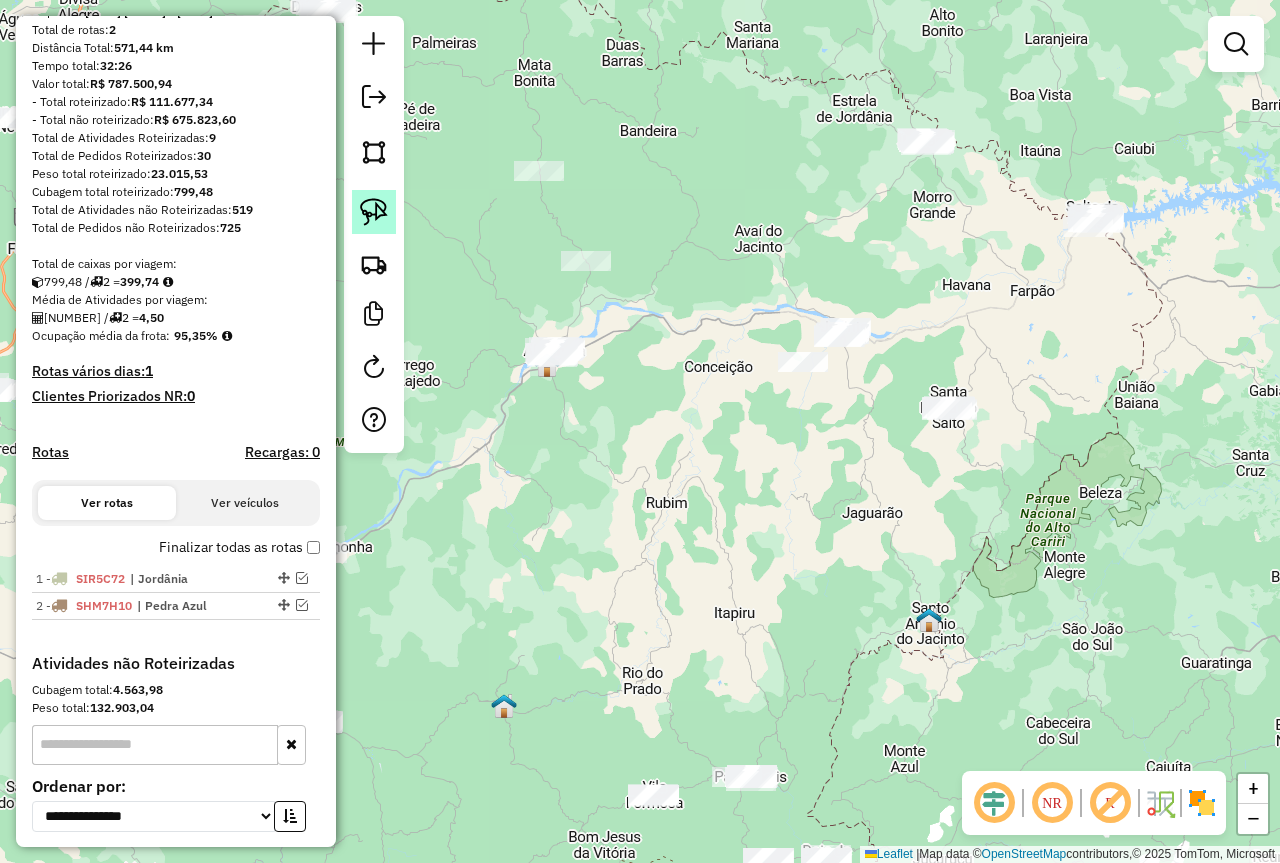 click 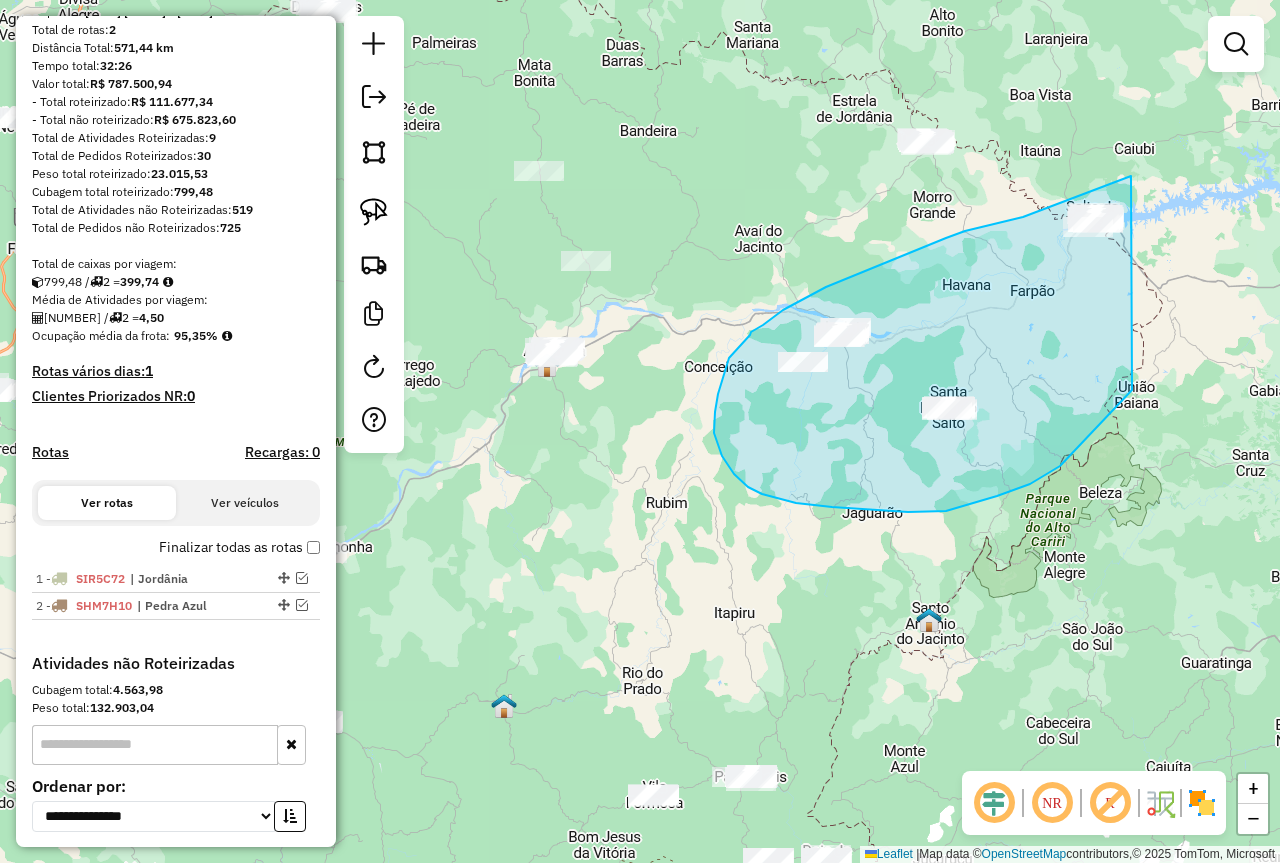 drag, startPoint x: 1131, startPoint y: 176, endPoint x: 1132, endPoint y: 390, distance: 214.00233 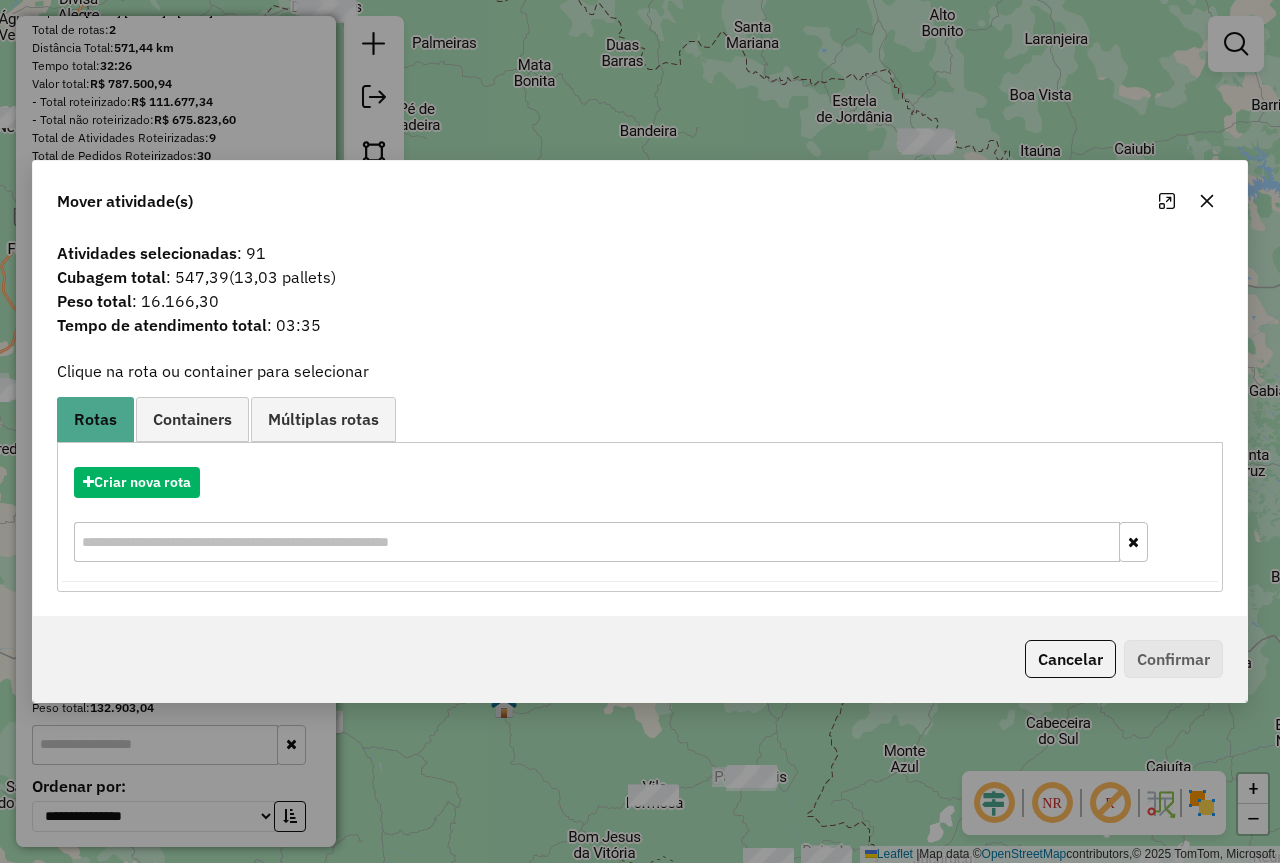 click 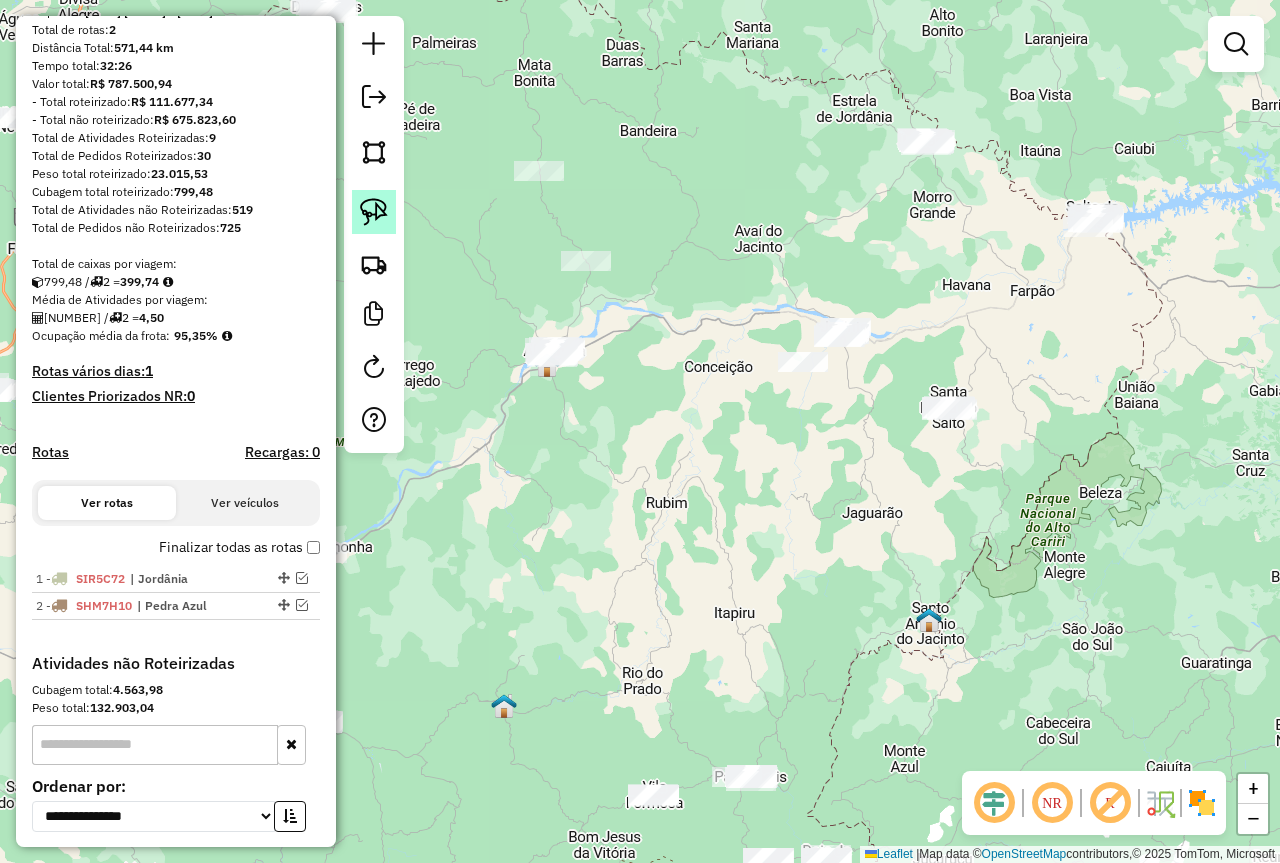 click 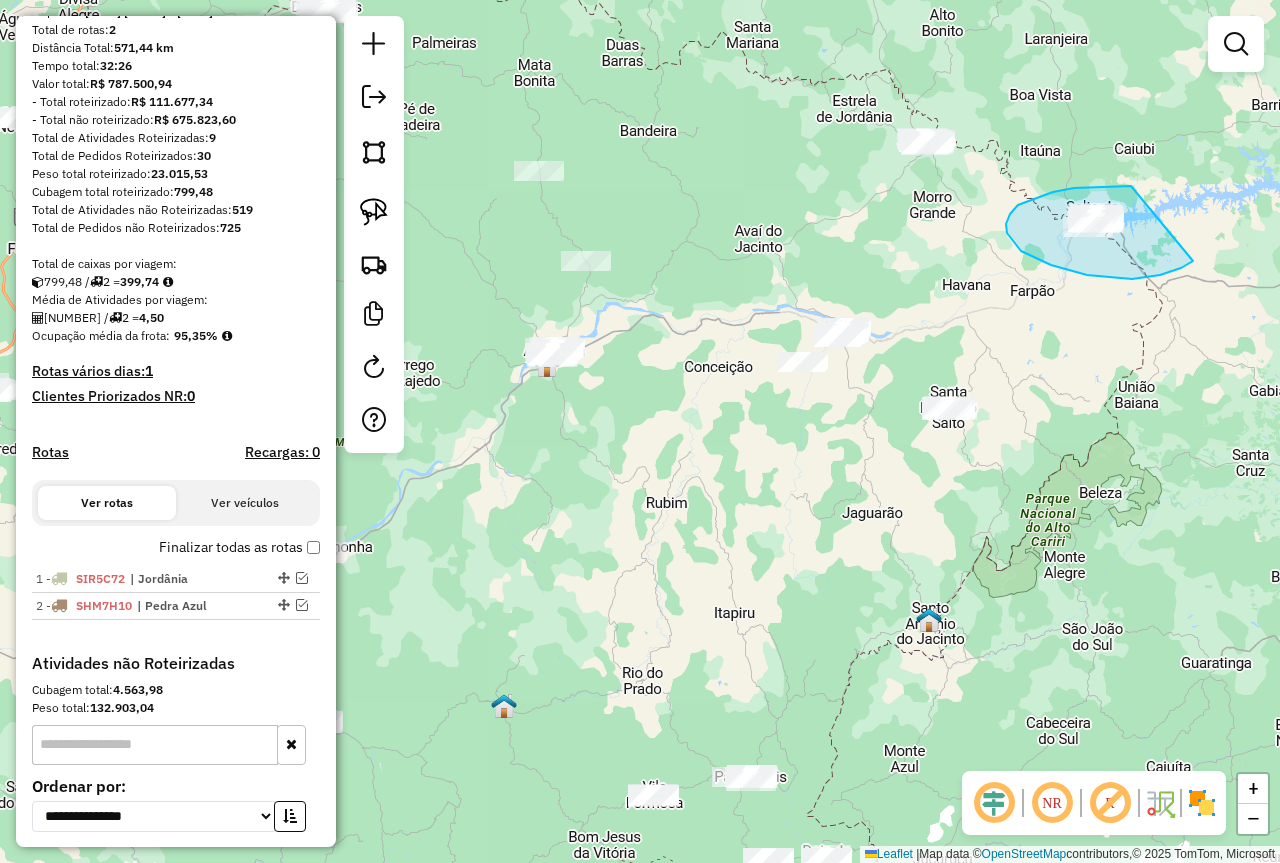 drag, startPoint x: 1131, startPoint y: 186, endPoint x: 1196, endPoint y: 260, distance: 98.49365 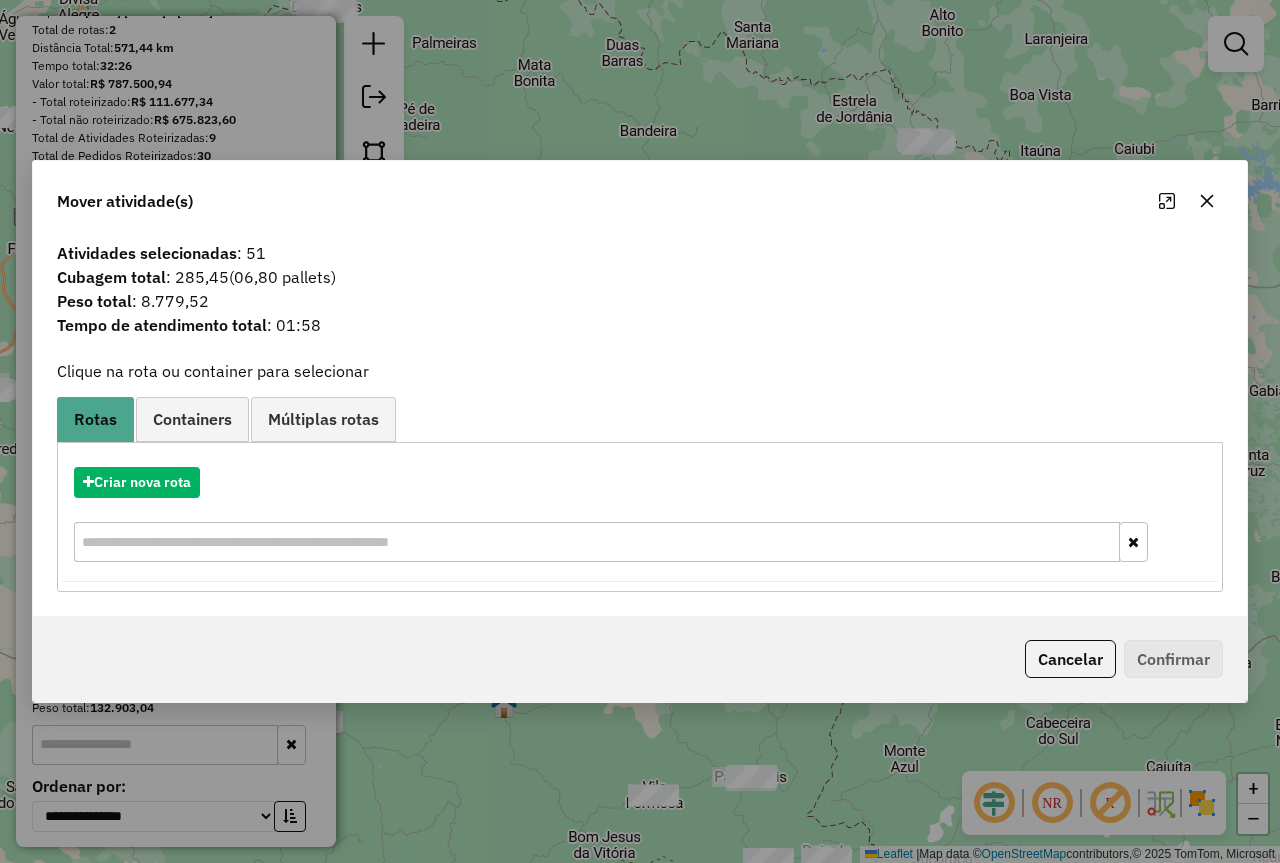 click 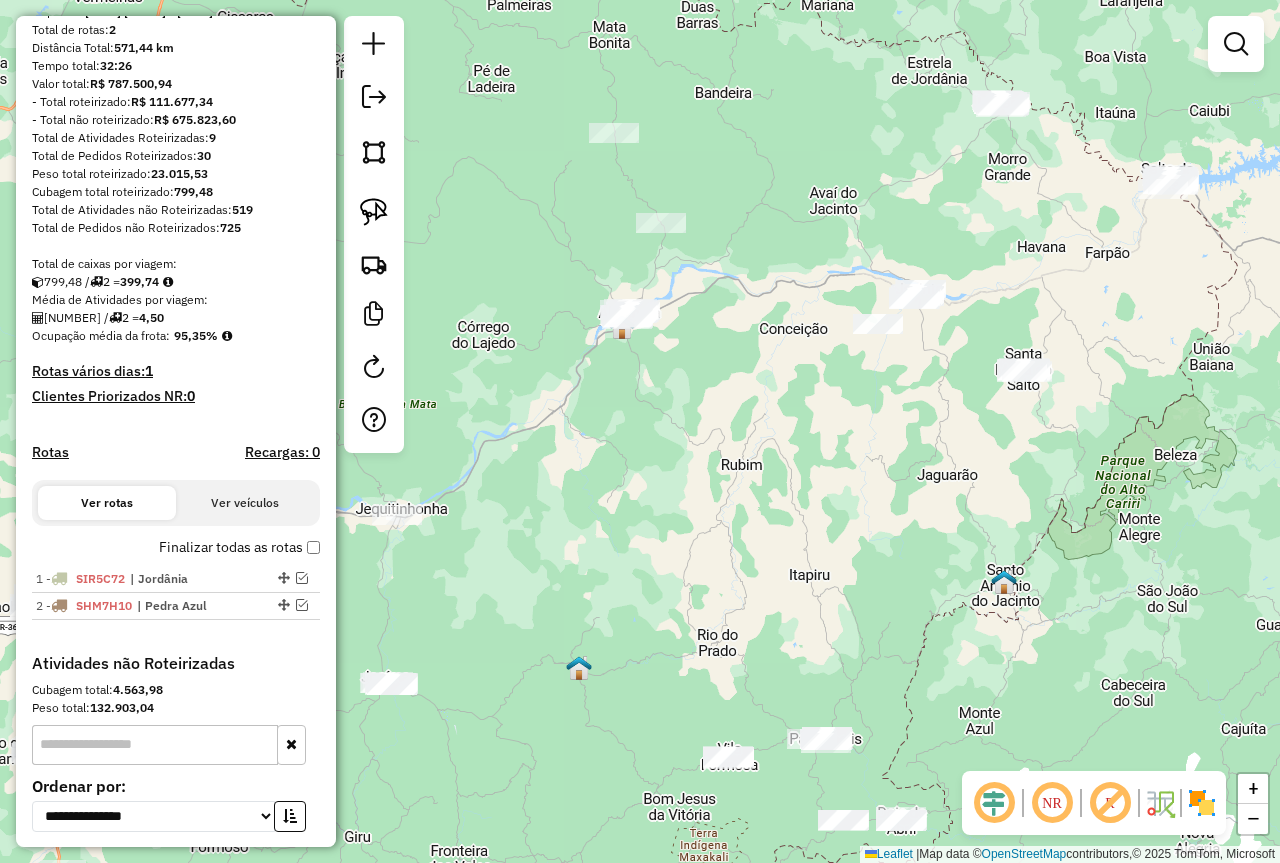 drag, startPoint x: 675, startPoint y: 492, endPoint x: 963, endPoint y: 279, distance: 358.20804 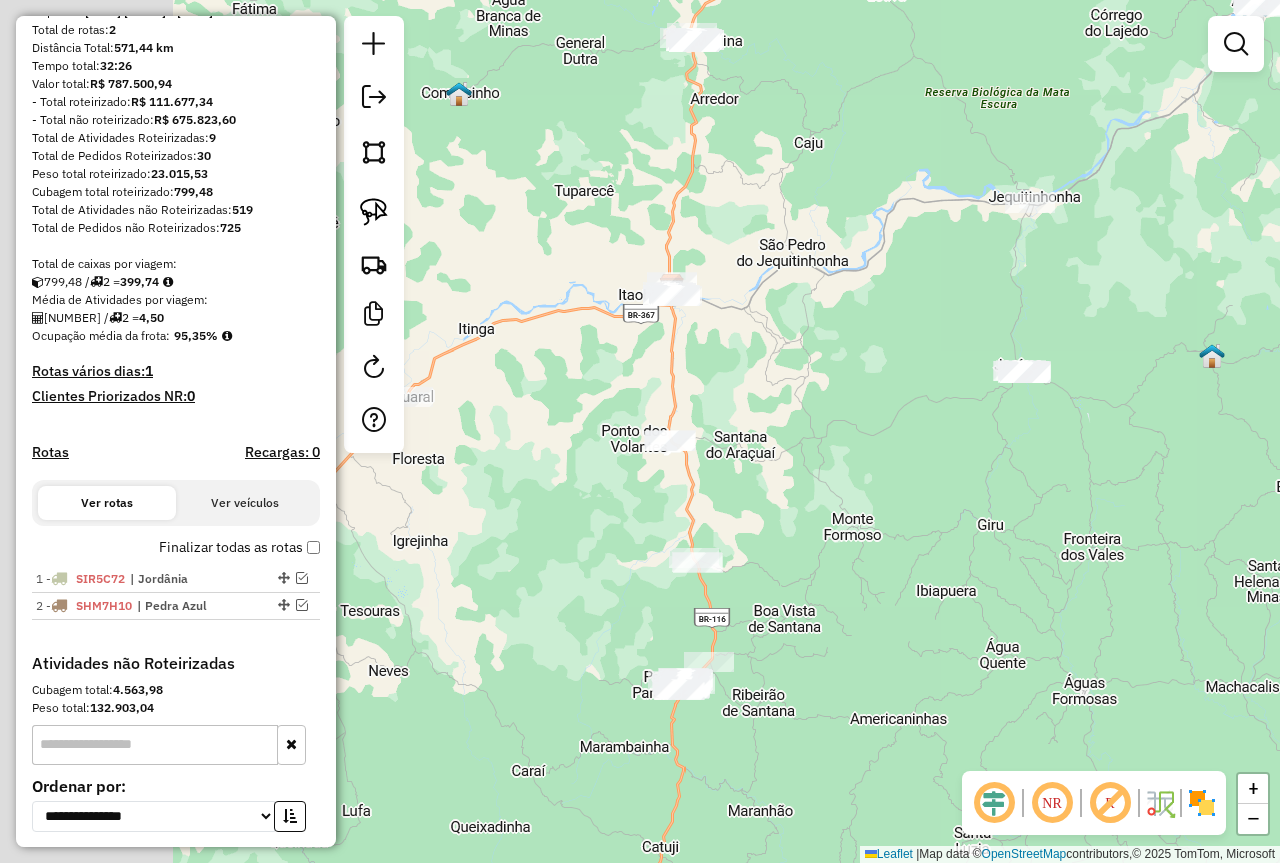drag, startPoint x: 788, startPoint y: 557, endPoint x: 1136, endPoint y: 456, distance: 362.36032 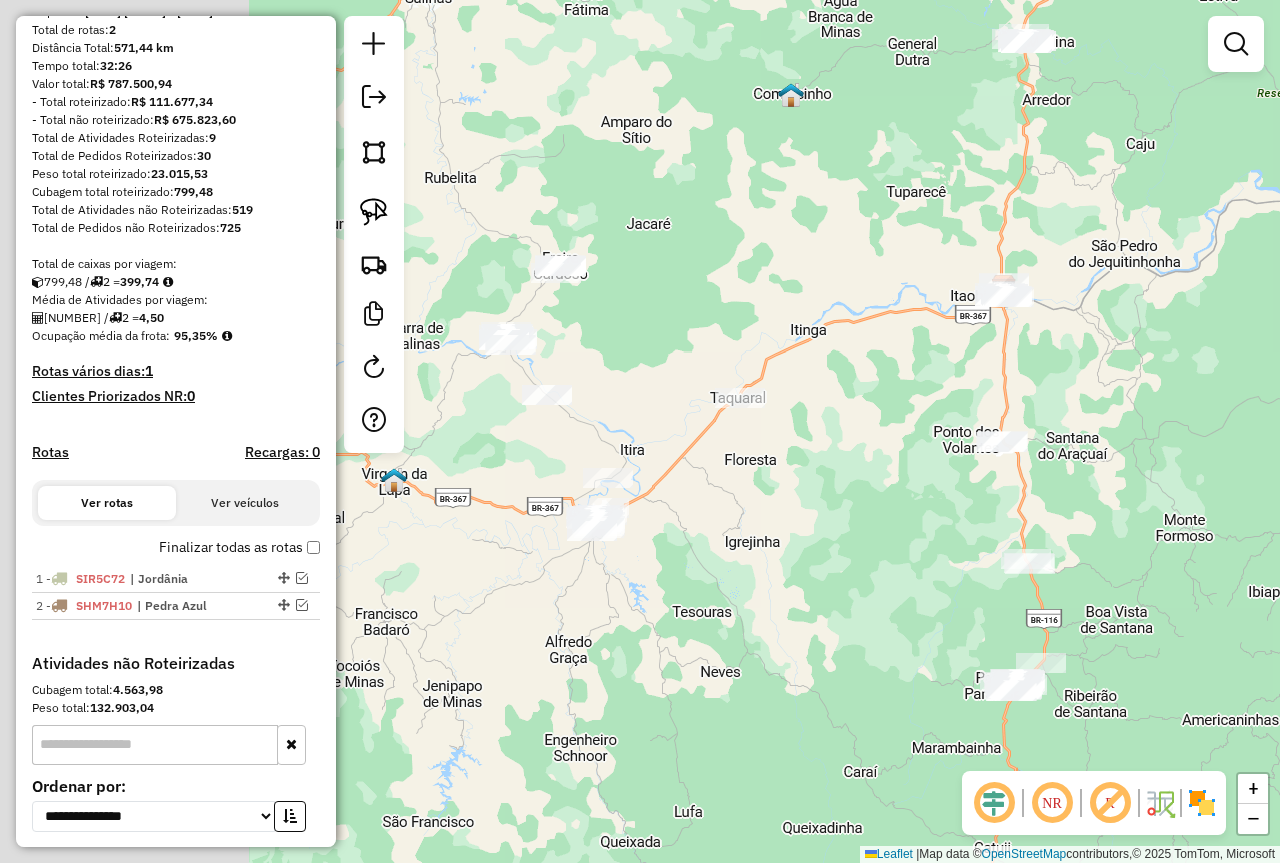 drag, startPoint x: 947, startPoint y: 502, endPoint x: 1279, endPoint y: 503, distance: 332.0015 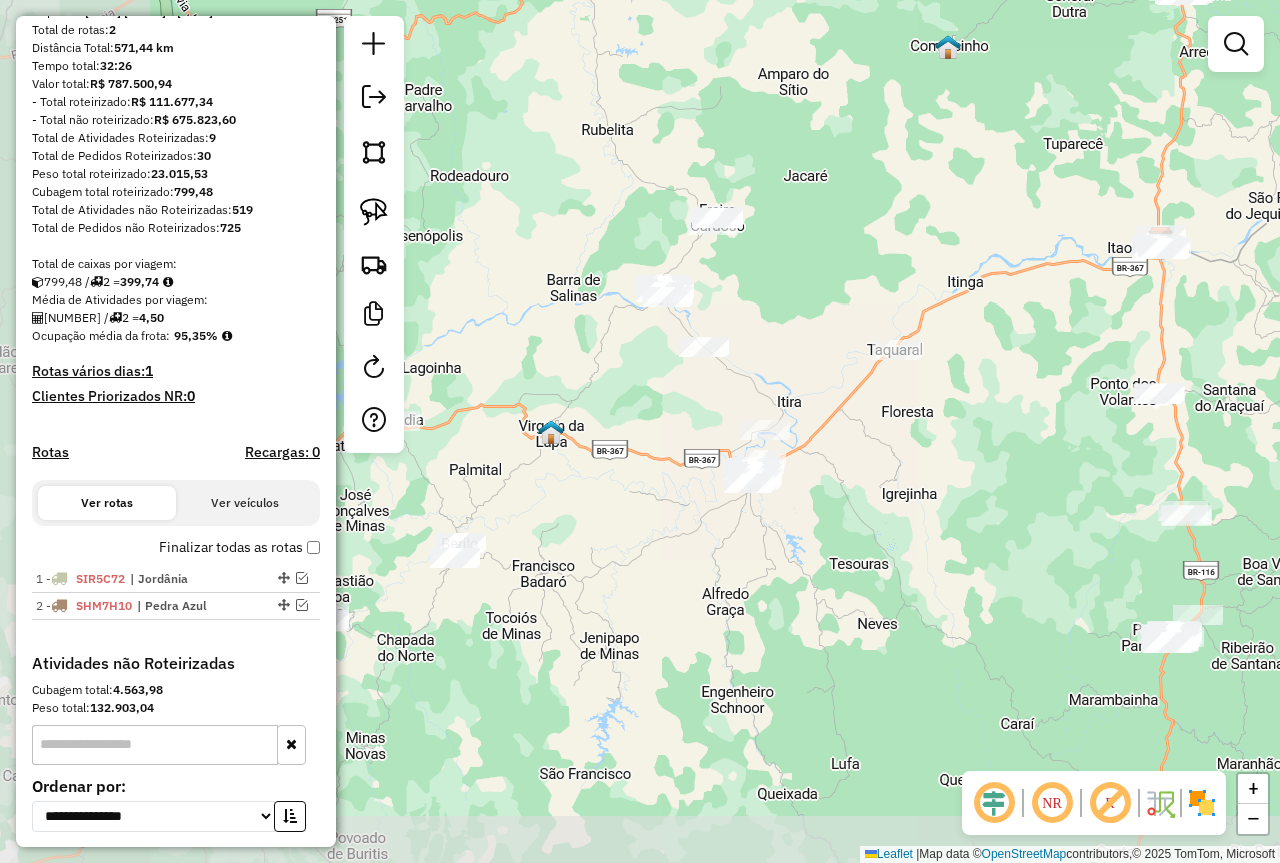 drag, startPoint x: 816, startPoint y: 609, endPoint x: 973, endPoint y: 561, distance: 164.17369 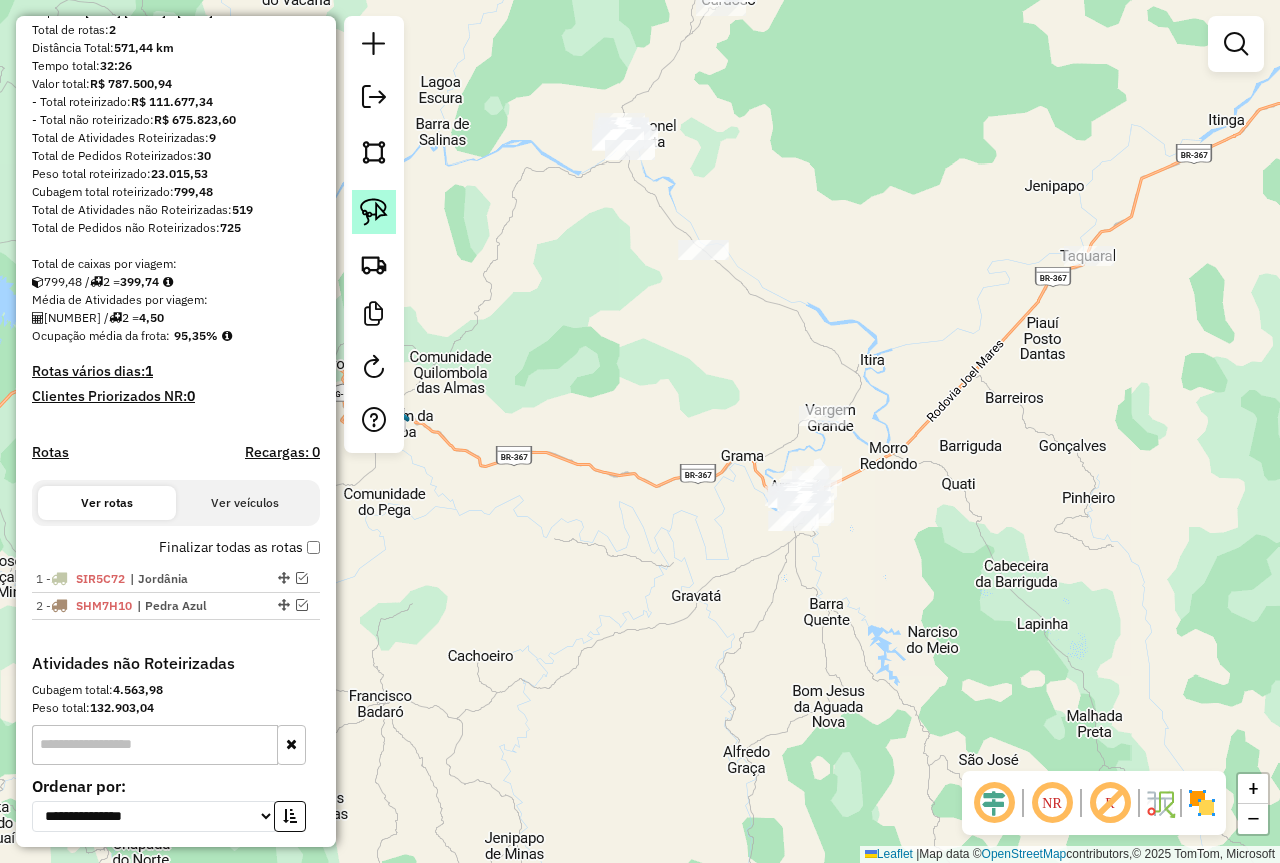 click 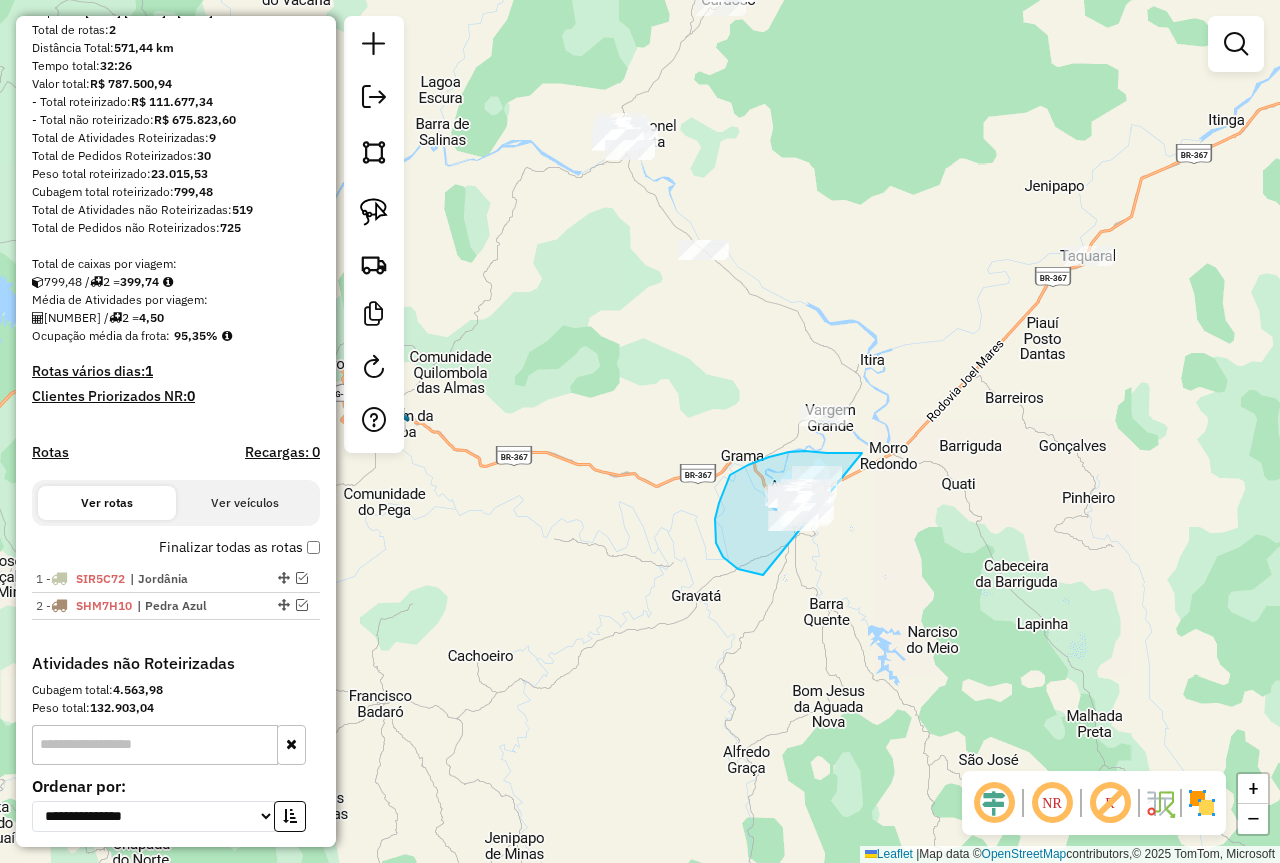 drag, startPoint x: 862, startPoint y: 453, endPoint x: 885, endPoint y: 544, distance: 93.8616 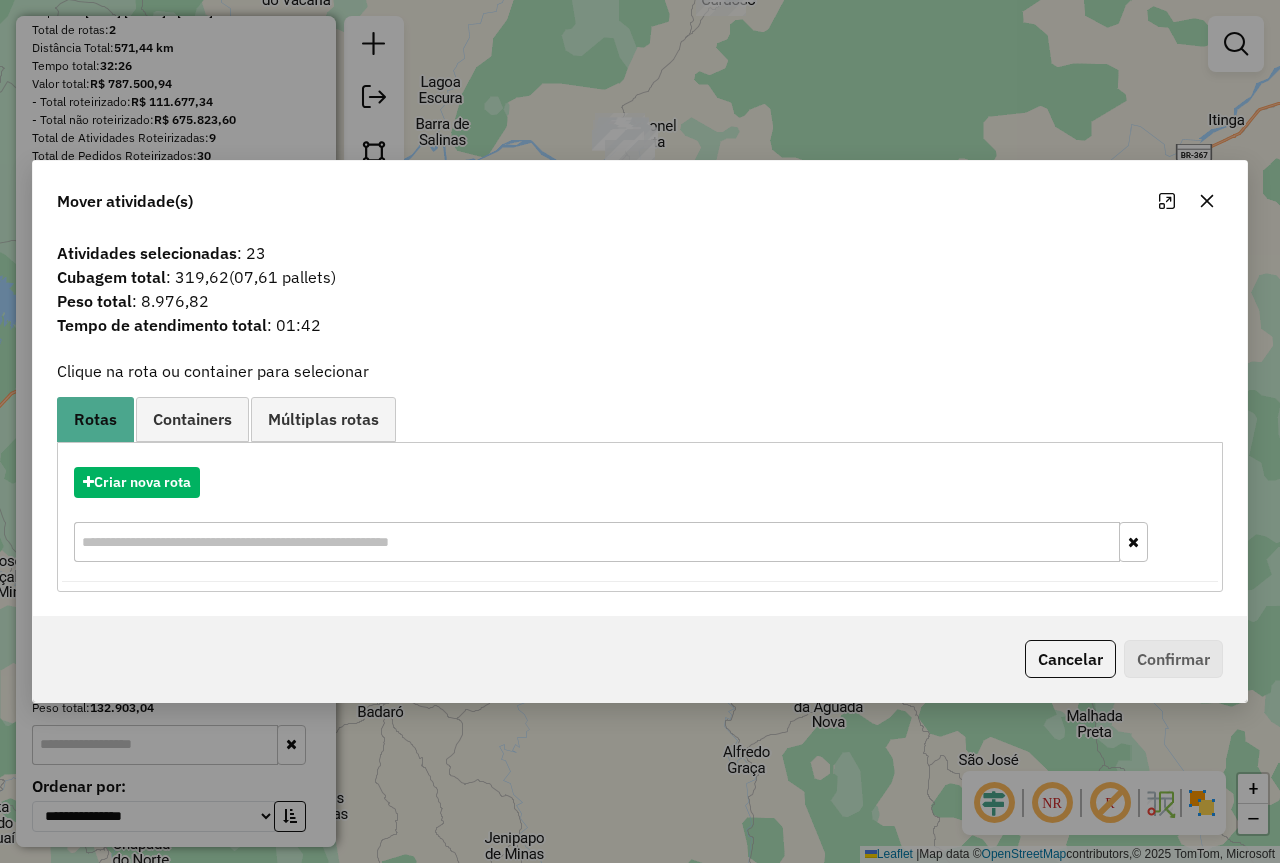 click 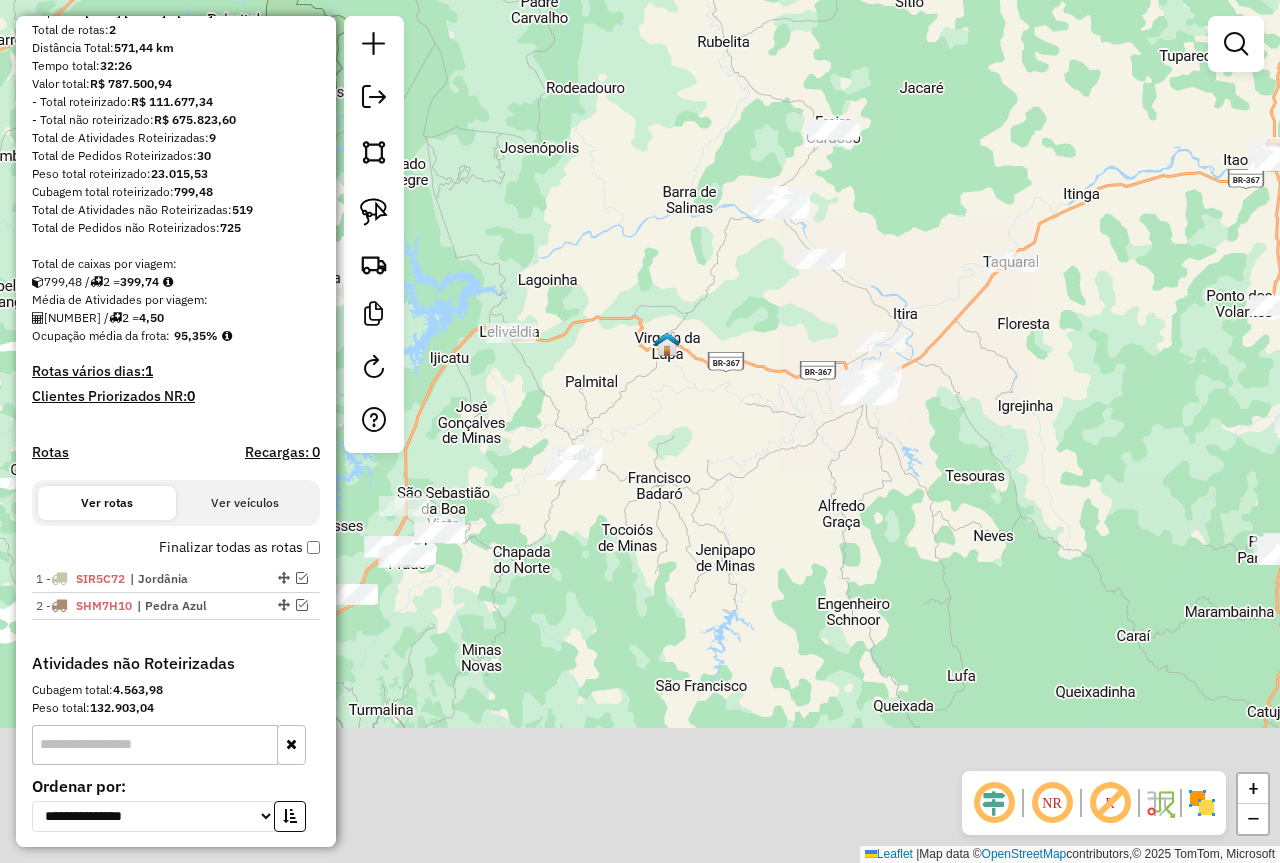 drag, startPoint x: 986, startPoint y: 649, endPoint x: 919, endPoint y: 393, distance: 264.62238 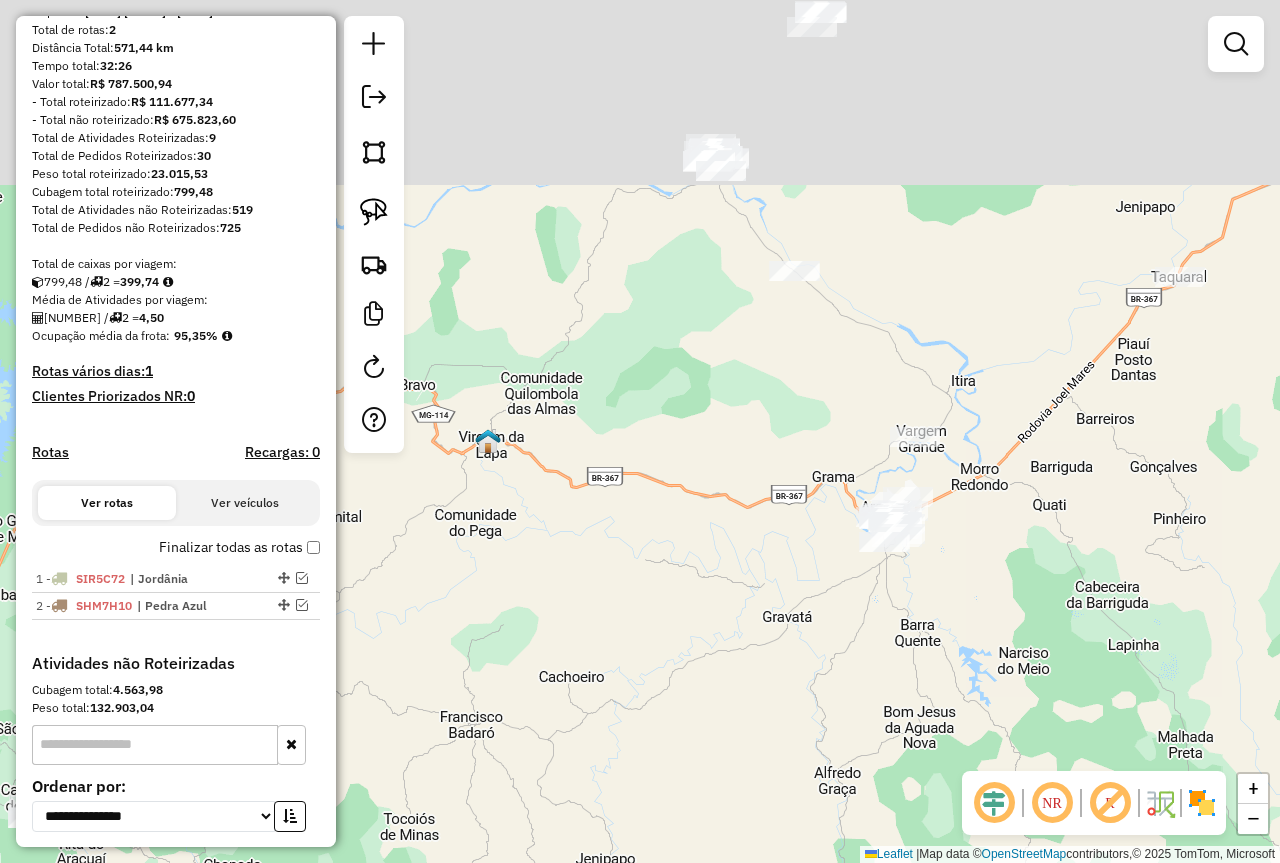 drag, startPoint x: 875, startPoint y: 404, endPoint x: 873, endPoint y: 703, distance: 299.00668 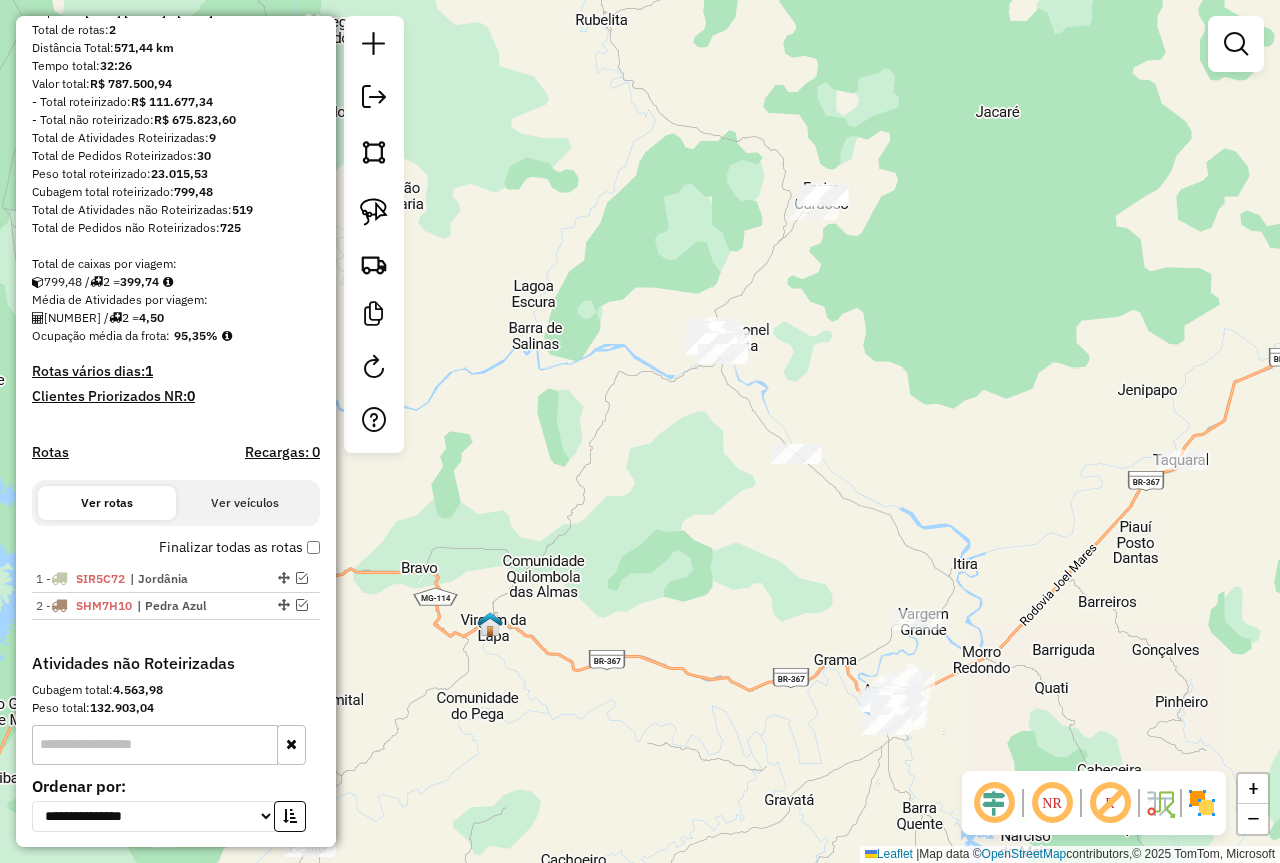 drag, startPoint x: 764, startPoint y: 458, endPoint x: 749, endPoint y: 554, distance: 97.16481 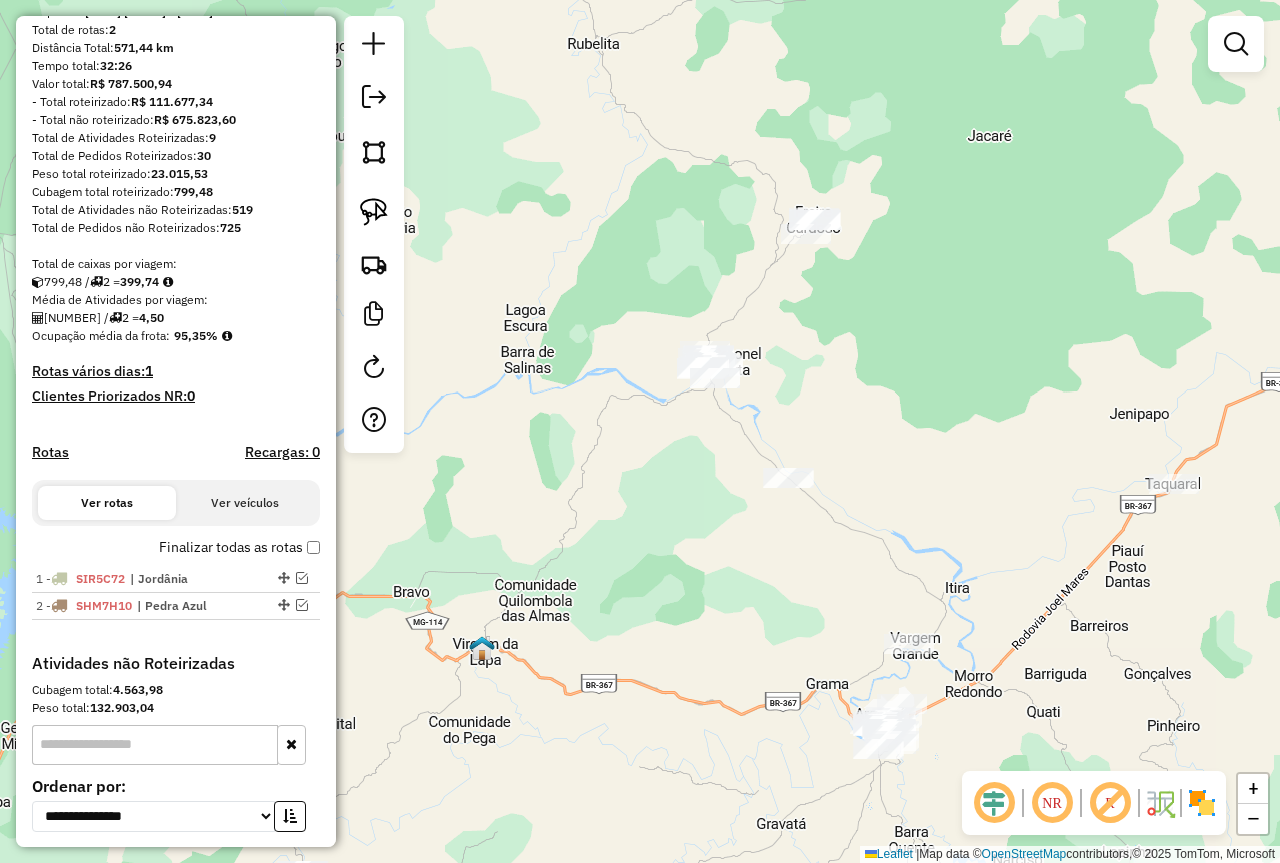 drag, startPoint x: 378, startPoint y: 208, endPoint x: 425, endPoint y: 191, distance: 49.979996 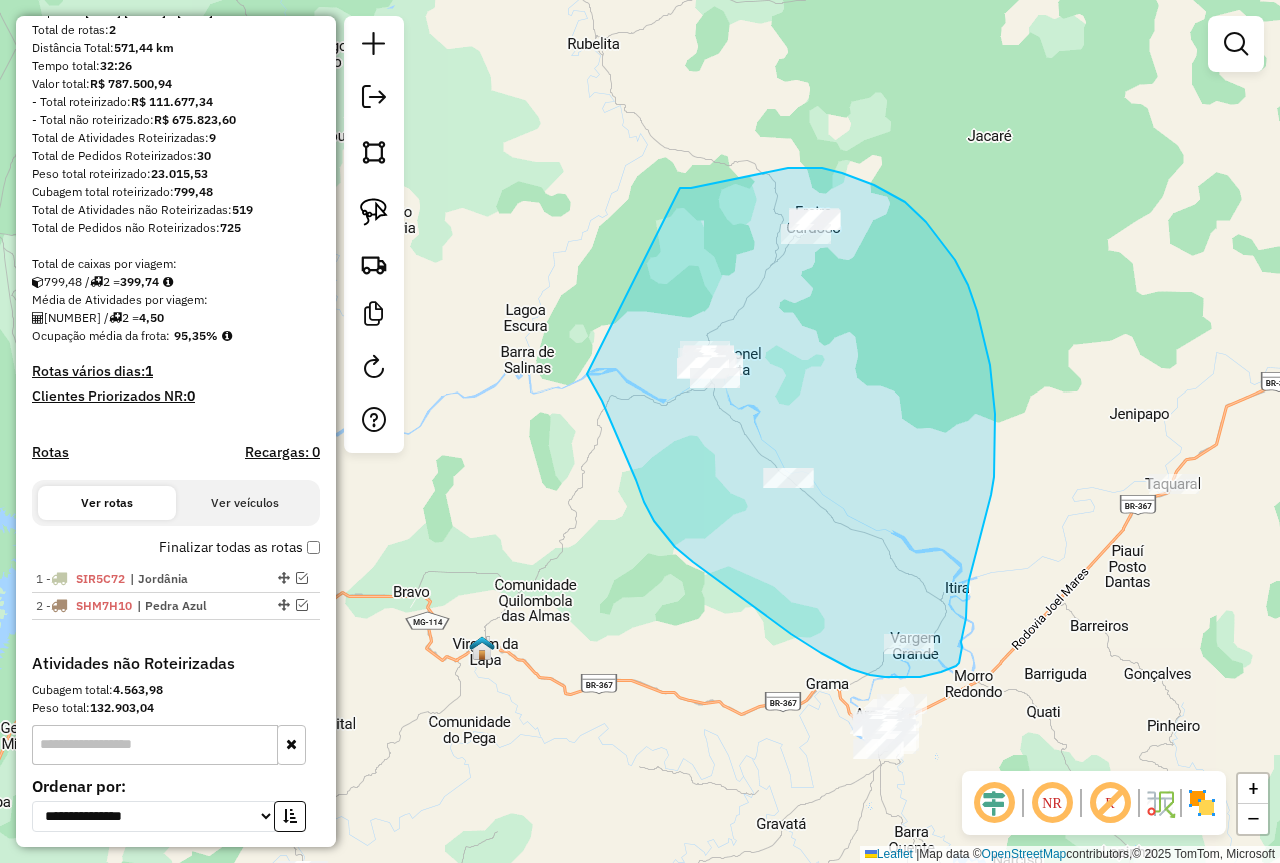 drag, startPoint x: 691, startPoint y: 188, endPoint x: 568, endPoint y: 354, distance: 206.60349 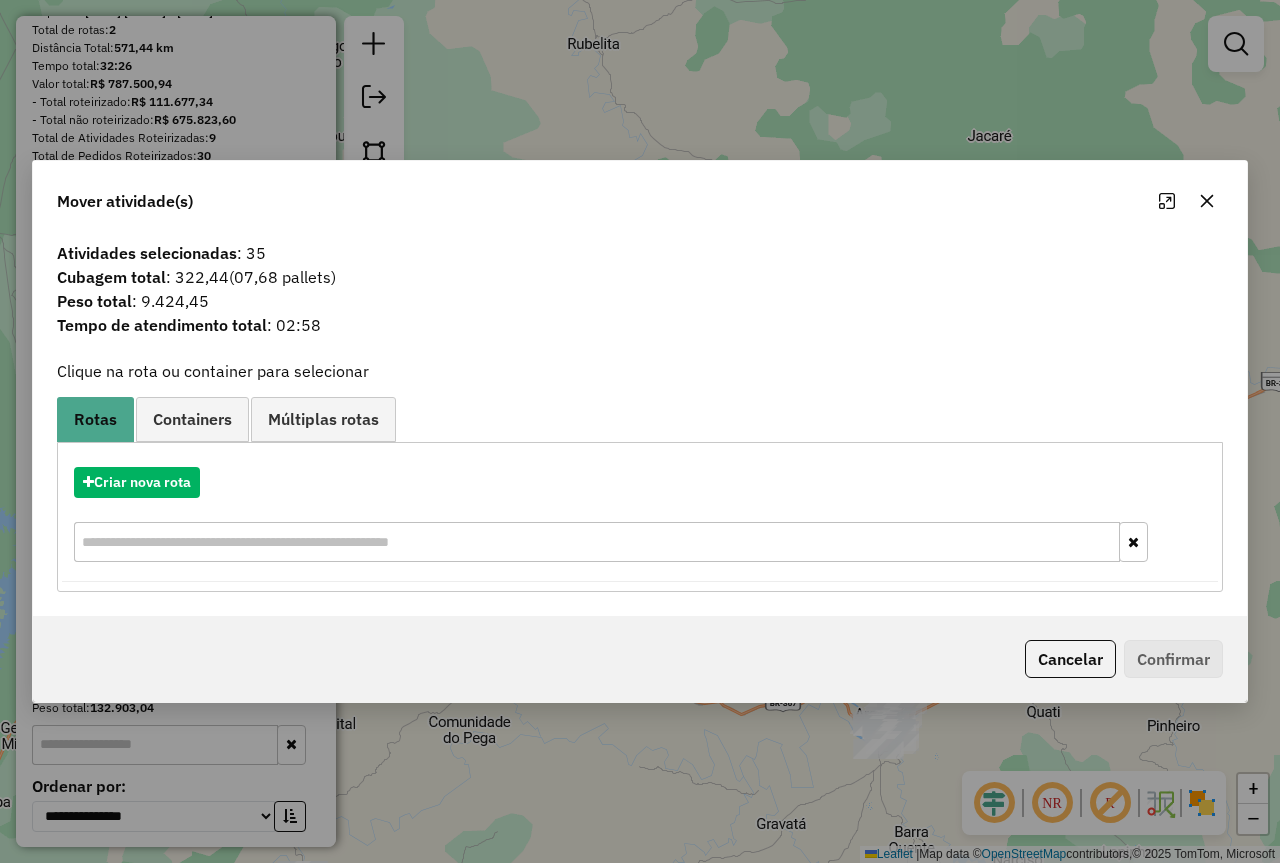 click 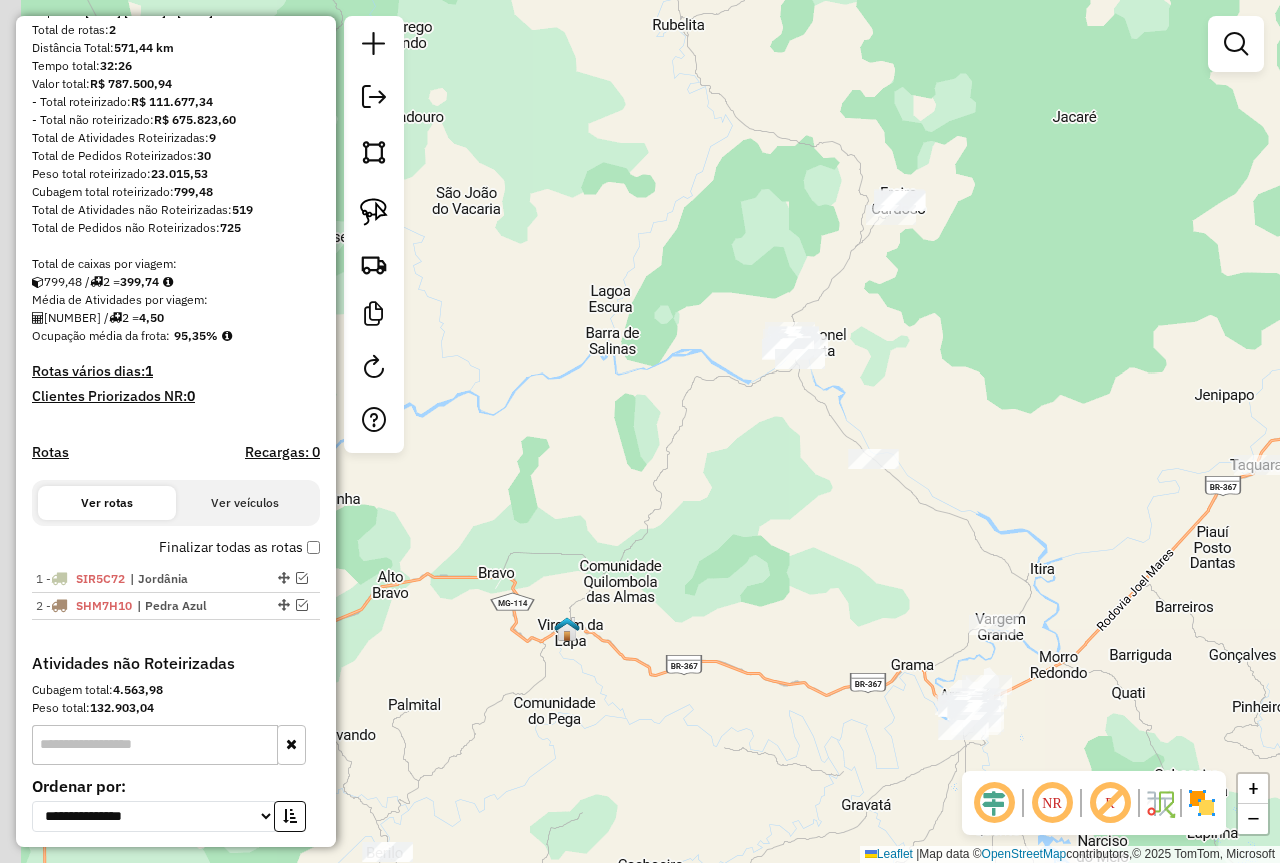 drag, startPoint x: 615, startPoint y: 596, endPoint x: 936, endPoint y: 436, distance: 358.6656 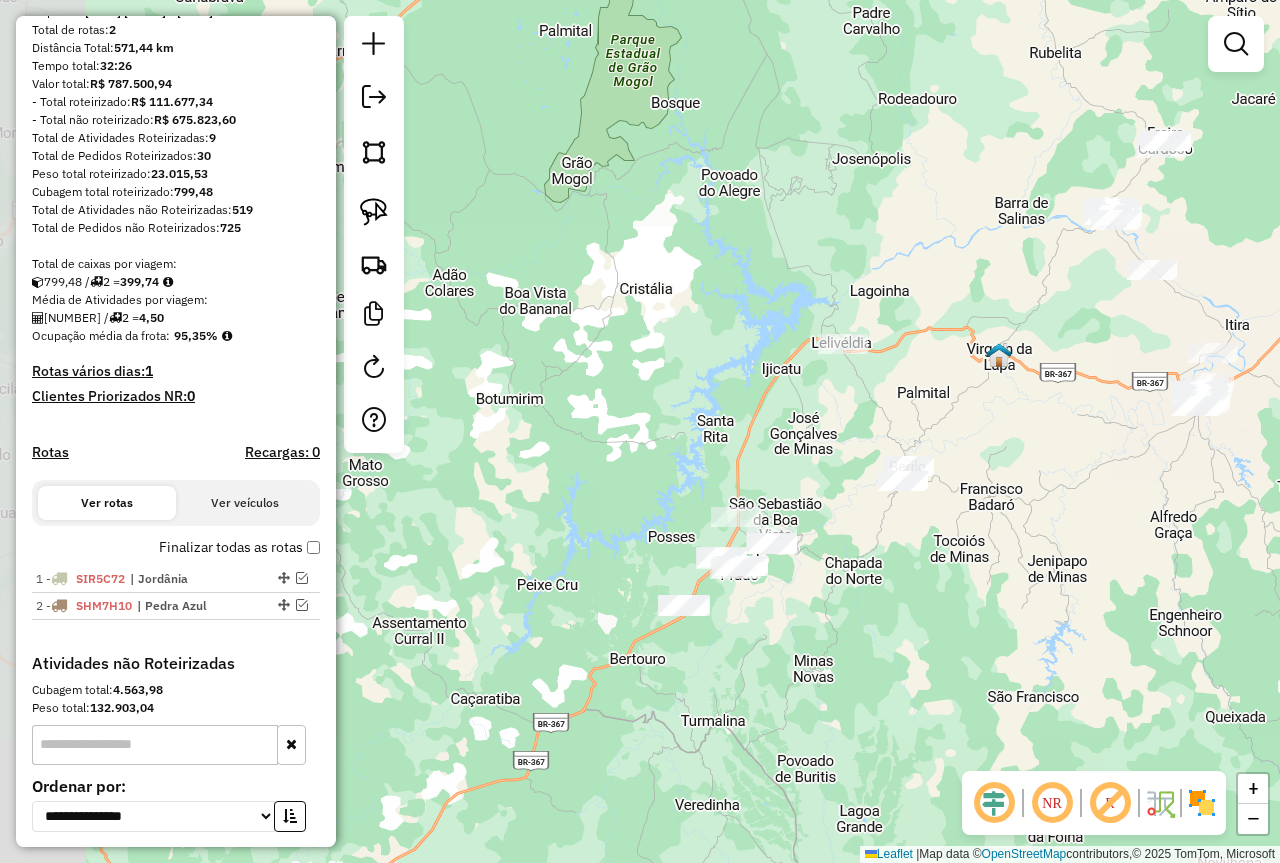 drag, startPoint x: 716, startPoint y: 620, endPoint x: 952, endPoint y: 518, distance: 257.0992 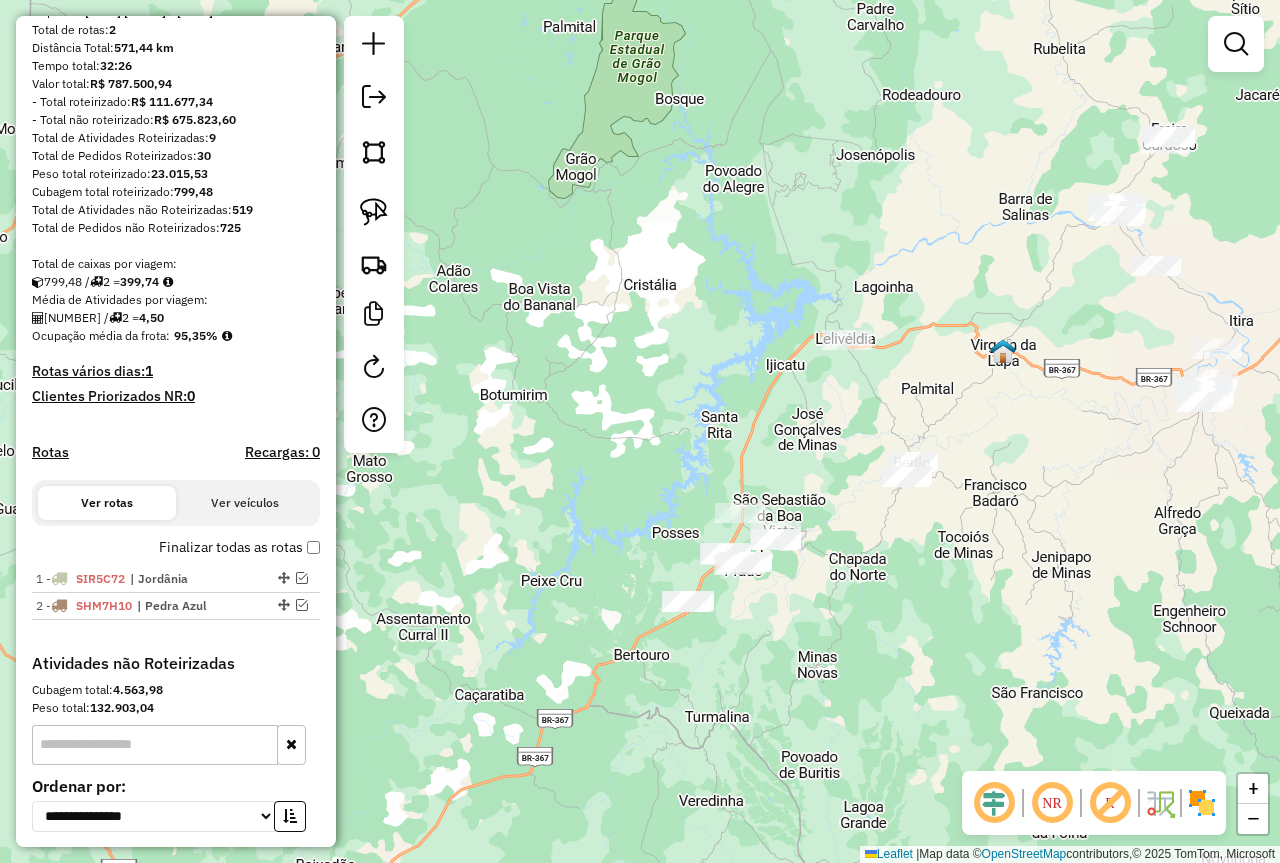 drag, startPoint x: 916, startPoint y: 586, endPoint x: 874, endPoint y: 609, distance: 47.88528 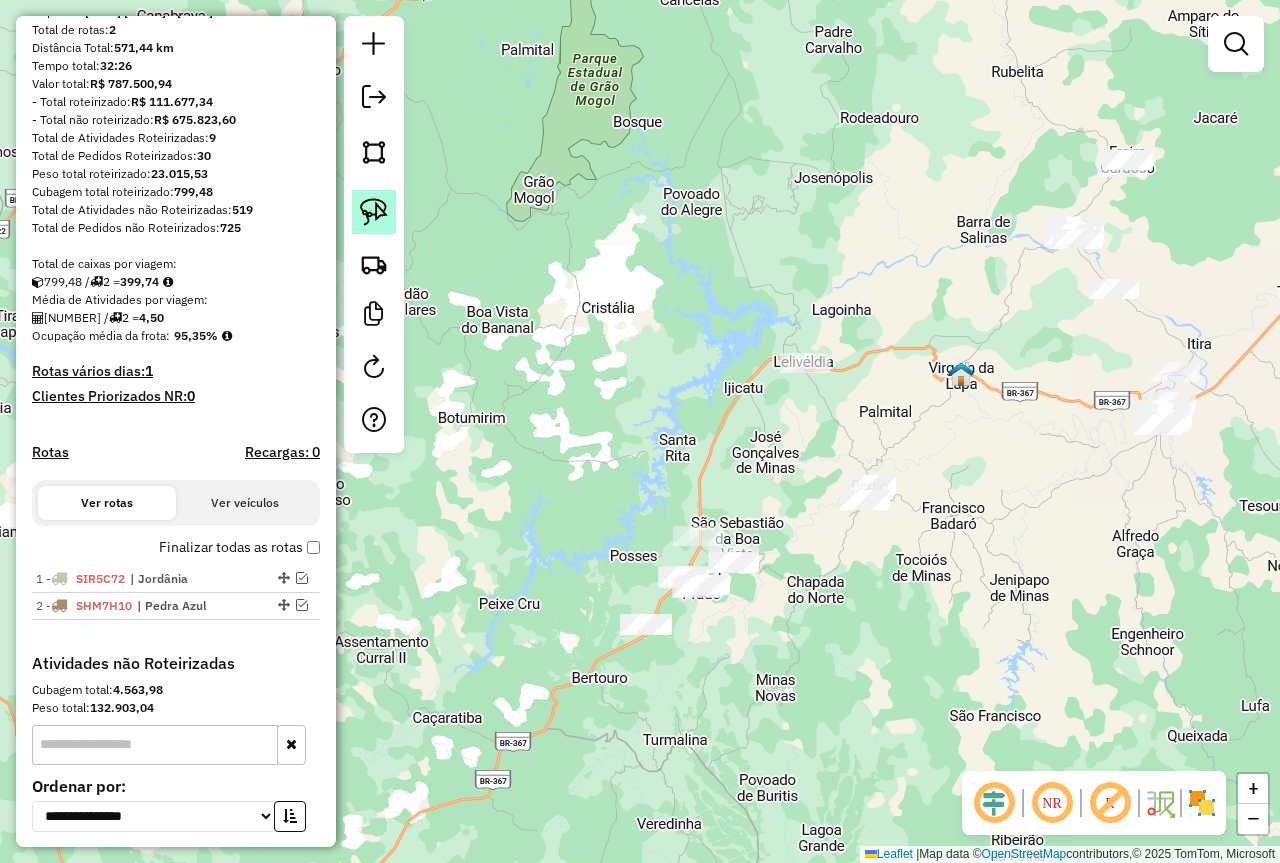 click 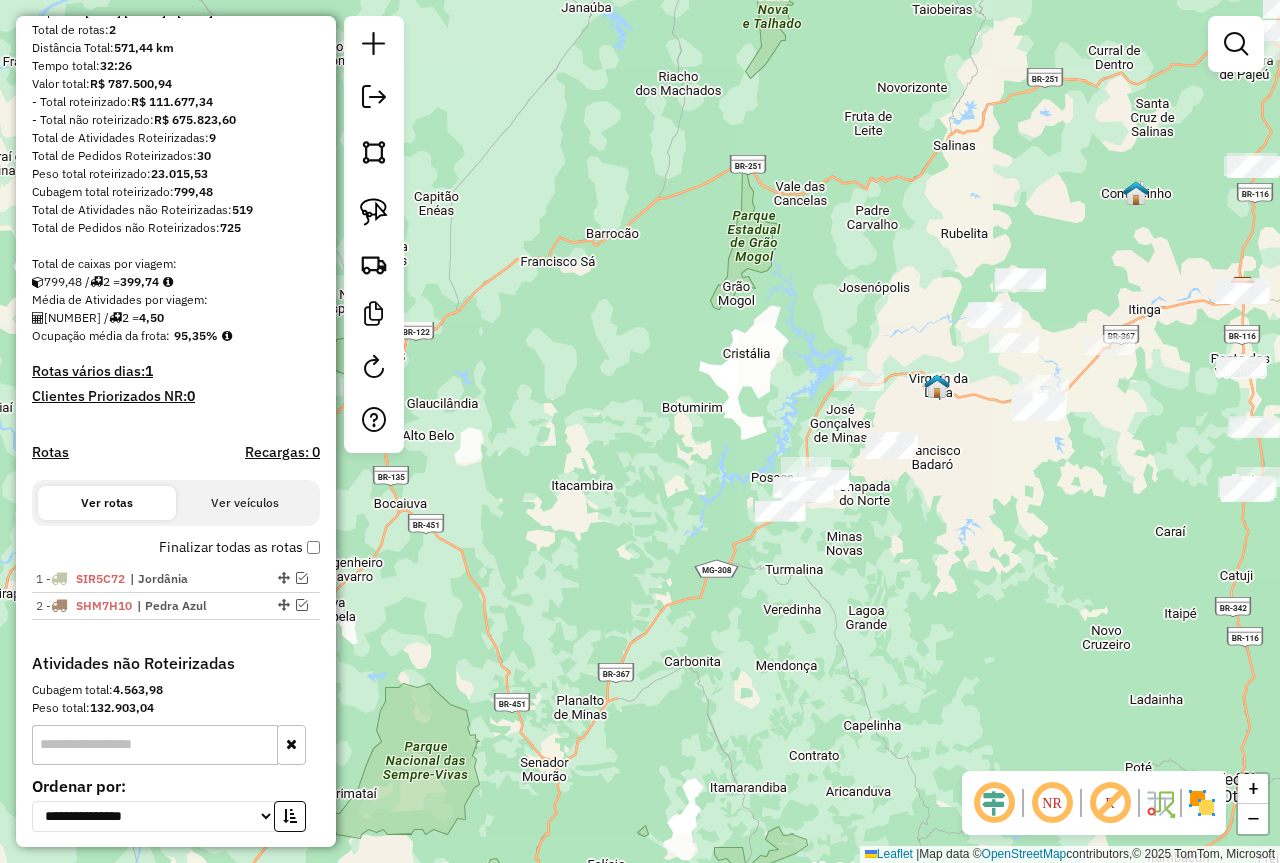 drag, startPoint x: 982, startPoint y: 516, endPoint x: 852, endPoint y: 537, distance: 131.68523 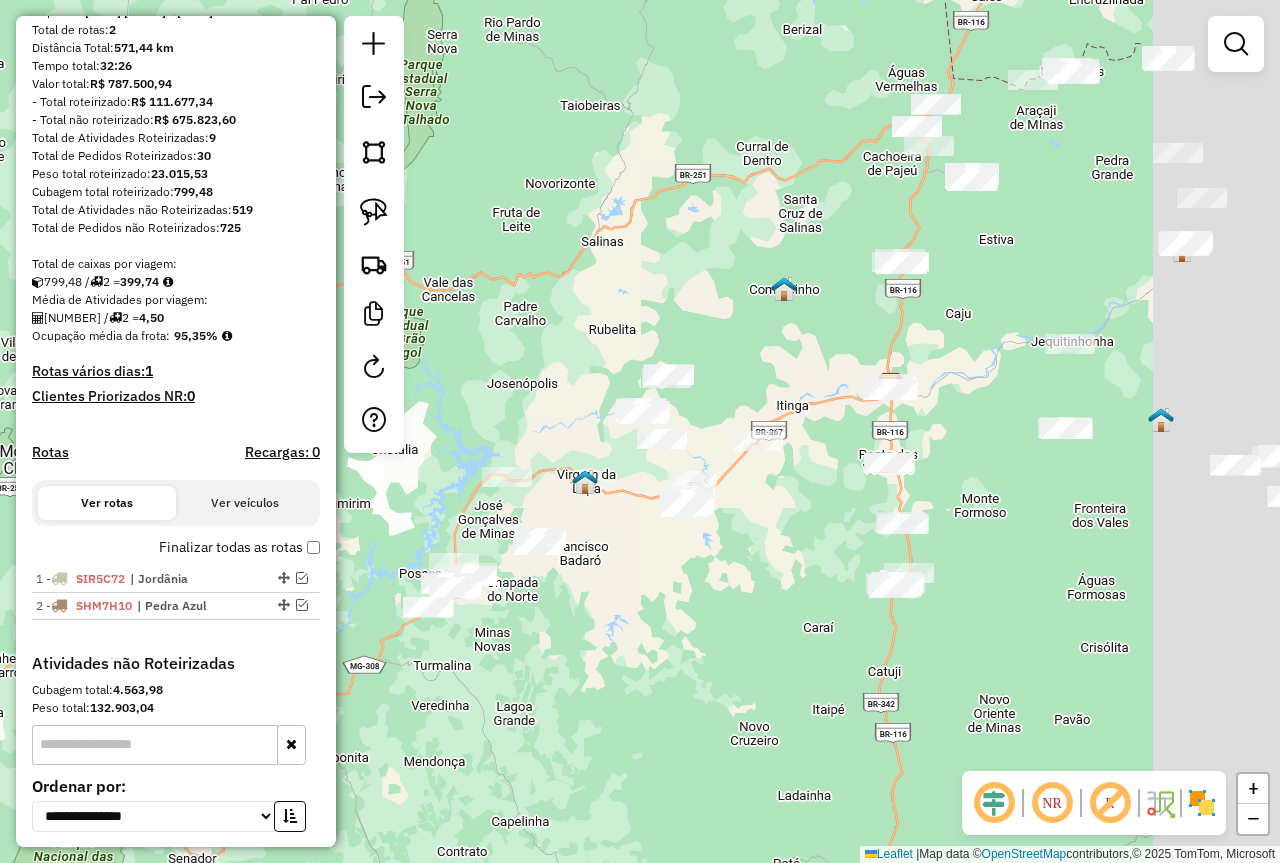 drag, startPoint x: 862, startPoint y: 592, endPoint x: 649, endPoint y: 651, distance: 221.02036 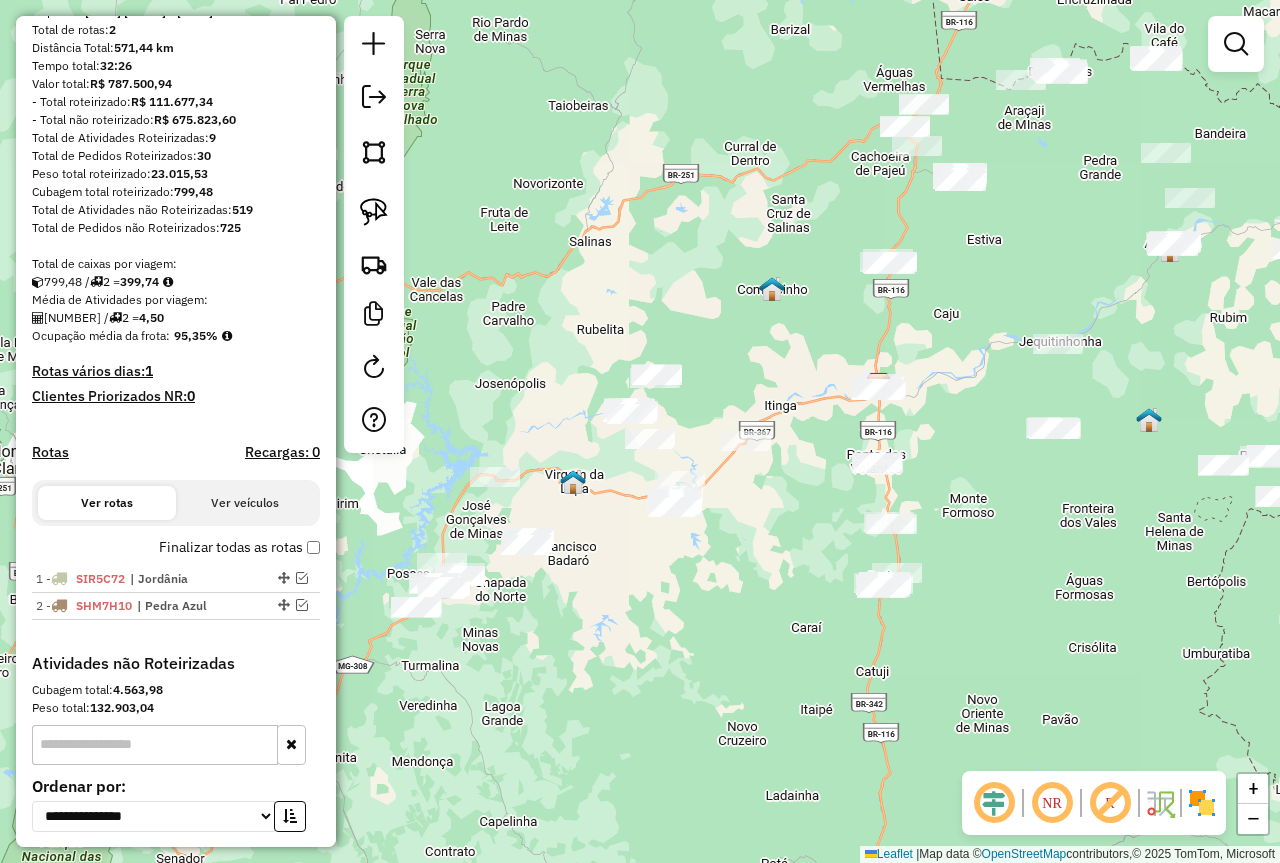 drag, startPoint x: 936, startPoint y: 594, endPoint x: 871, endPoint y: 487, distance: 125.19585 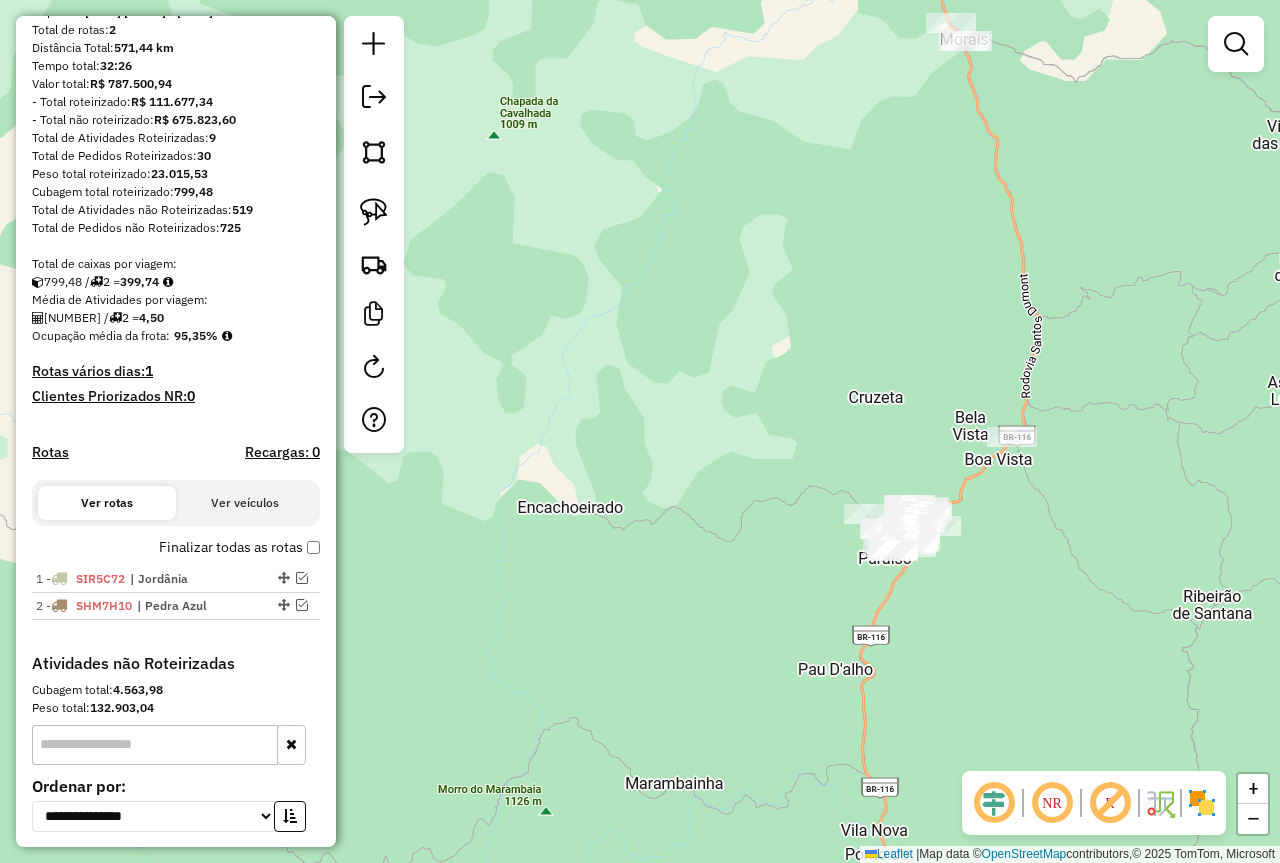 drag, startPoint x: 942, startPoint y: 619, endPoint x: 987, endPoint y: 457, distance: 168.13388 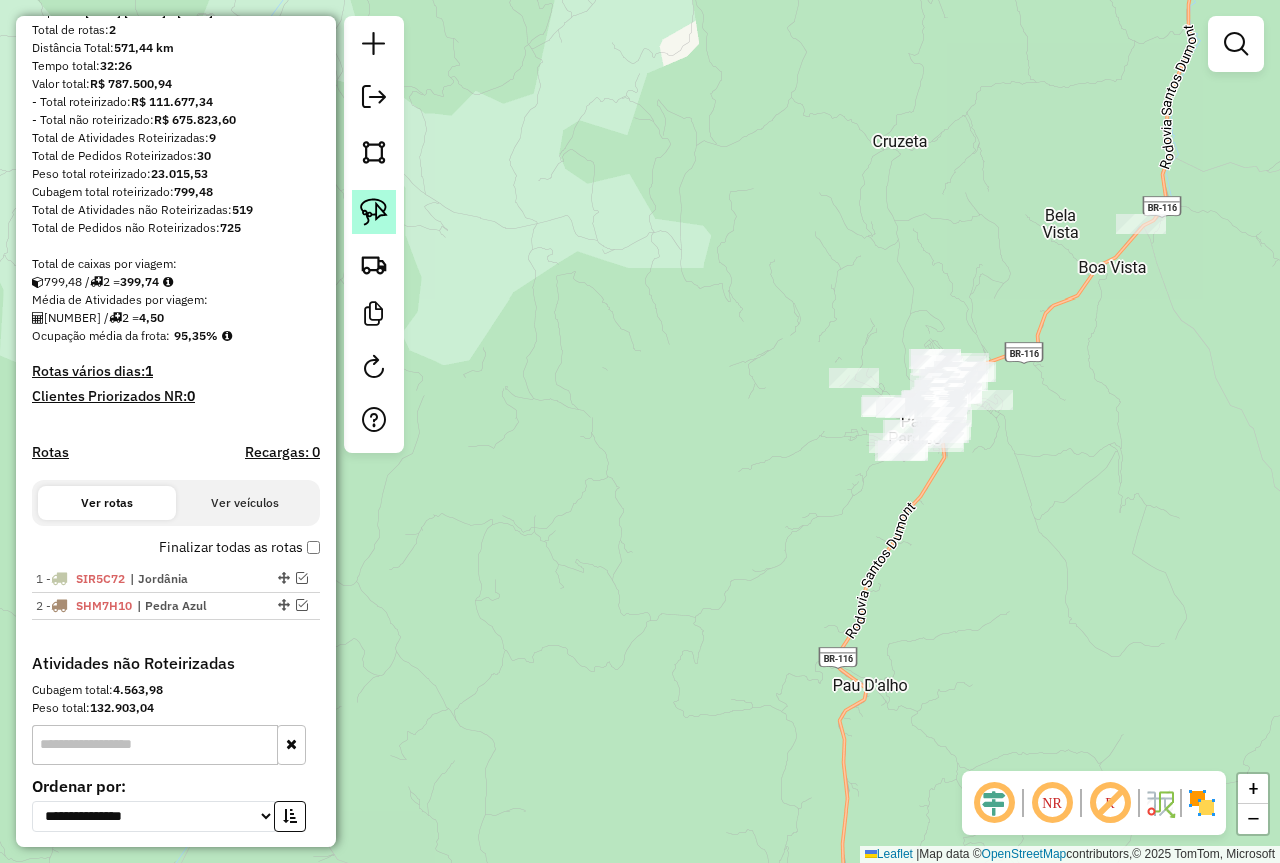 click 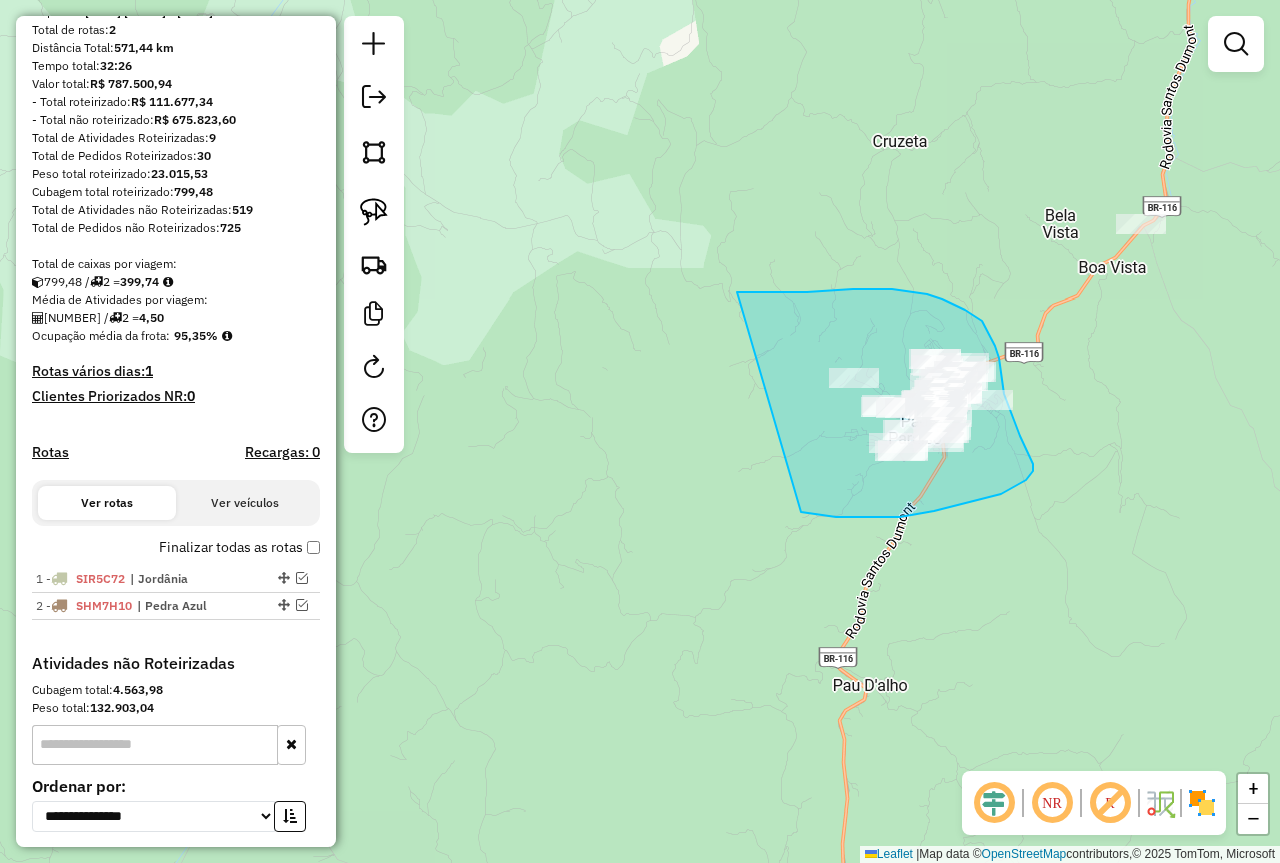 drag, startPoint x: 742, startPoint y: 292, endPoint x: 801, endPoint y: 512, distance: 227.77402 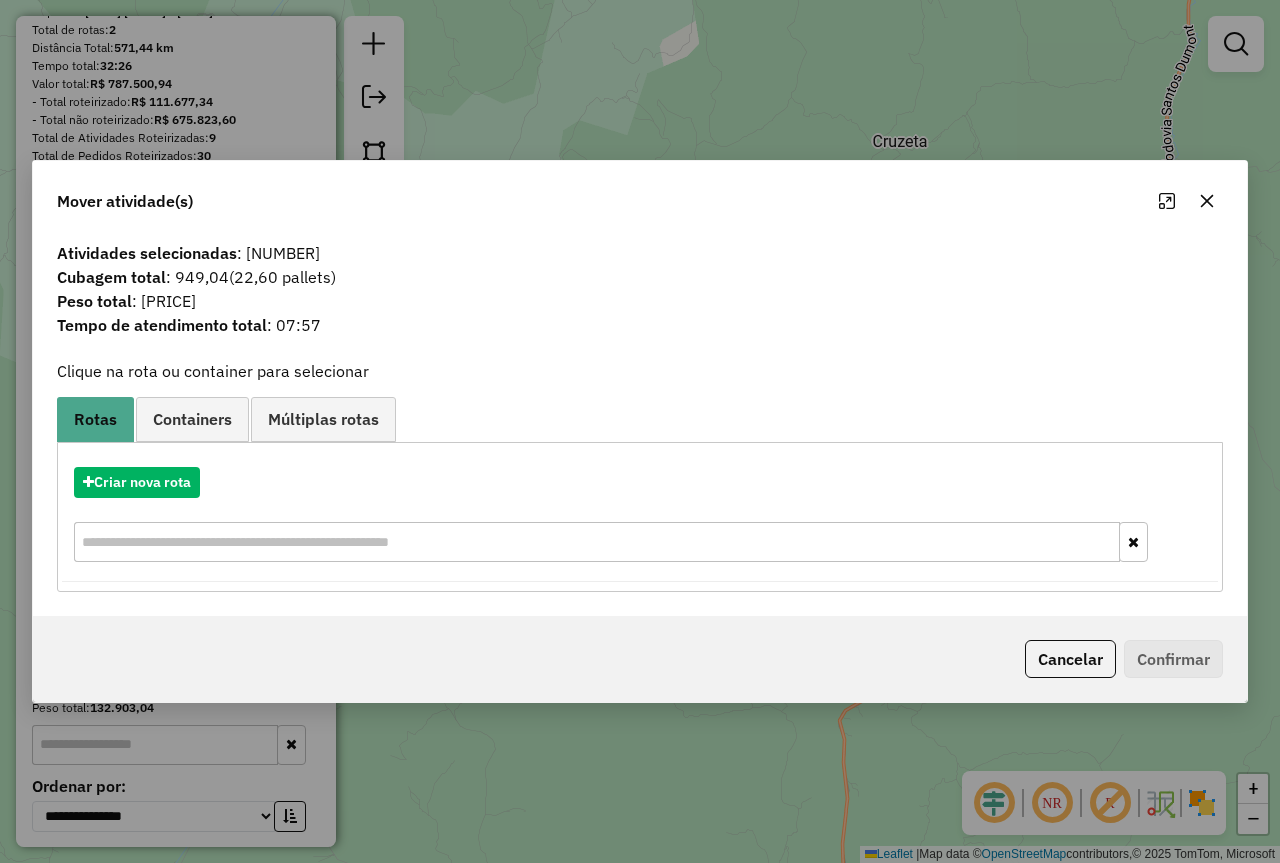 click 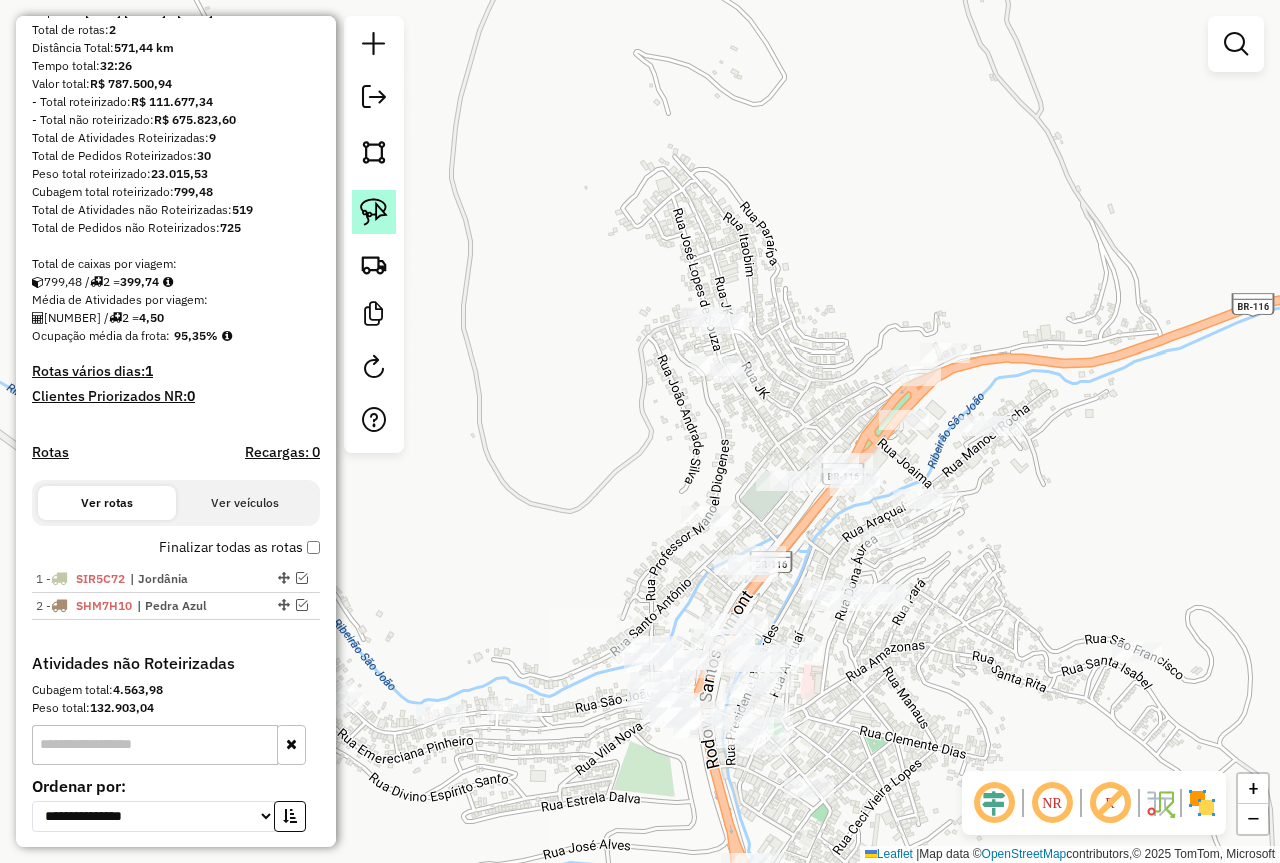click 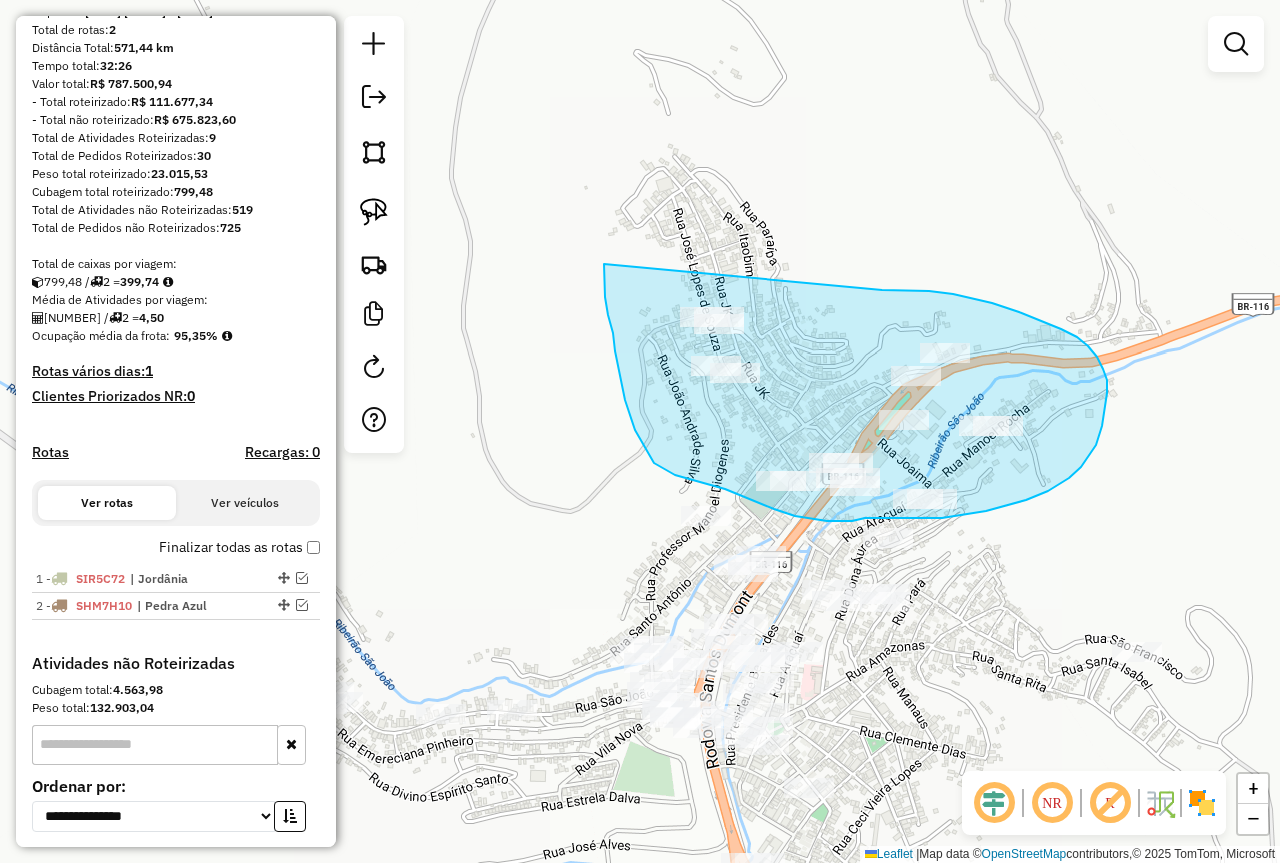 drag, startPoint x: 604, startPoint y: 264, endPoint x: 881, endPoint y: 290, distance: 278.21753 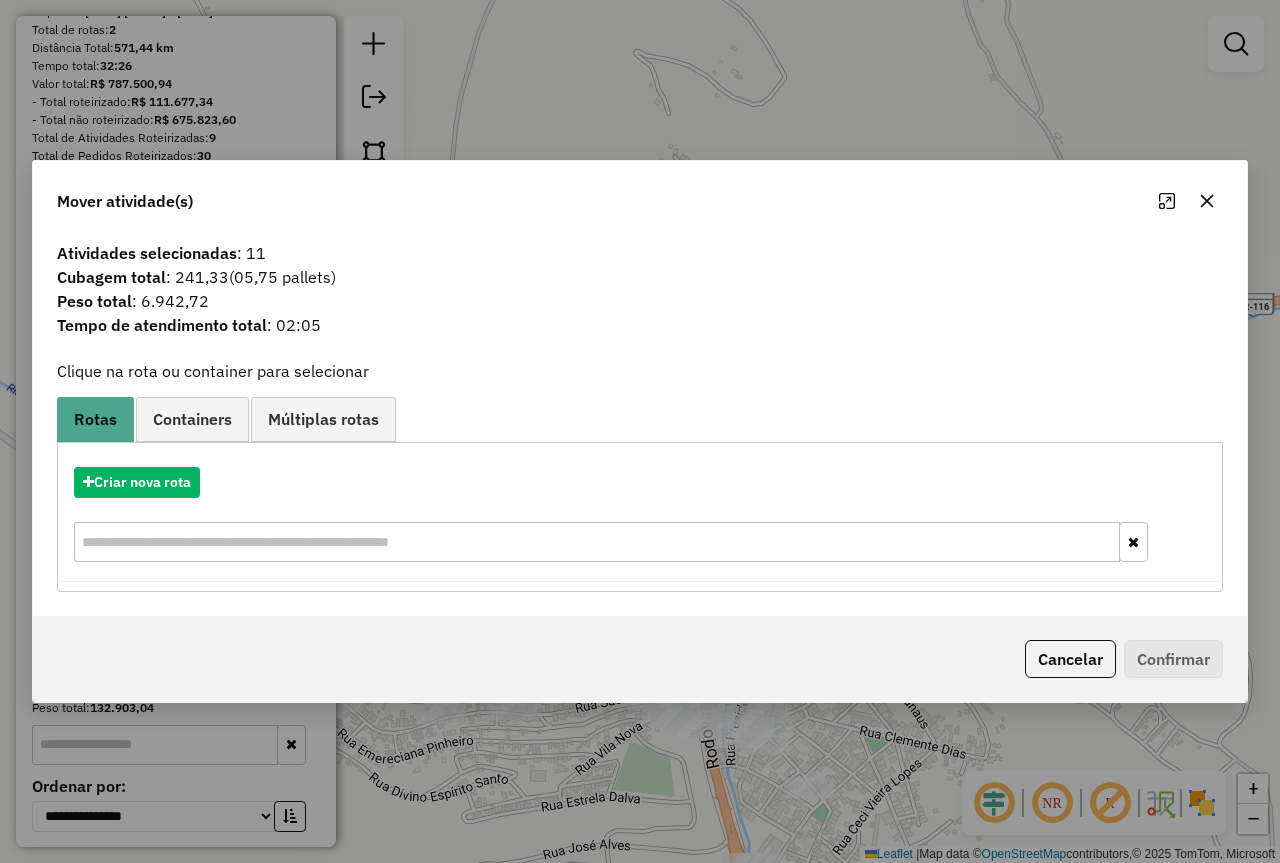 click 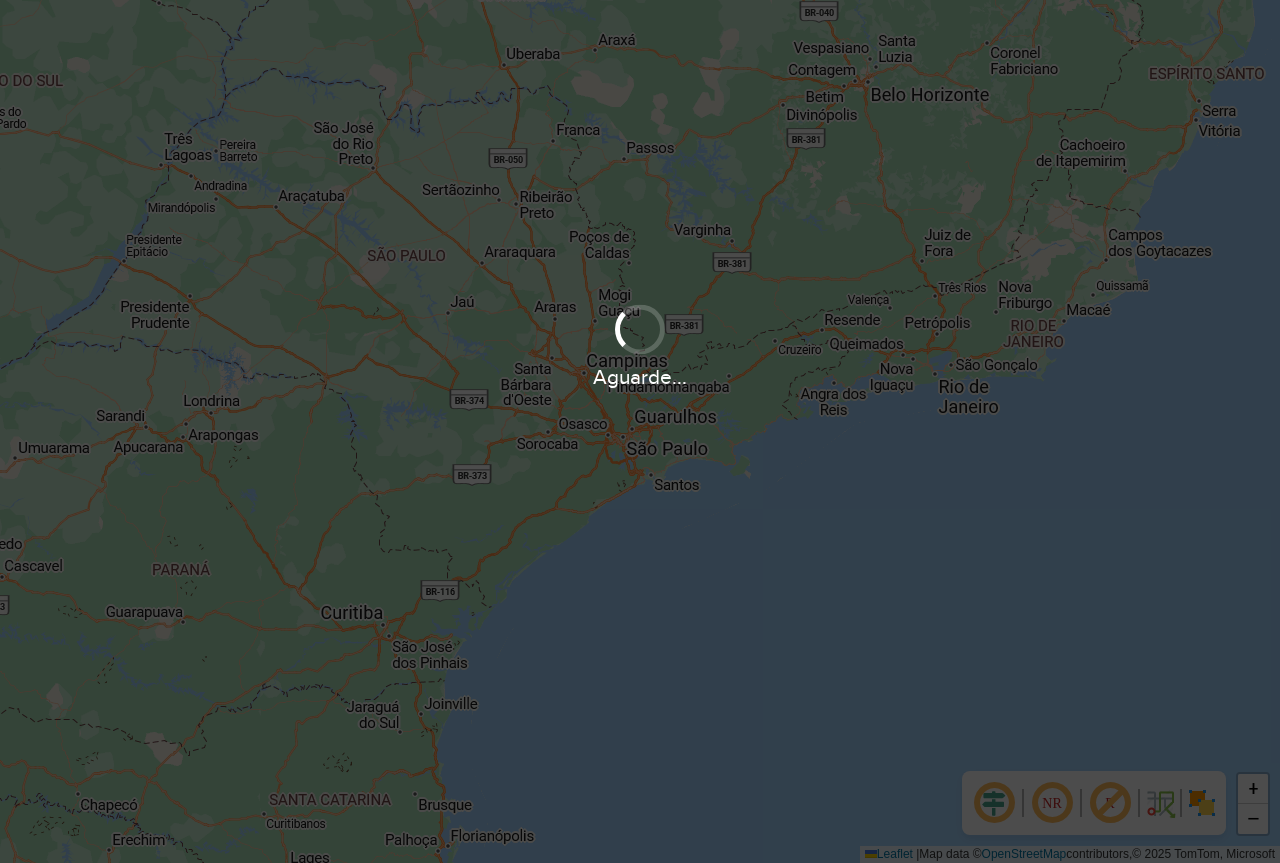 scroll, scrollTop: 0, scrollLeft: 0, axis: both 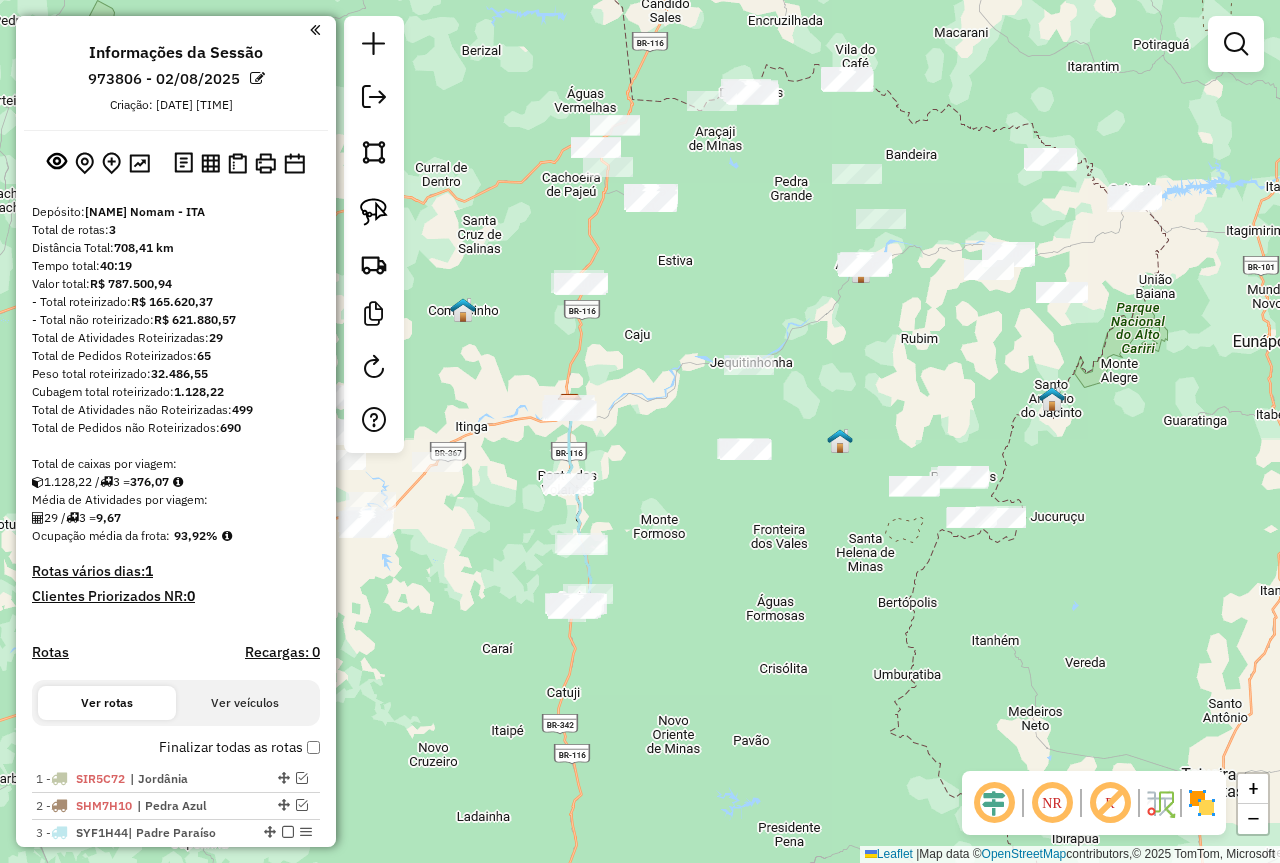 drag, startPoint x: 1068, startPoint y: 355, endPoint x: 886, endPoint y: 391, distance: 185.52628 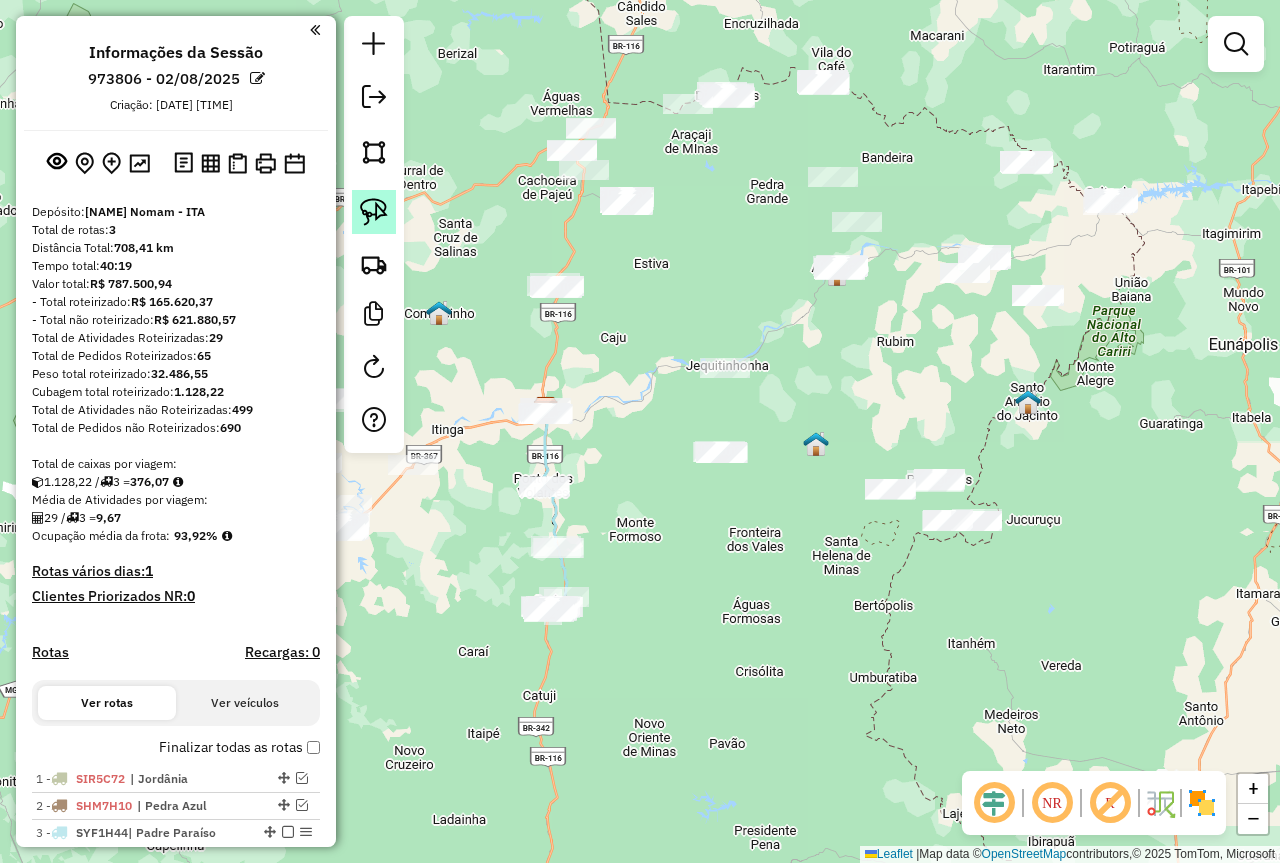 click 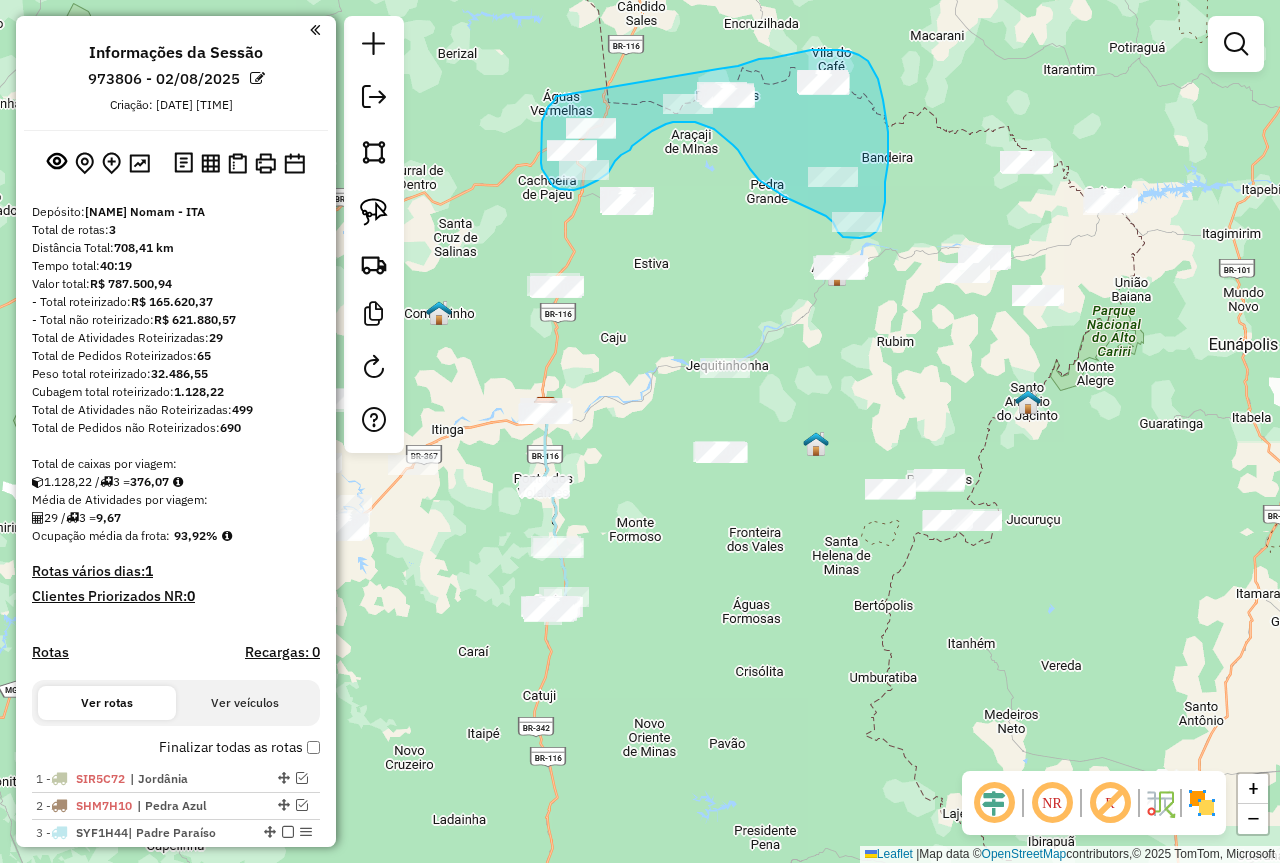 drag, startPoint x: 558, startPoint y: 96, endPoint x: 718, endPoint y: 69, distance: 162.26213 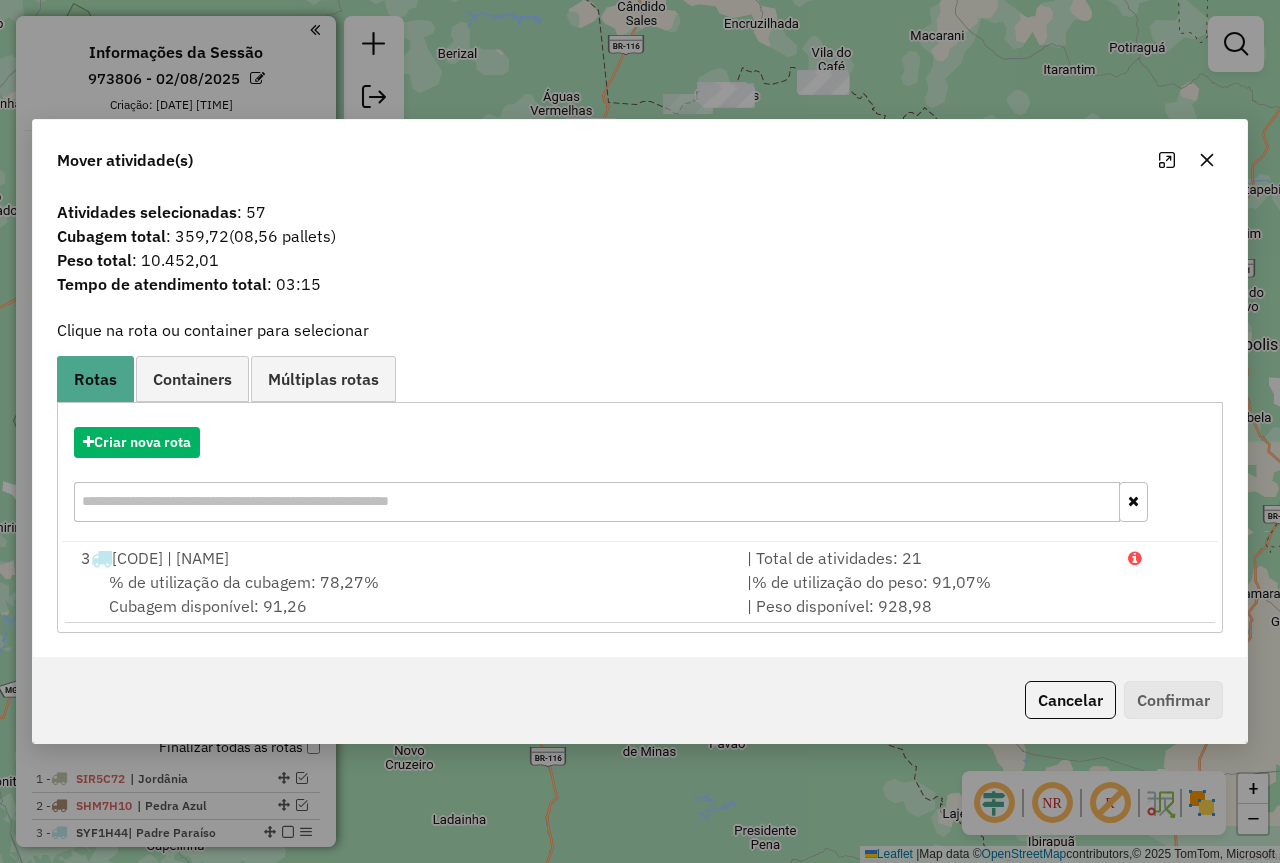 click 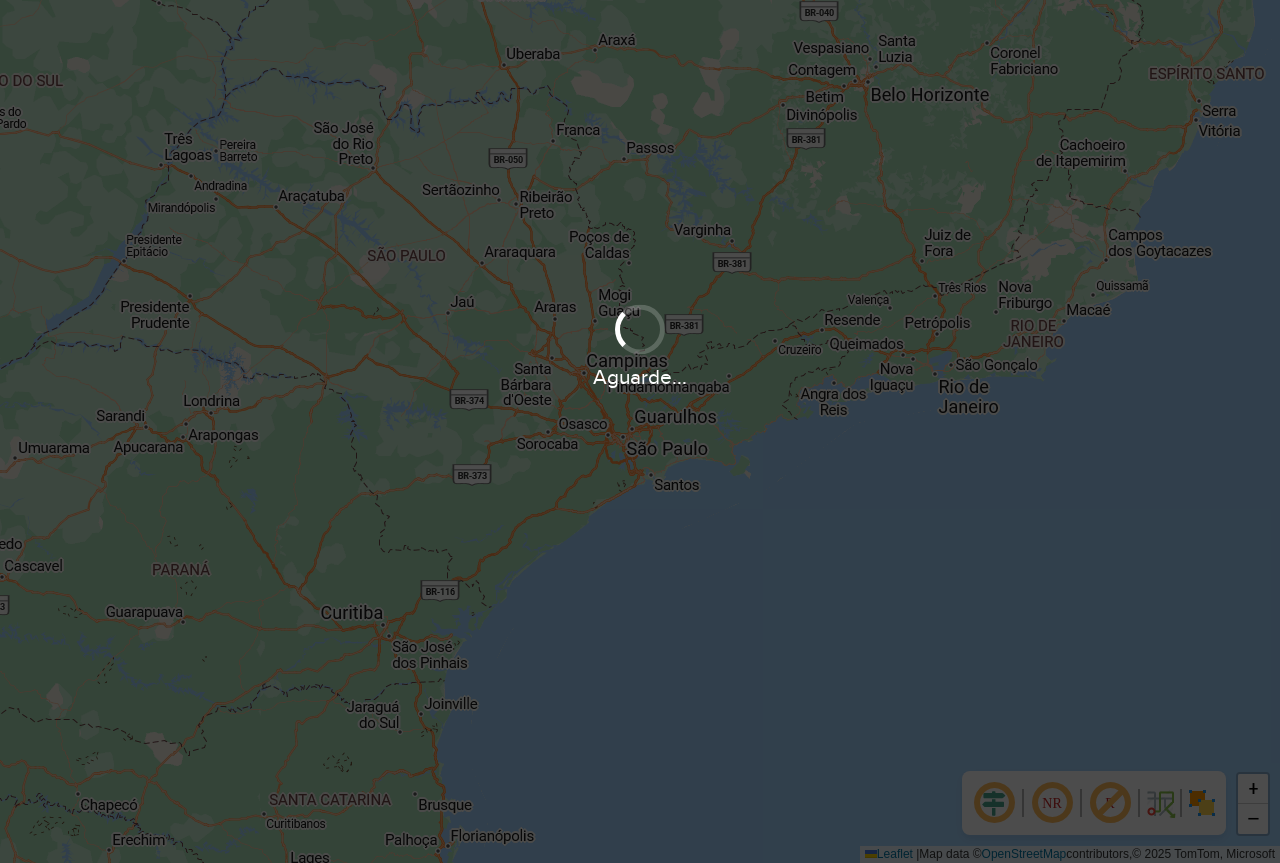 scroll, scrollTop: 0, scrollLeft: 0, axis: both 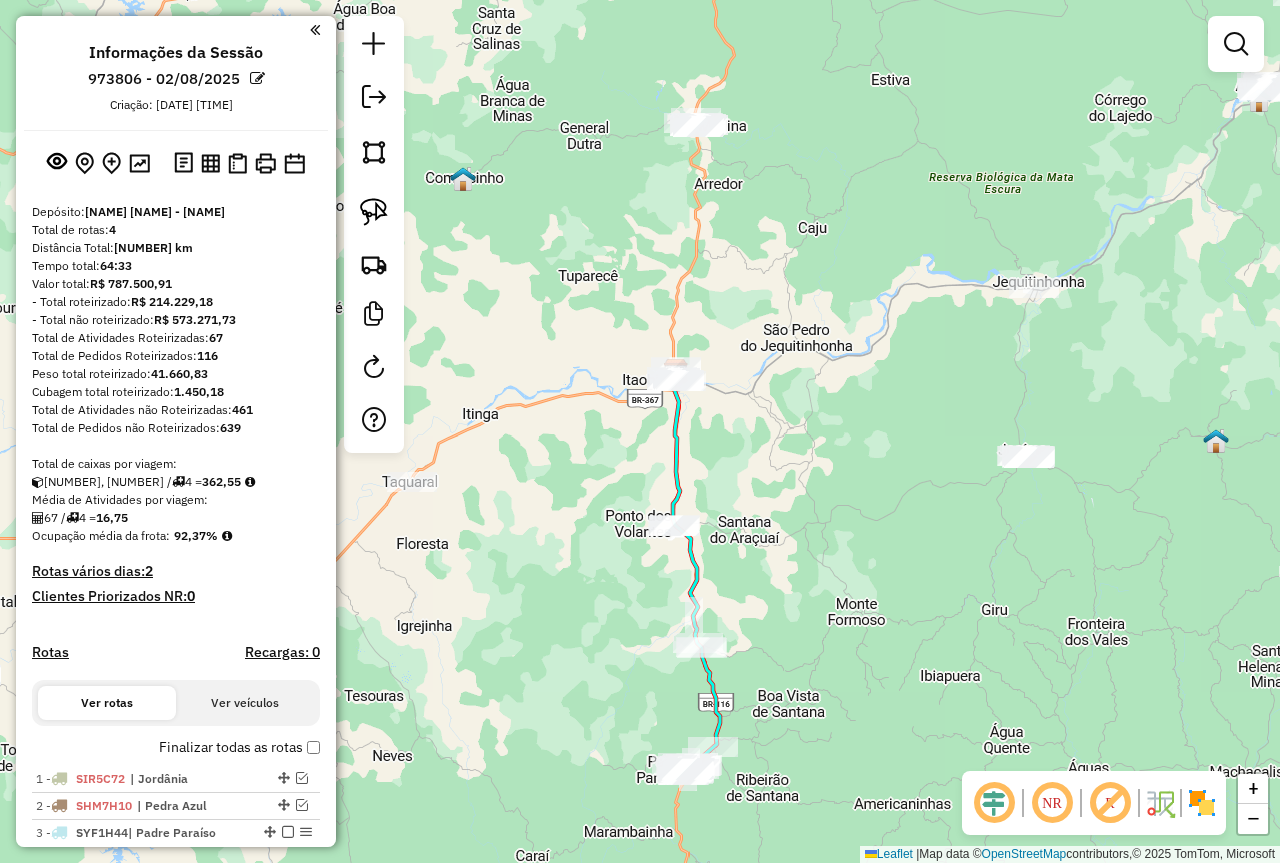 drag, startPoint x: 810, startPoint y: 771, endPoint x: 956, endPoint y: 535, distance: 277.51035 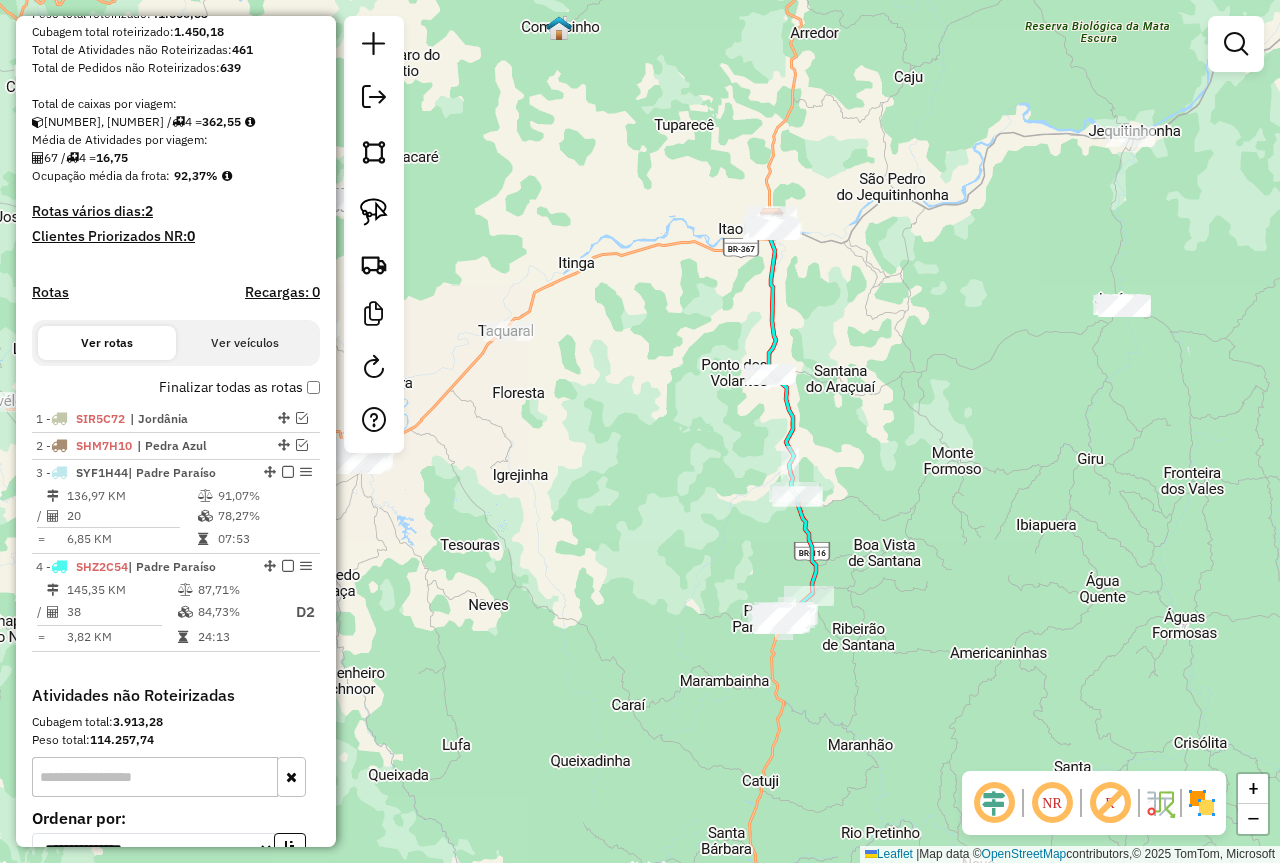 scroll, scrollTop: 400, scrollLeft: 0, axis: vertical 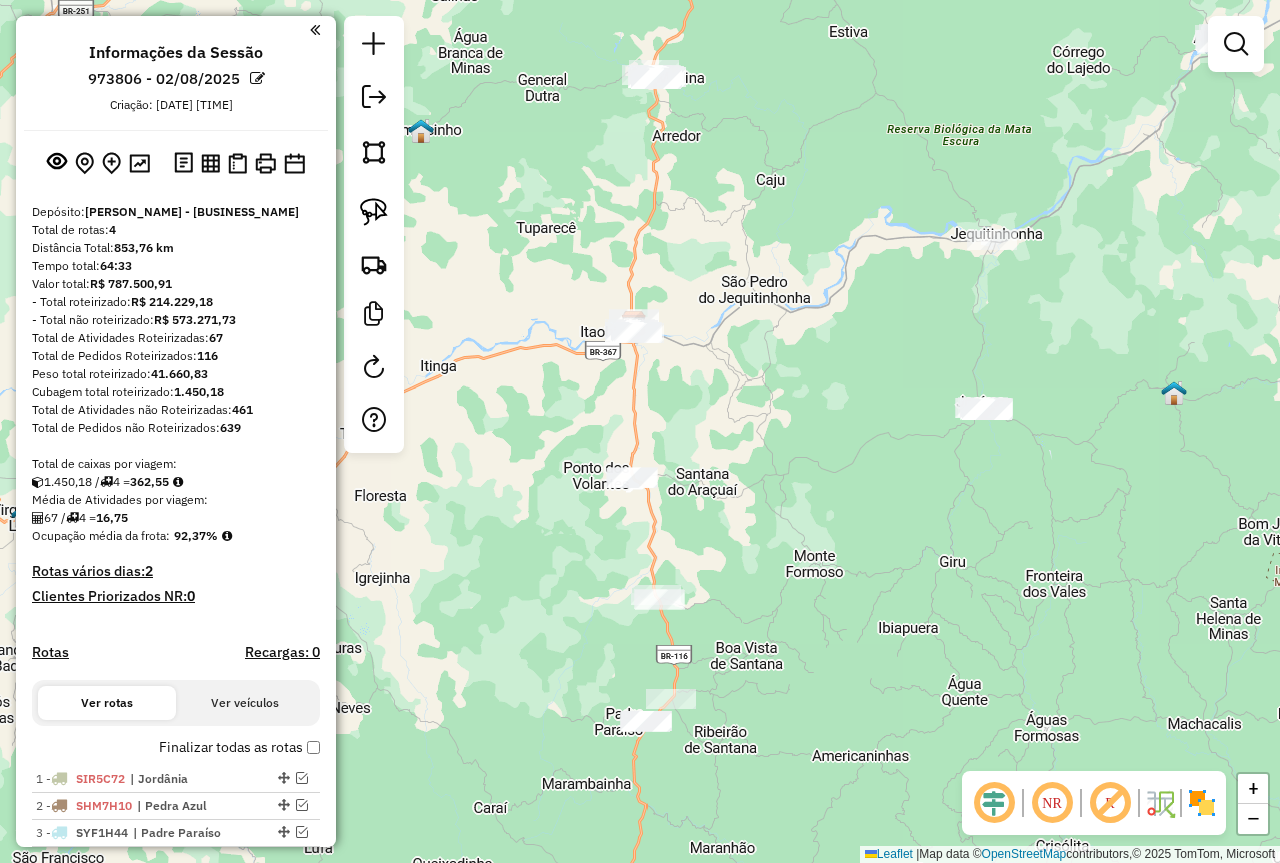 drag, startPoint x: 812, startPoint y: 608, endPoint x: 809, endPoint y: 359, distance: 249.01807 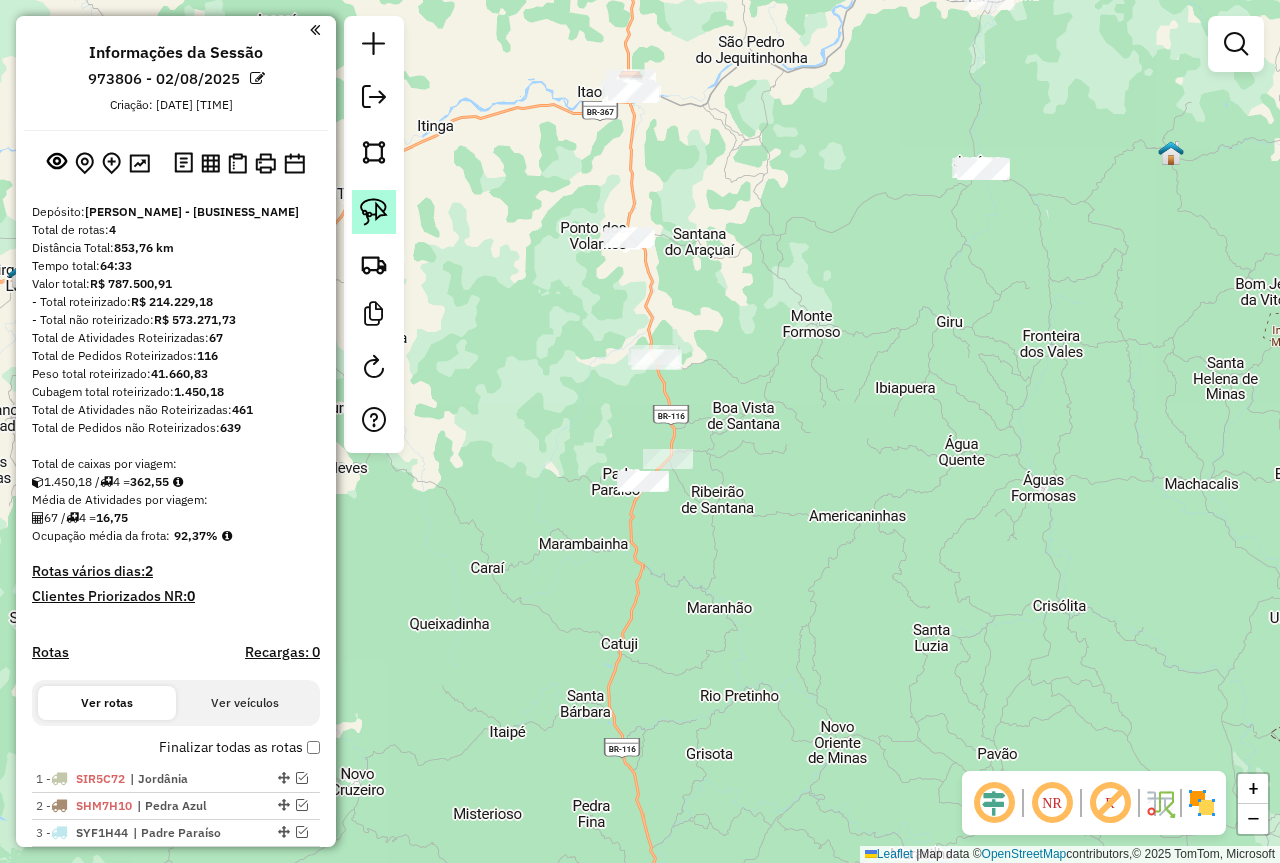 click 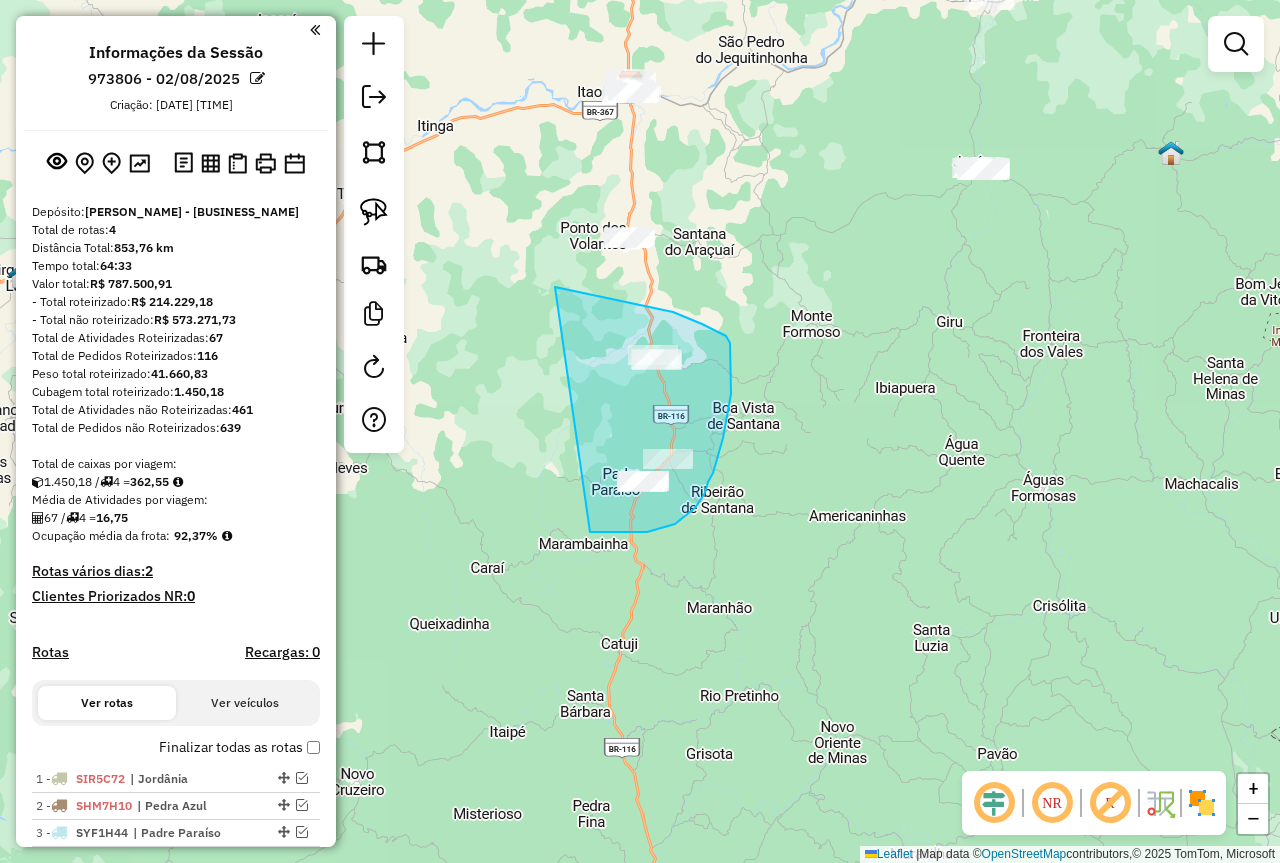 drag, startPoint x: 555, startPoint y: 287, endPoint x: 575, endPoint y: 530, distance: 243.82166 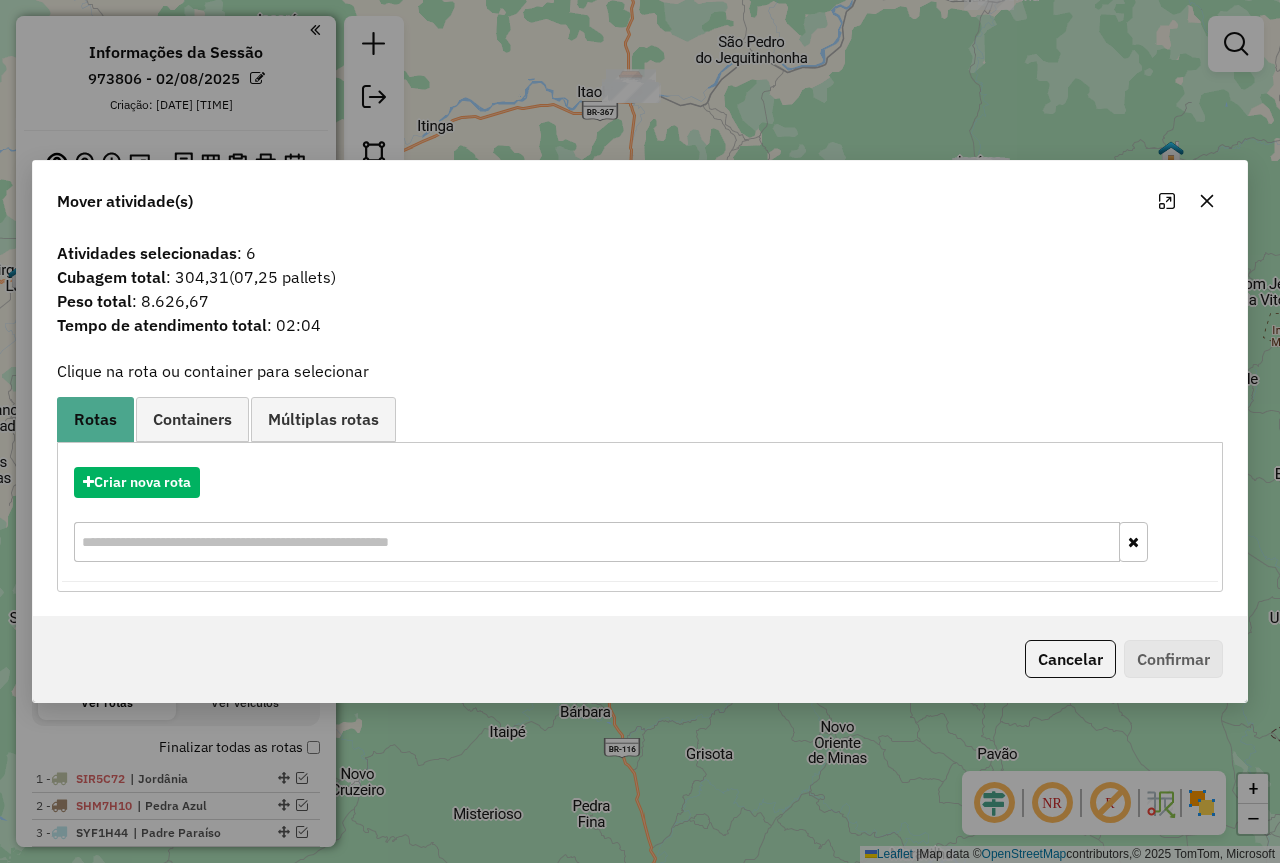 click 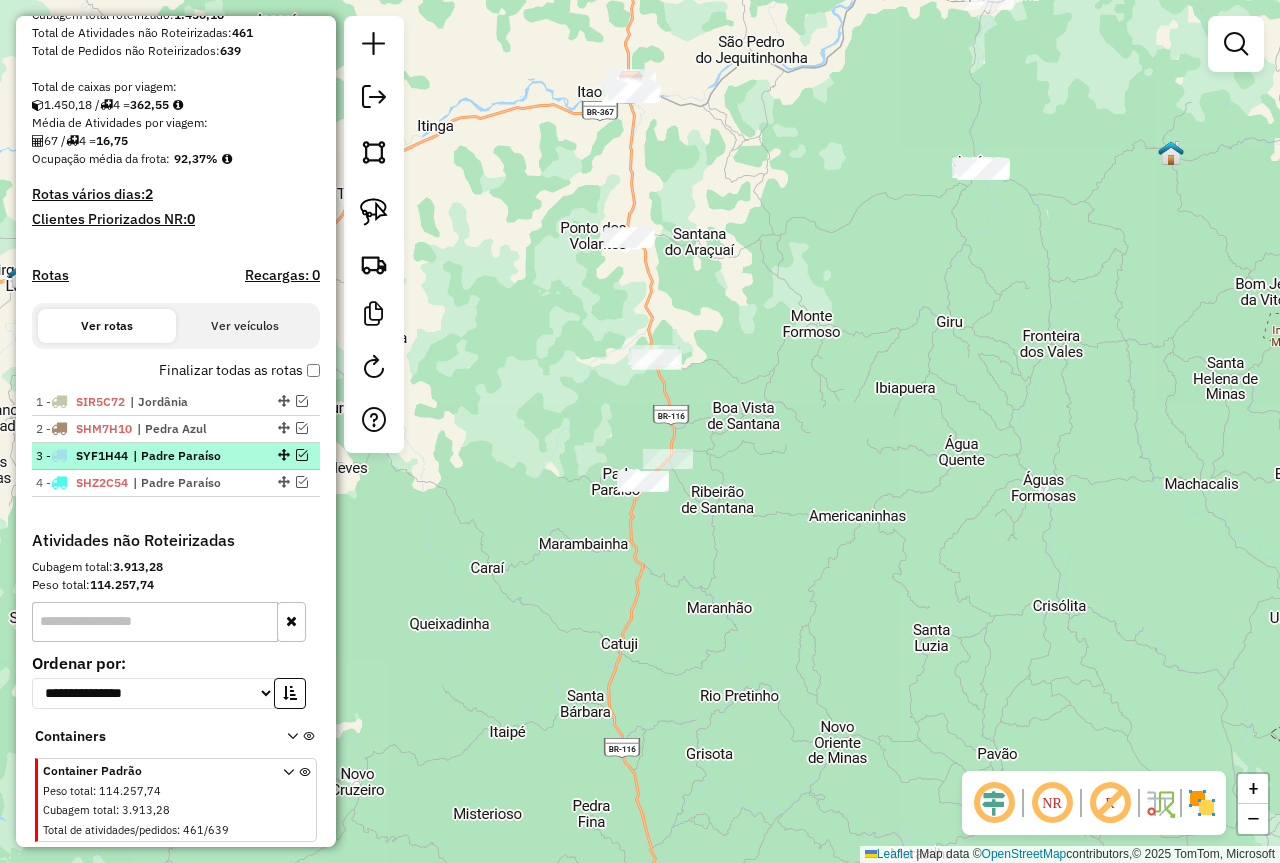 scroll, scrollTop: 400, scrollLeft: 0, axis: vertical 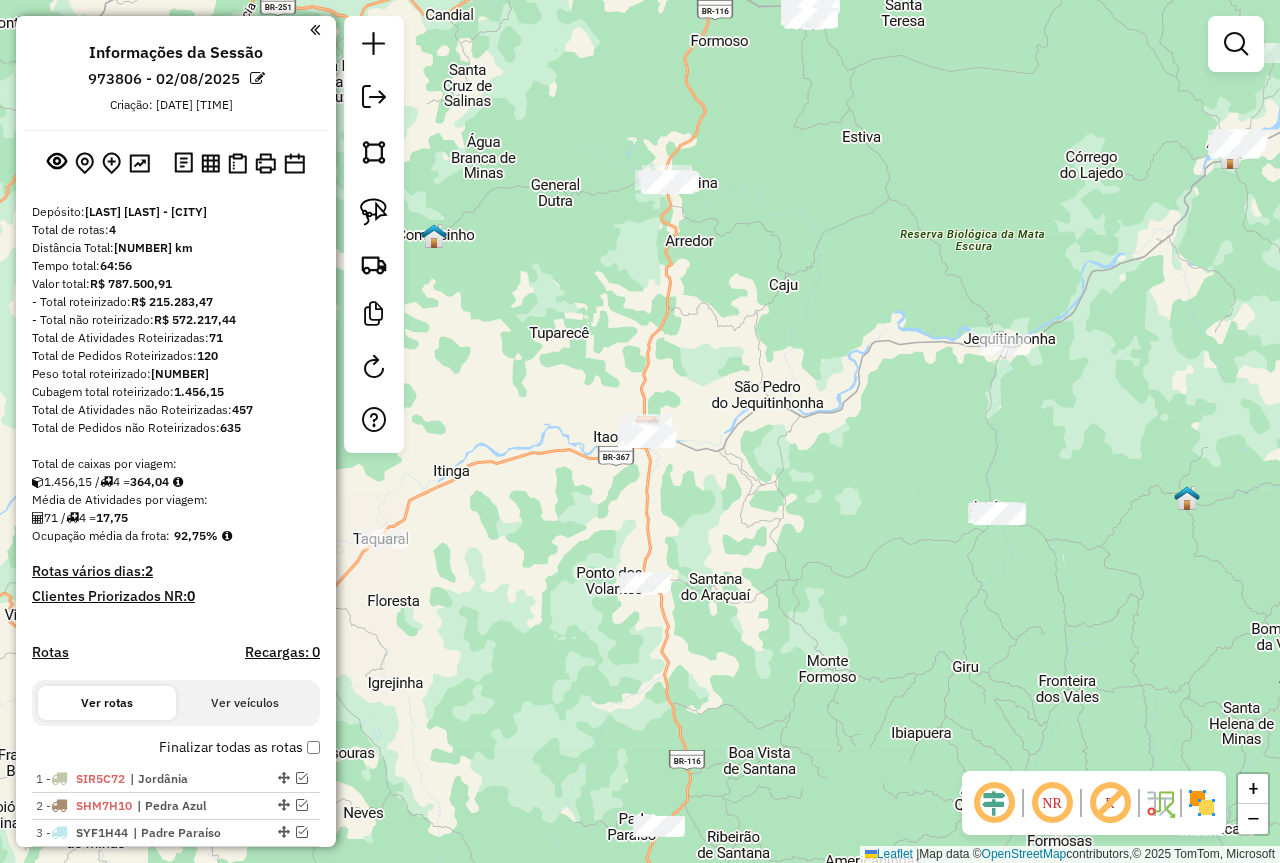 drag, startPoint x: 509, startPoint y: 661, endPoint x: 757, endPoint y: 509, distance: 290.87454 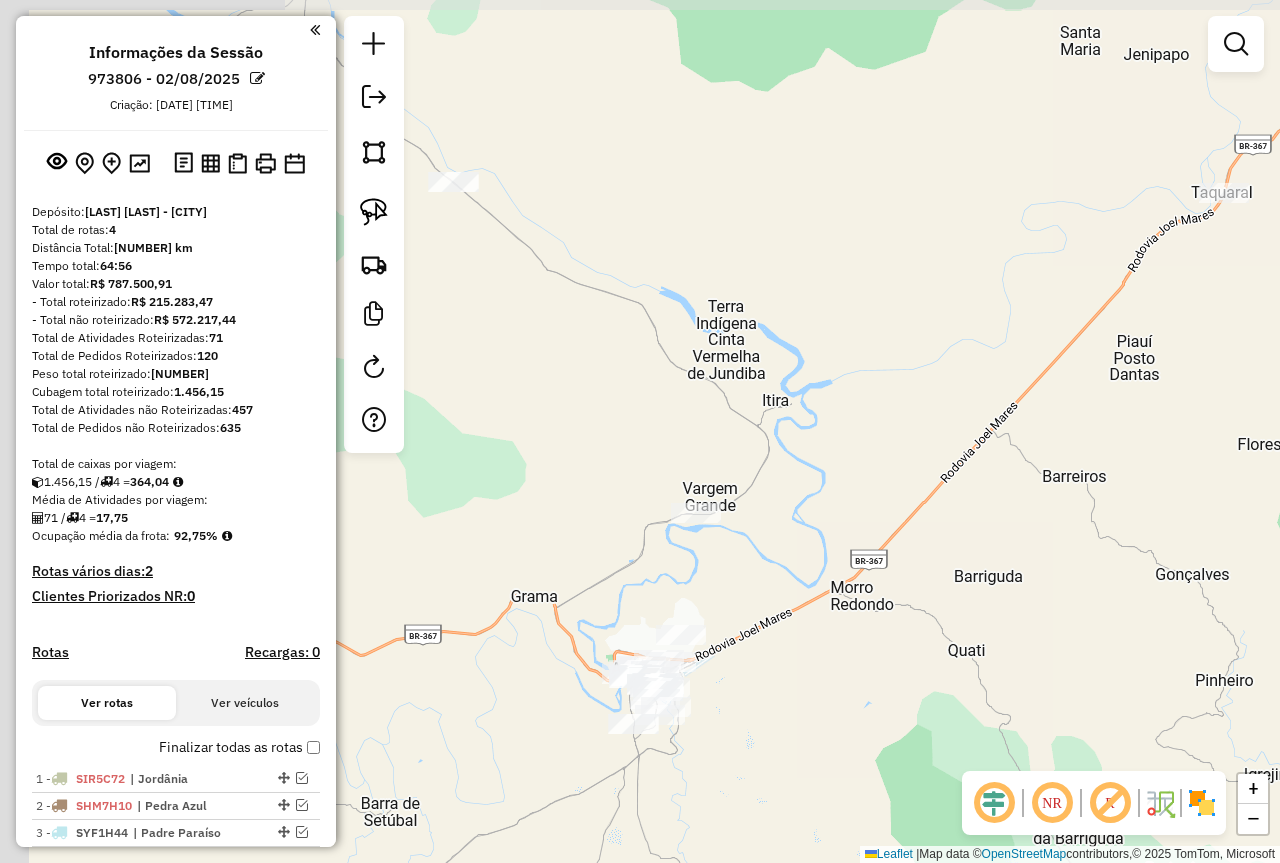 drag, startPoint x: 671, startPoint y: 537, endPoint x: 887, endPoint y: 627, distance: 234 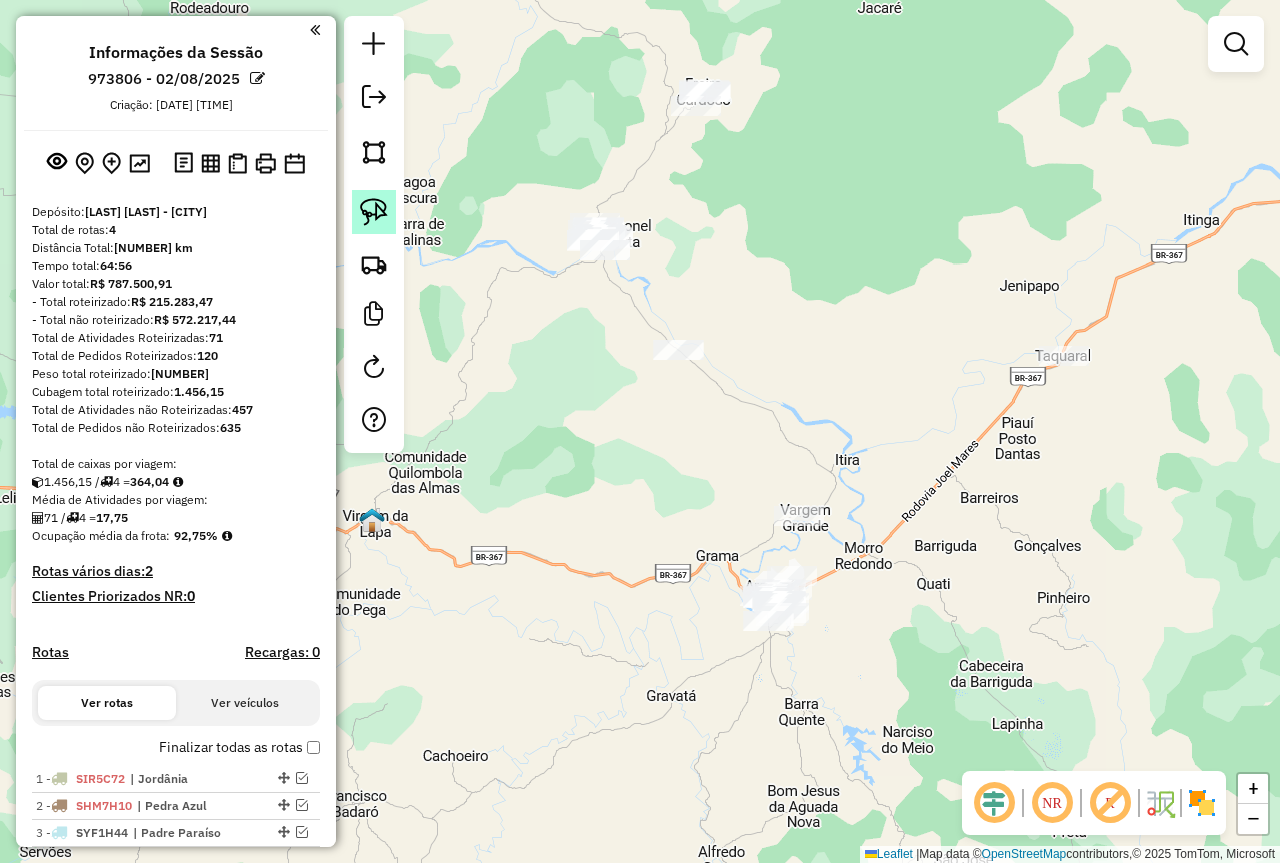 click 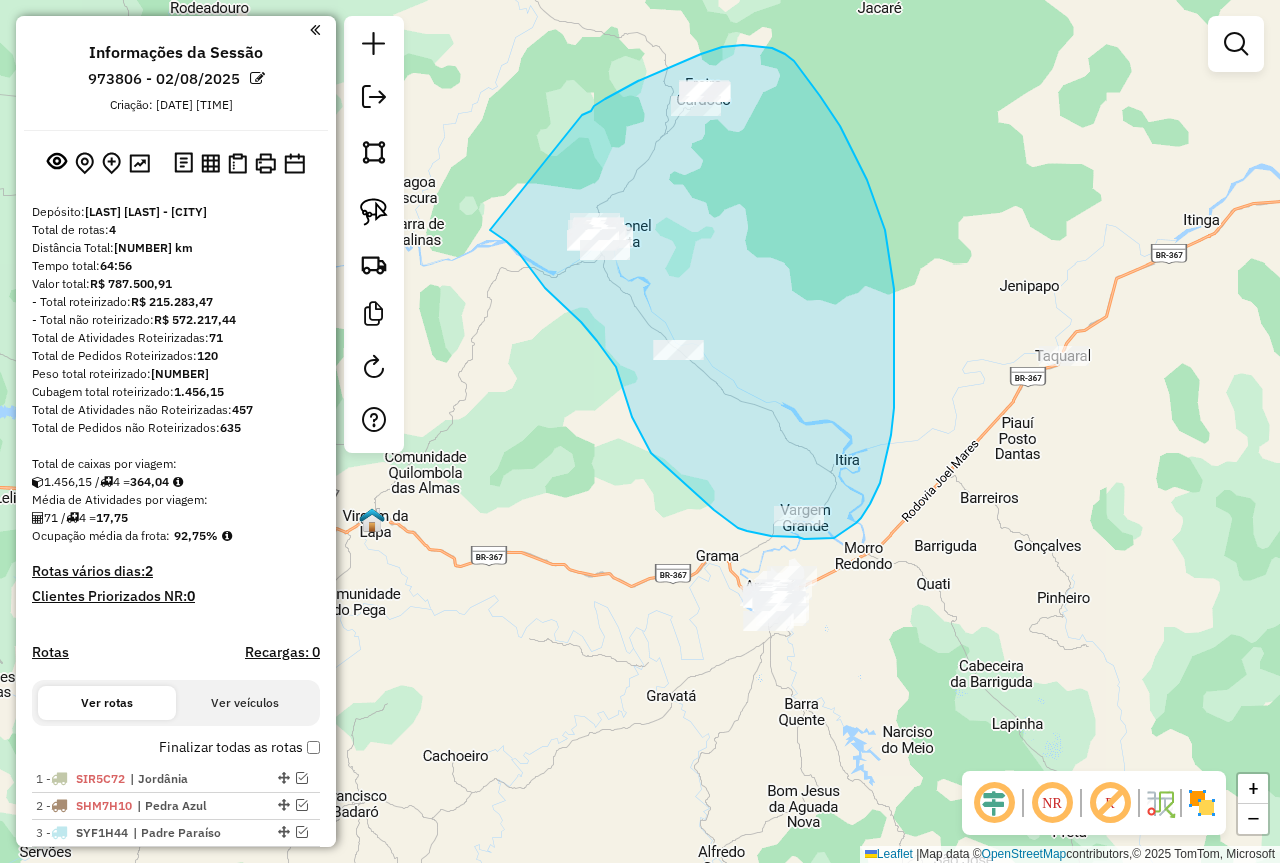 drag, startPoint x: 605, startPoint y: 99, endPoint x: 489, endPoint y: 229, distance: 174.22974 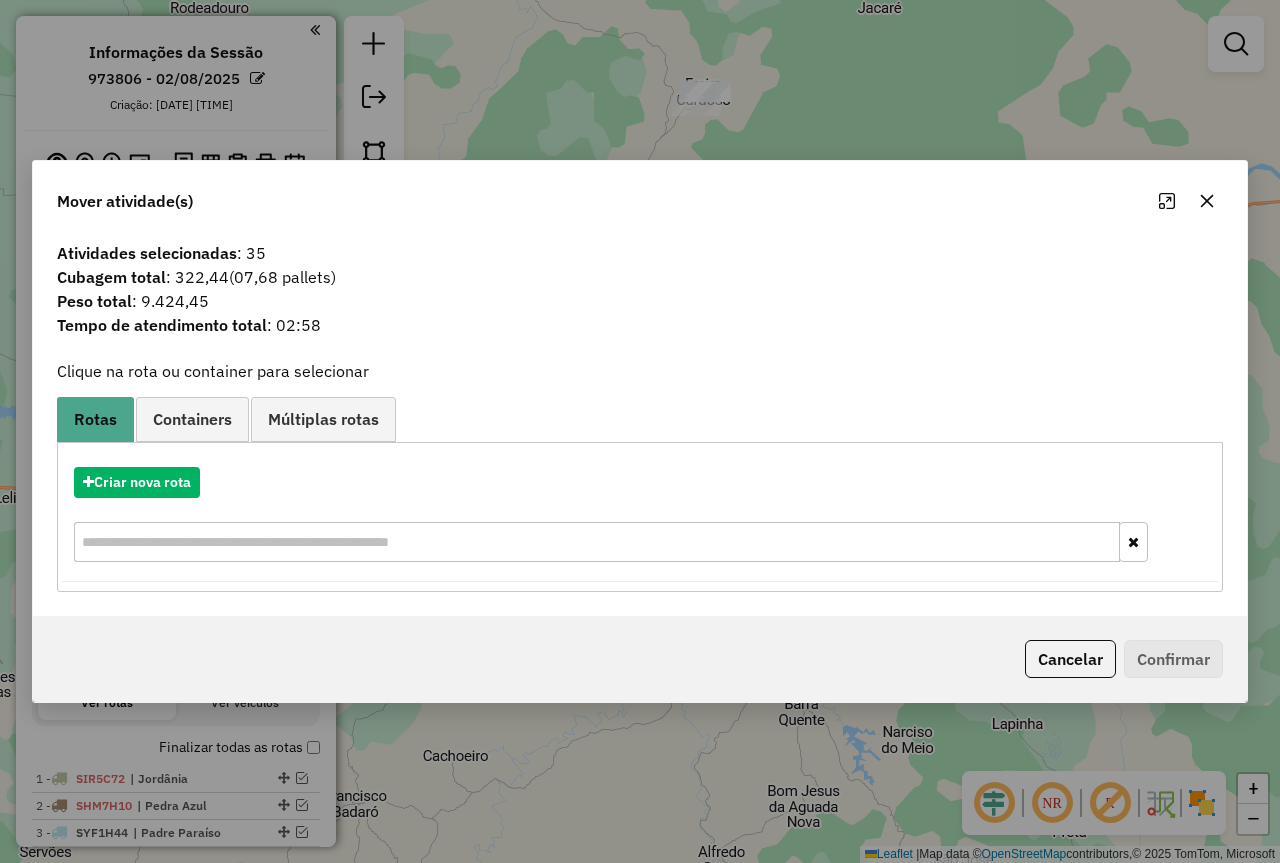 click 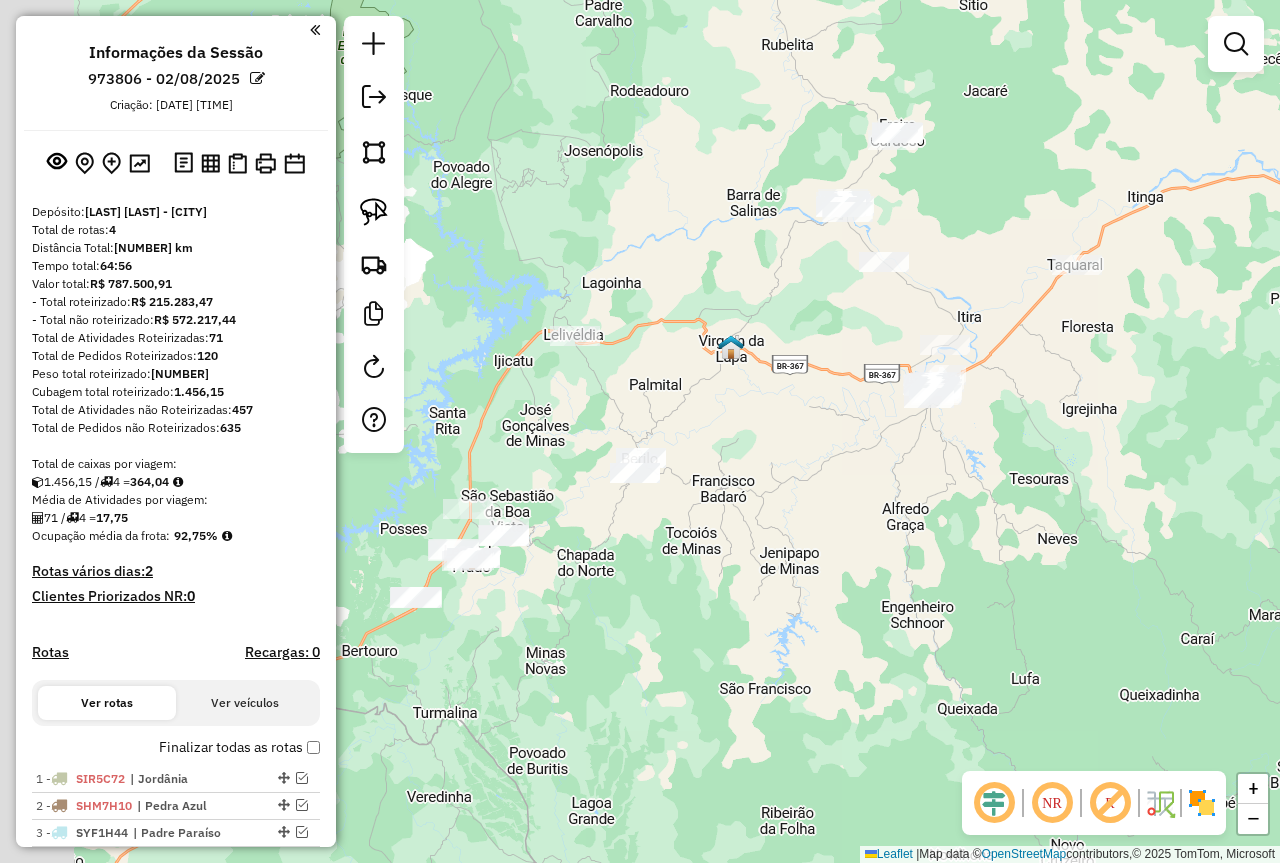 click on "Janela de atendimento Grade de atendimento Capacidade Transportadoras Veículos Cliente Pedidos  Rotas Selecione os dias de semana para filtrar as janelas de atendimento  Seg   Ter   Qua   Qui   Sex   Sáb   Dom  Informe o período da janela de atendimento: De: Até:  Filtrar exatamente a janela do cliente  Considerar janela de atendimento padrão  Selecione os dias de semana para filtrar as grades de atendimento  Seg   Ter   Qua   Qui   Sex   Sáb   Dom   Considerar clientes sem dia de atendimento cadastrado  Clientes fora do dia de atendimento selecionado Filtrar as atividades entre os valores definidos abaixo:  Peso mínimo:   Peso máximo:   Cubagem mínima:   Cubagem máxima:   De:   Até:  Filtrar as atividades entre o tempo de atendimento definido abaixo:  De:   Até:   Considerar capacidade total dos clientes não roteirizados Transportadora: Selecione um ou mais itens Tipo de veículo: Selecione um ou mais itens Veículo: Selecione um ou mais itens Motorista: Selecione um ou mais itens Nome: Rótulo:" 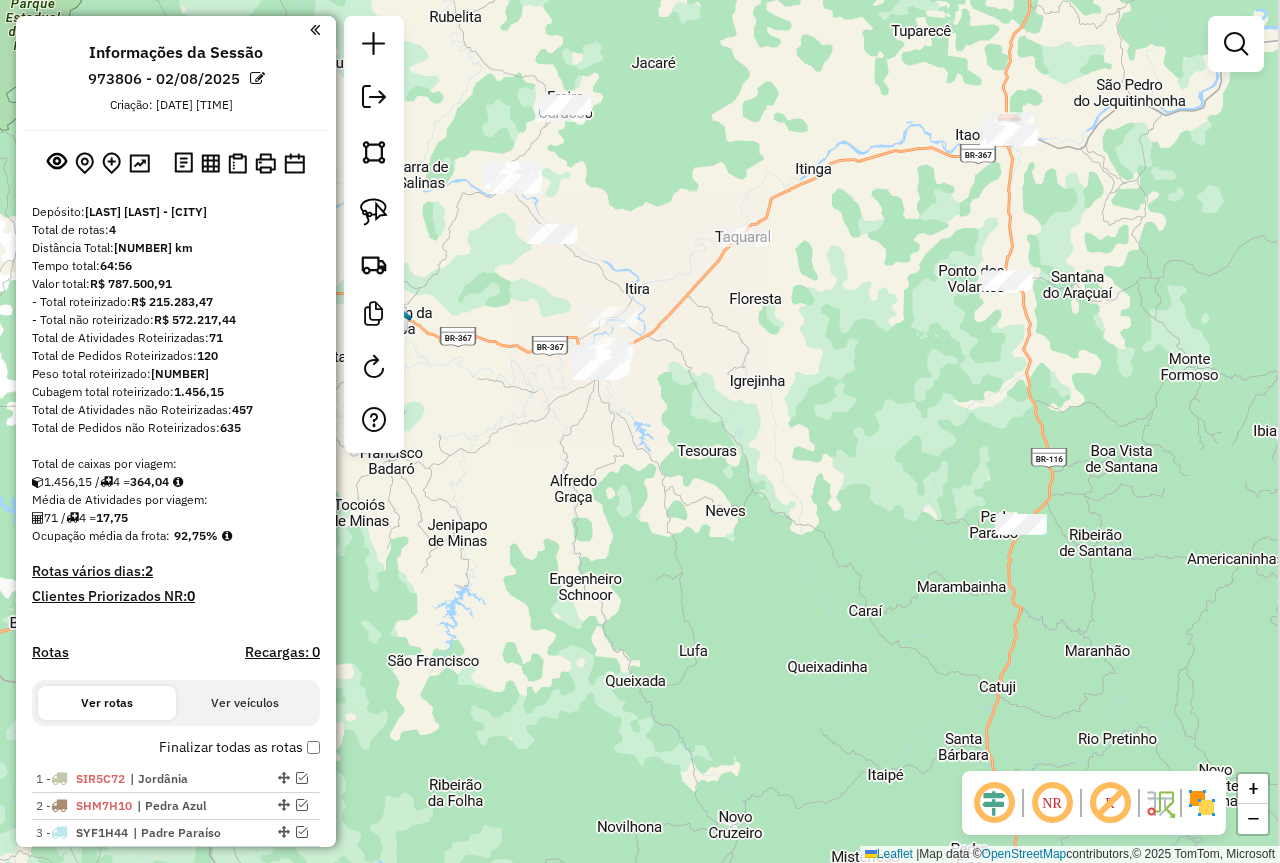 drag, startPoint x: 860, startPoint y: 553, endPoint x: 593, endPoint y: 506, distance: 271.10513 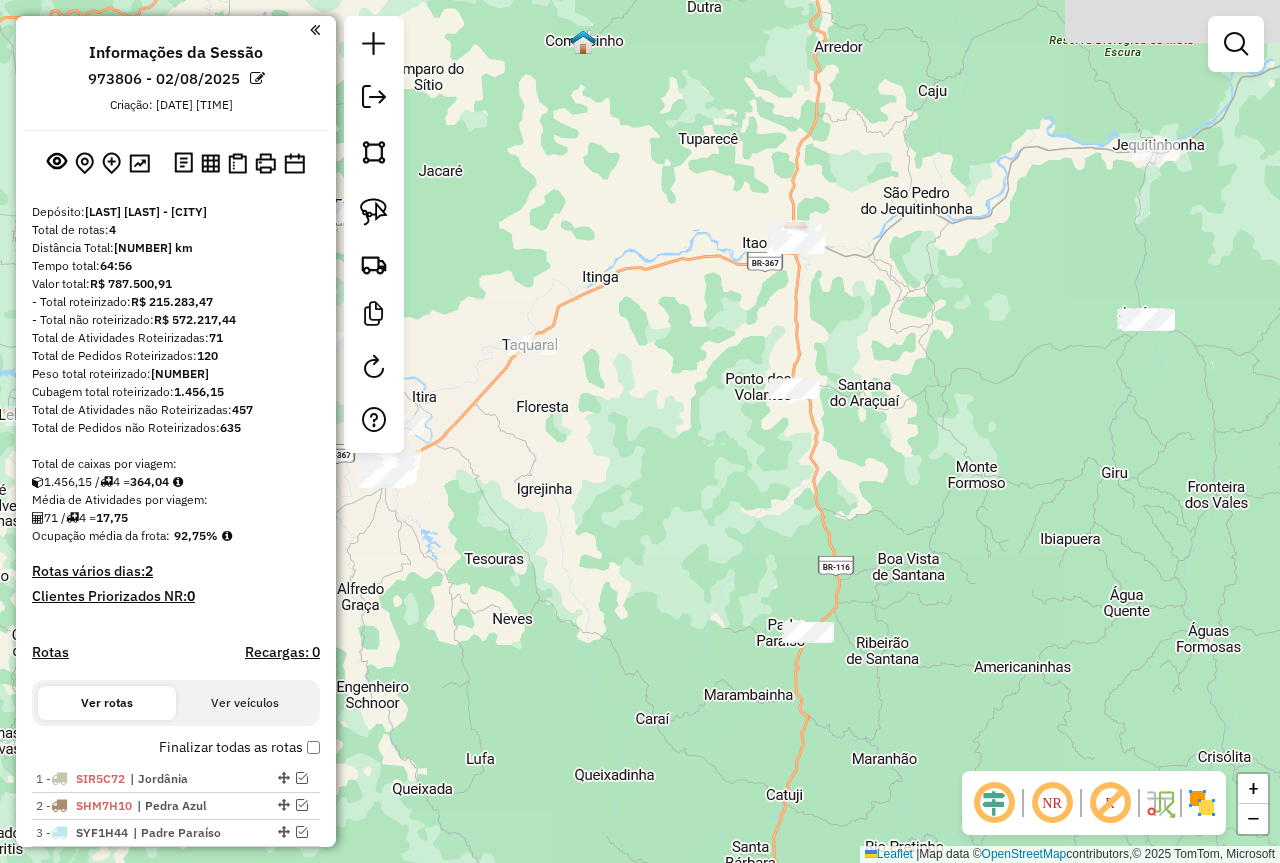 drag, startPoint x: 974, startPoint y: 444, endPoint x: 641, endPoint y: 590, distance: 363.60007 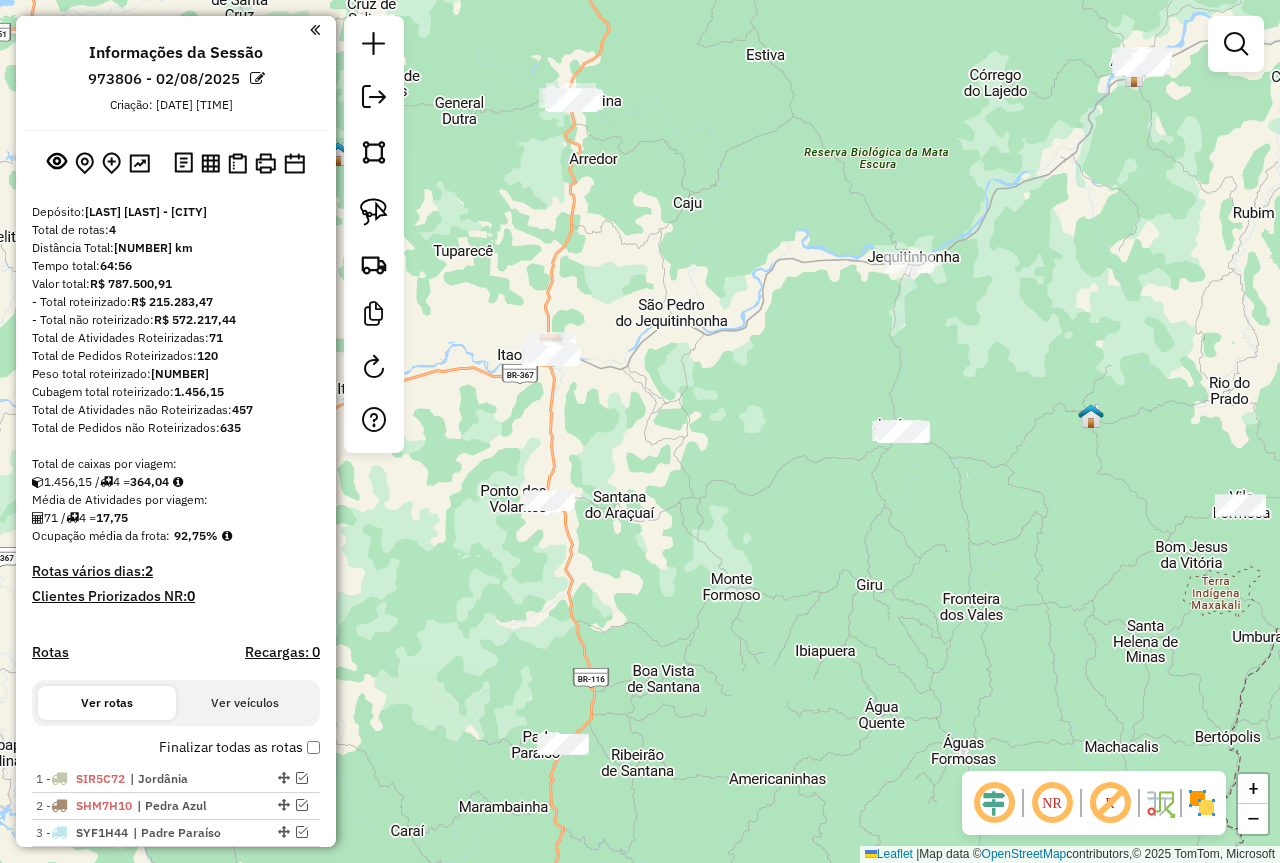 drag, startPoint x: 791, startPoint y: 539, endPoint x: 616, endPoint y: 608, distance: 188.11166 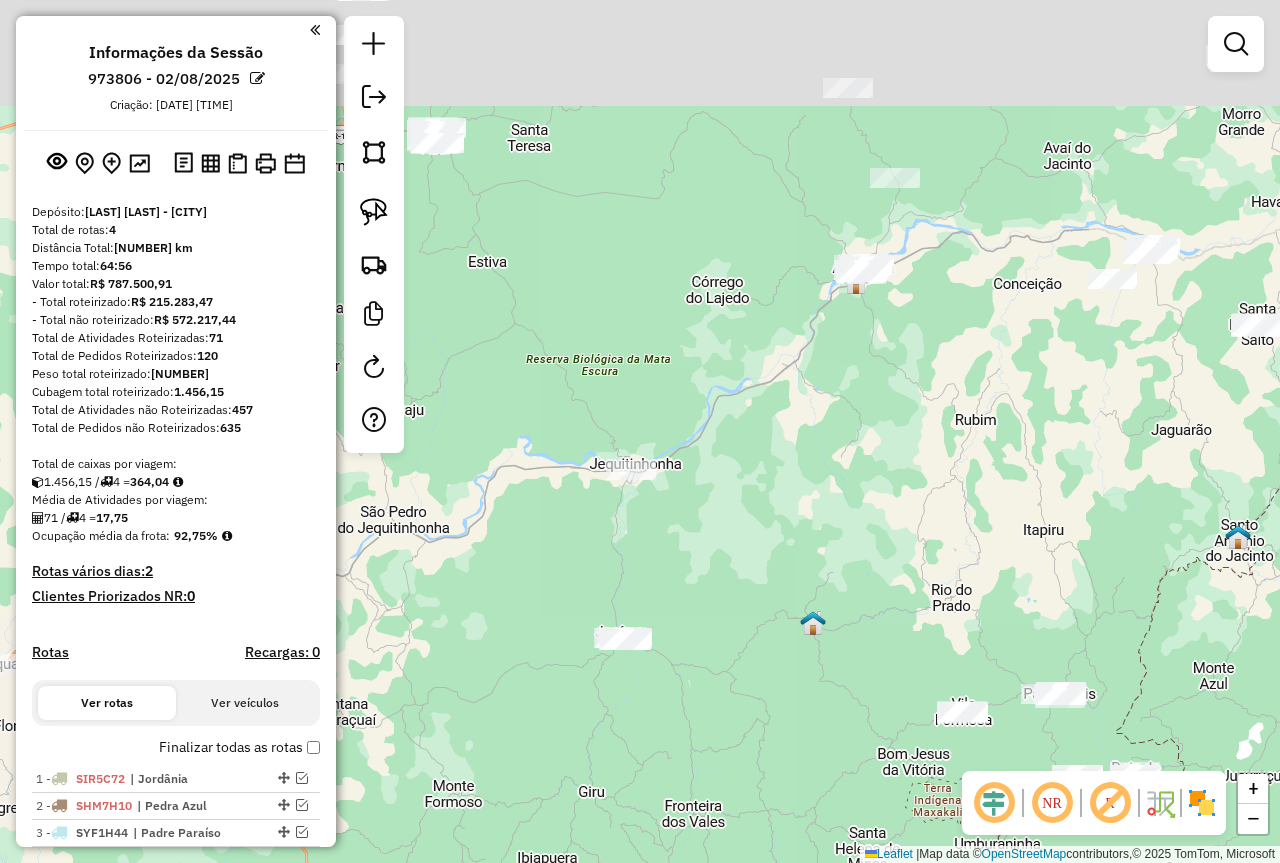 drag, startPoint x: 1028, startPoint y: 385, endPoint x: 895, endPoint y: 543, distance: 206.52603 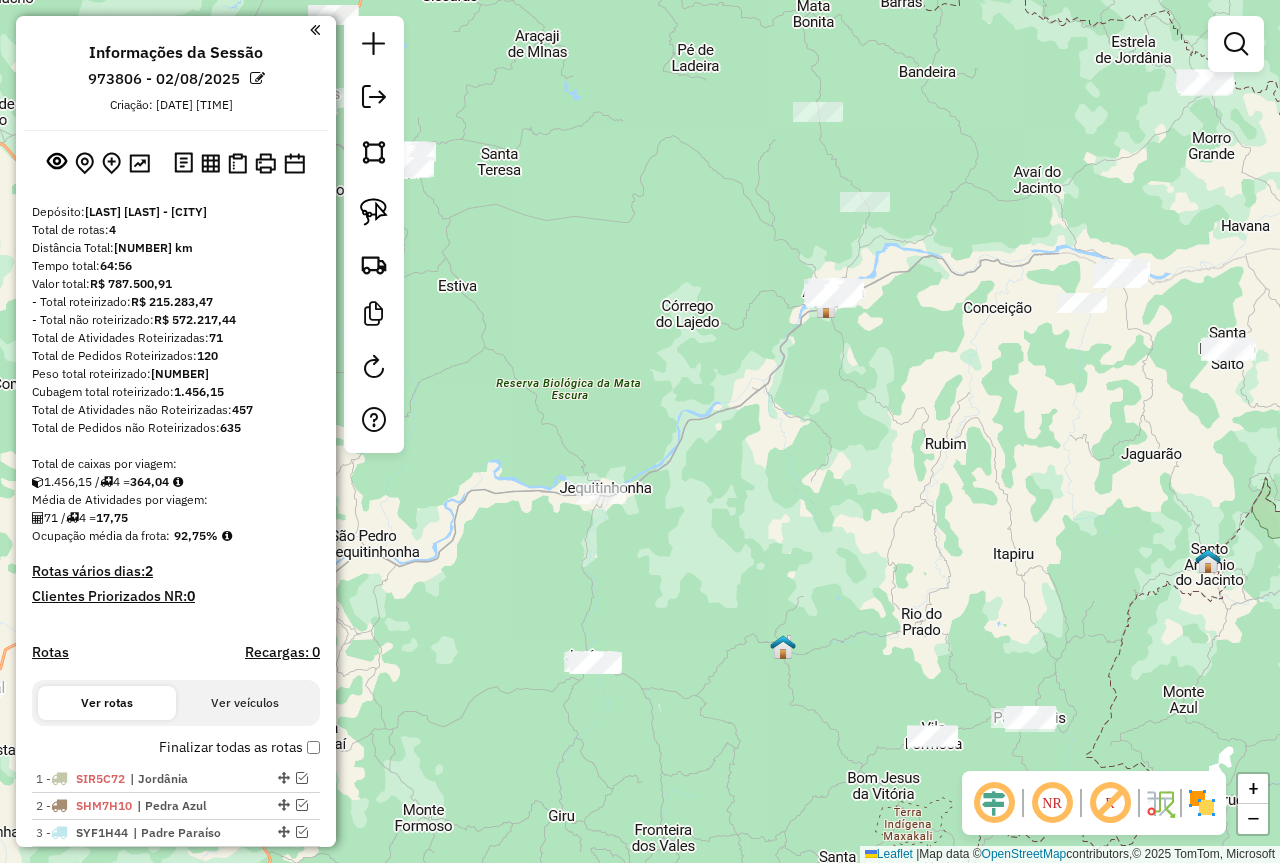 scroll, scrollTop: 300, scrollLeft: 0, axis: vertical 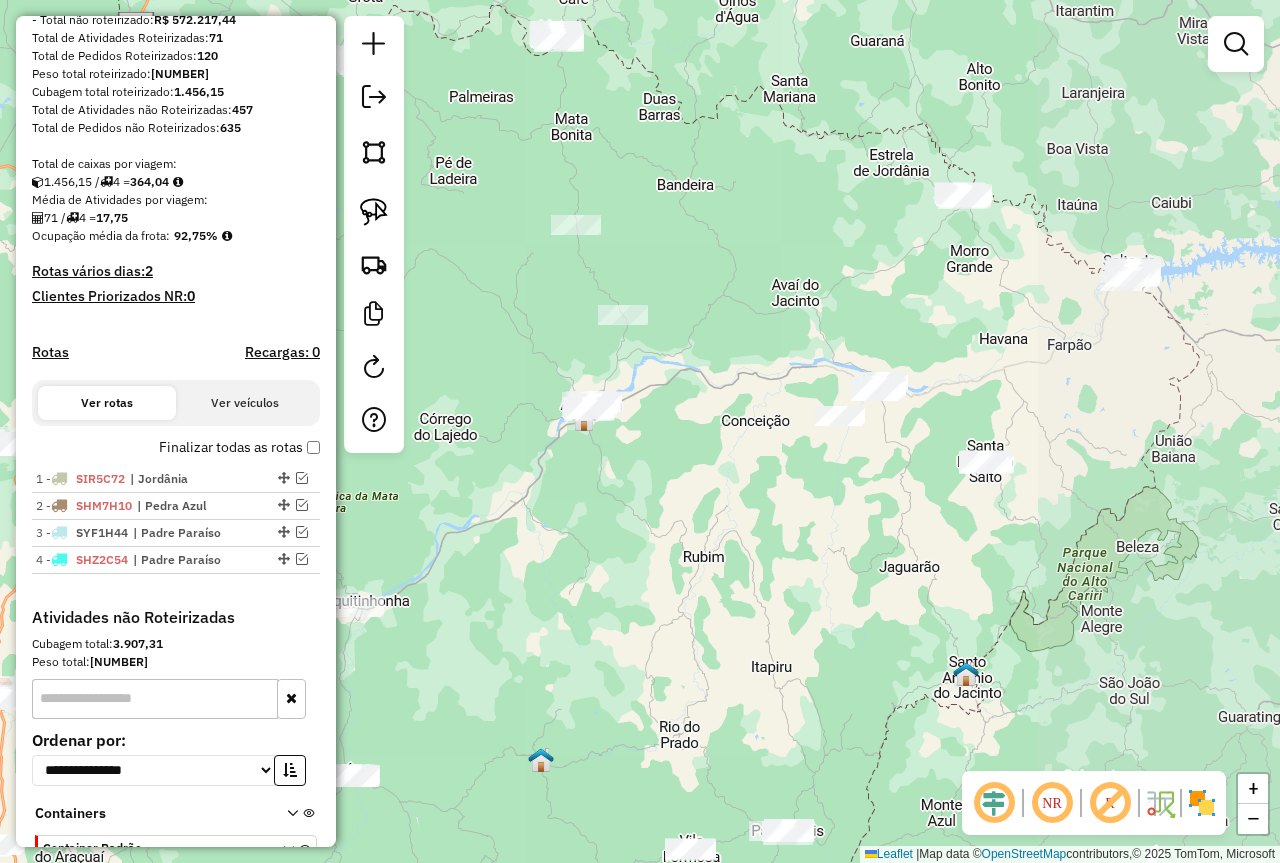 drag, startPoint x: 938, startPoint y: 448, endPoint x: 676, endPoint y: 564, distance: 286.53098 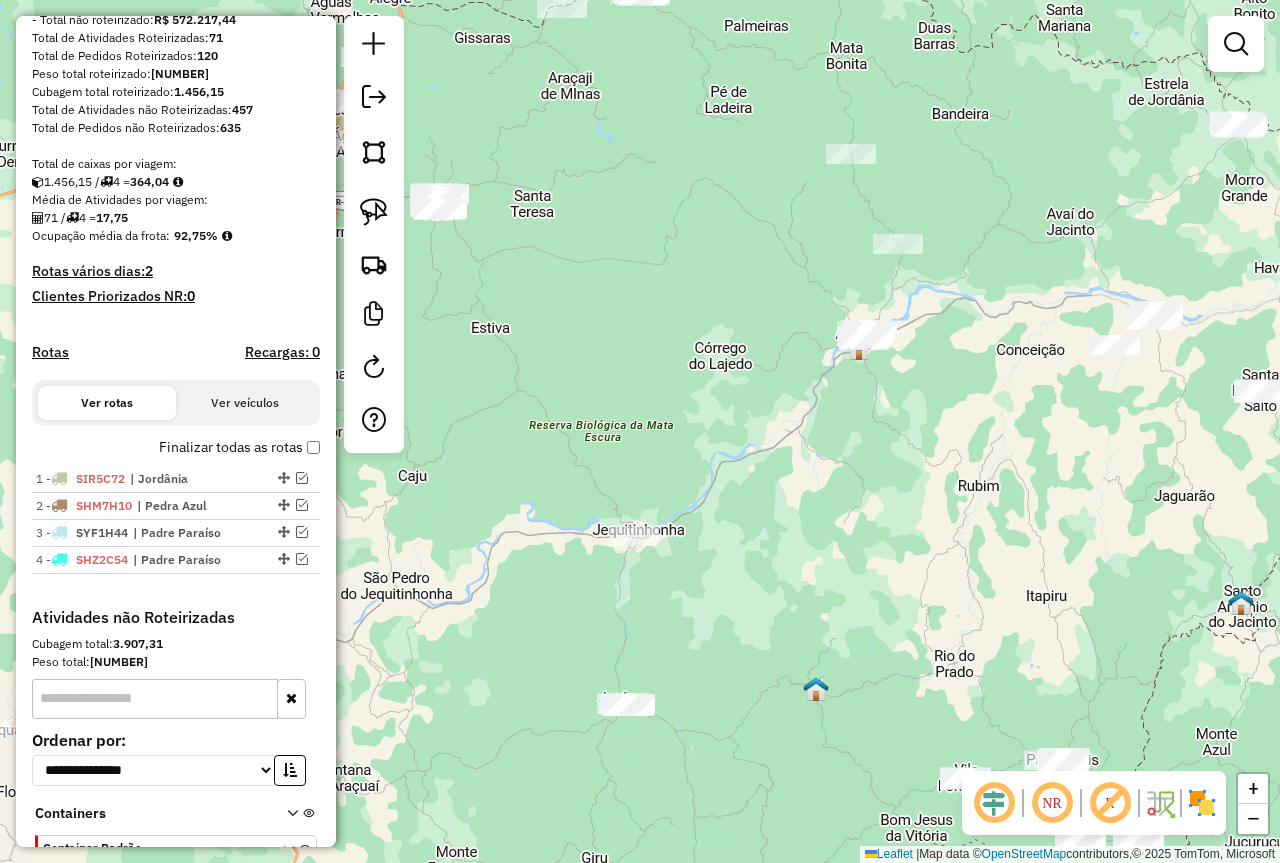 drag, startPoint x: 676, startPoint y: 559, endPoint x: 1019, endPoint y: 460, distance: 357.0014 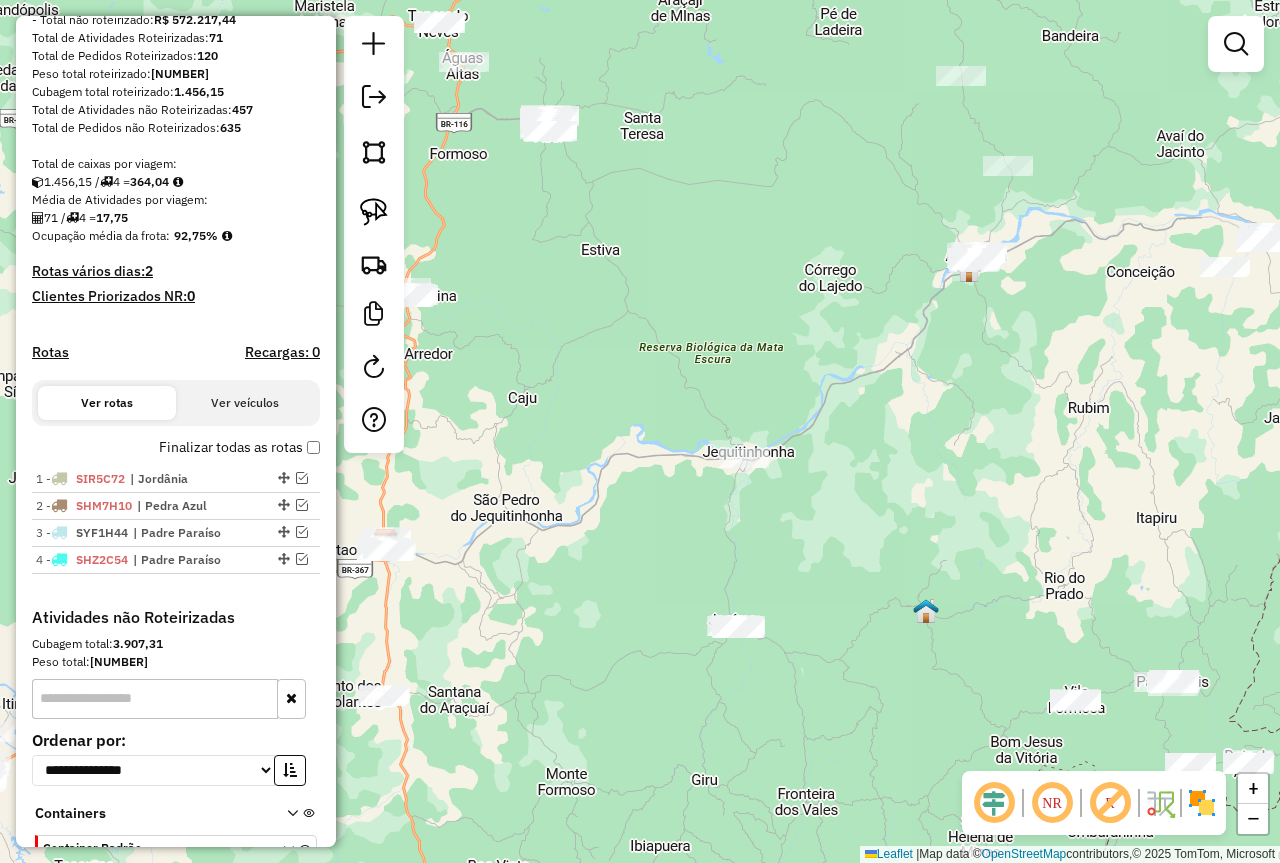 drag, startPoint x: 915, startPoint y: 562, endPoint x: 978, endPoint y: 508, distance: 82.9759 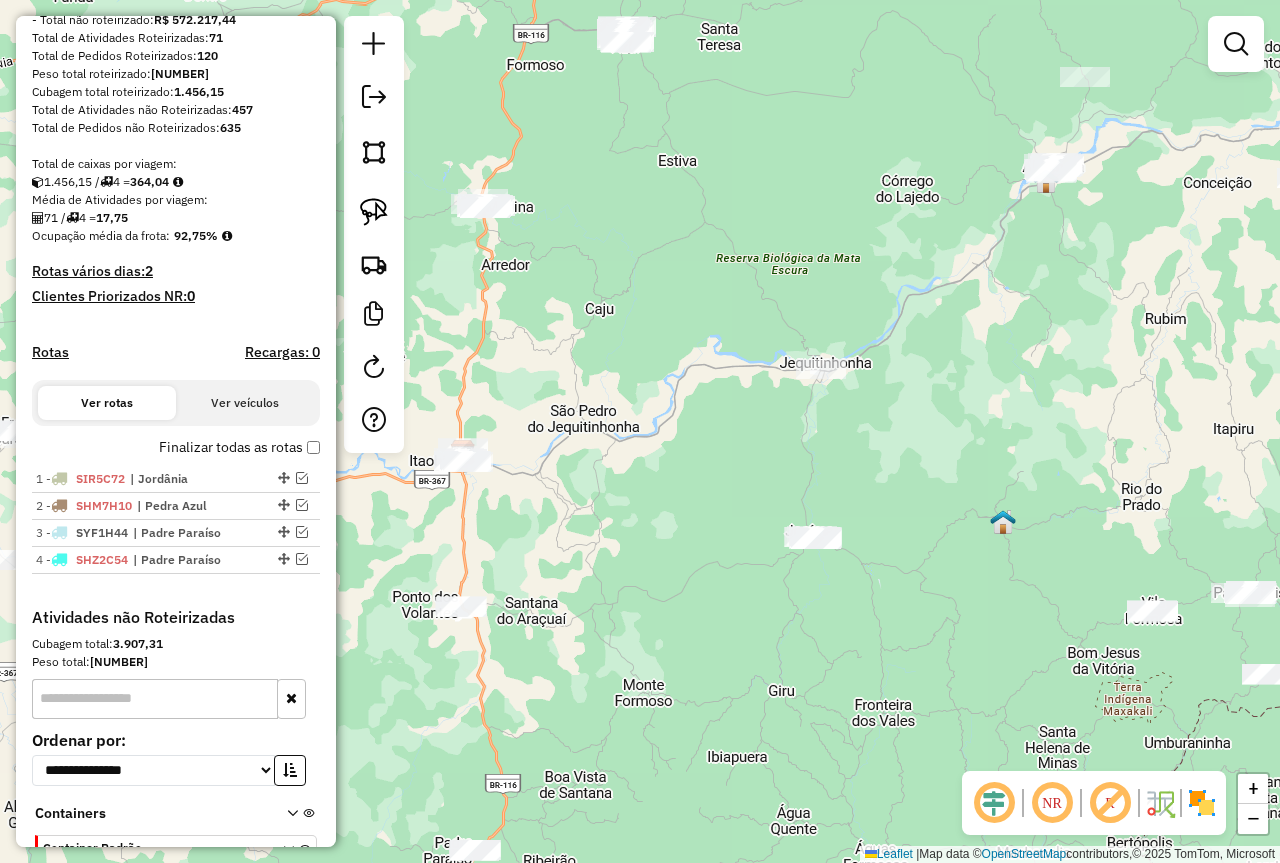 drag, startPoint x: 929, startPoint y: 568, endPoint x: 1006, endPoint y: 478, distance: 118.44408 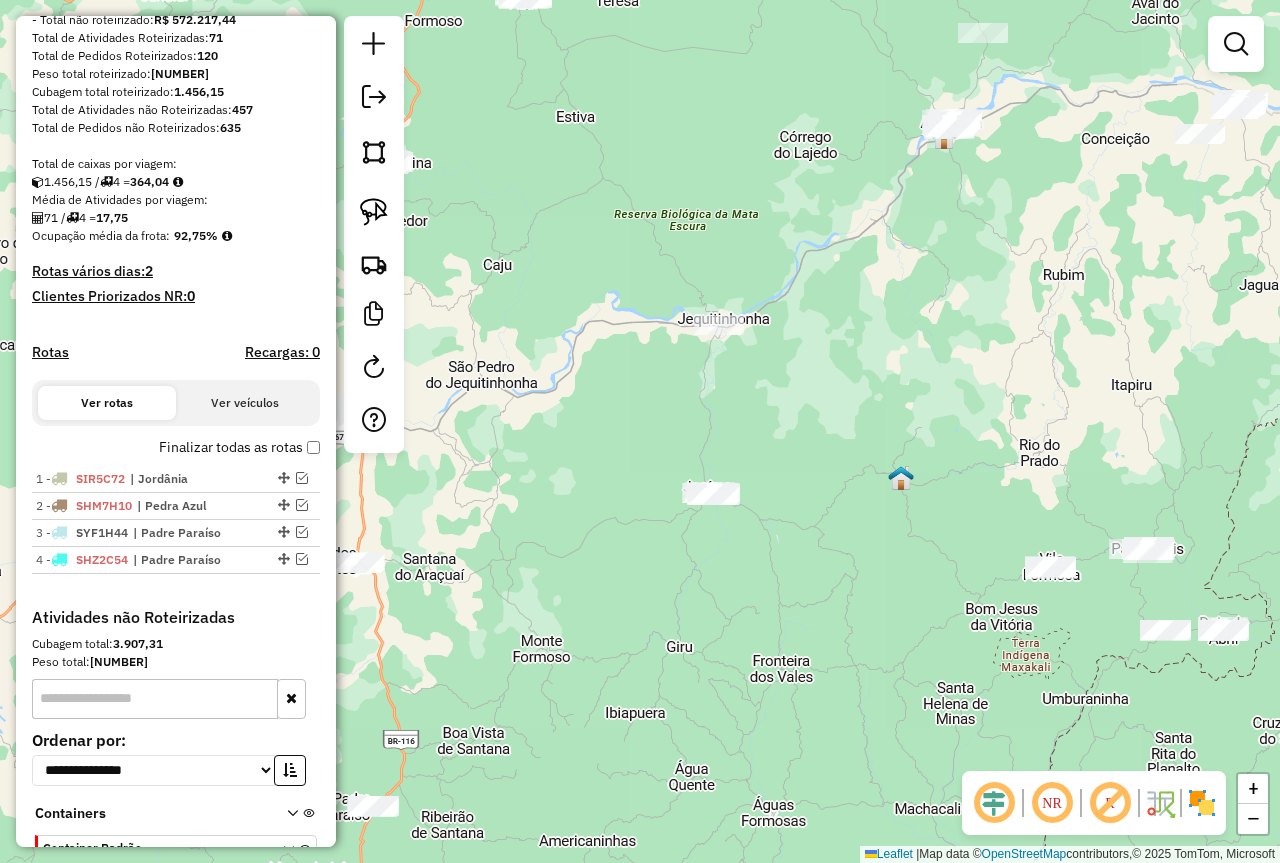 drag, startPoint x: 1050, startPoint y: 516, endPoint x: 717, endPoint y: 370, distance: 363.60007 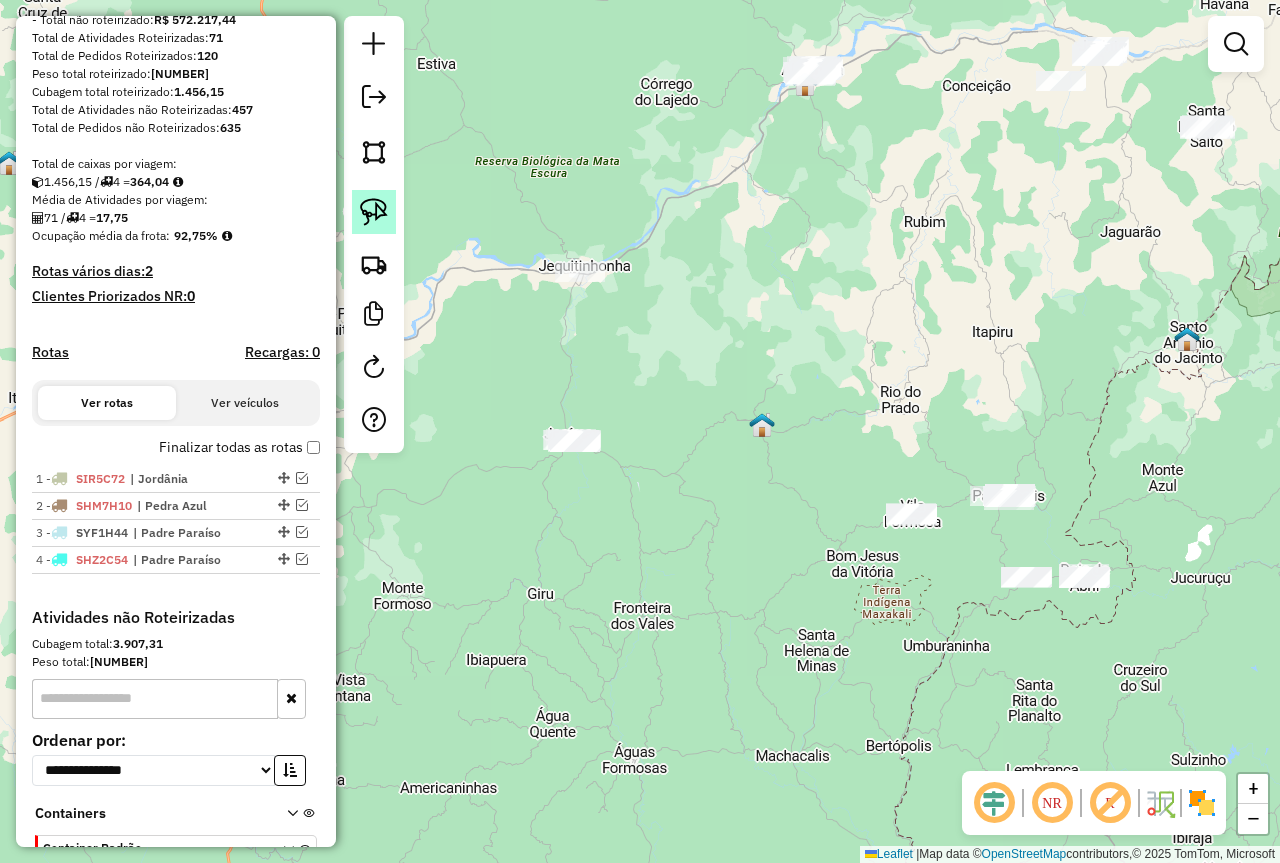 click 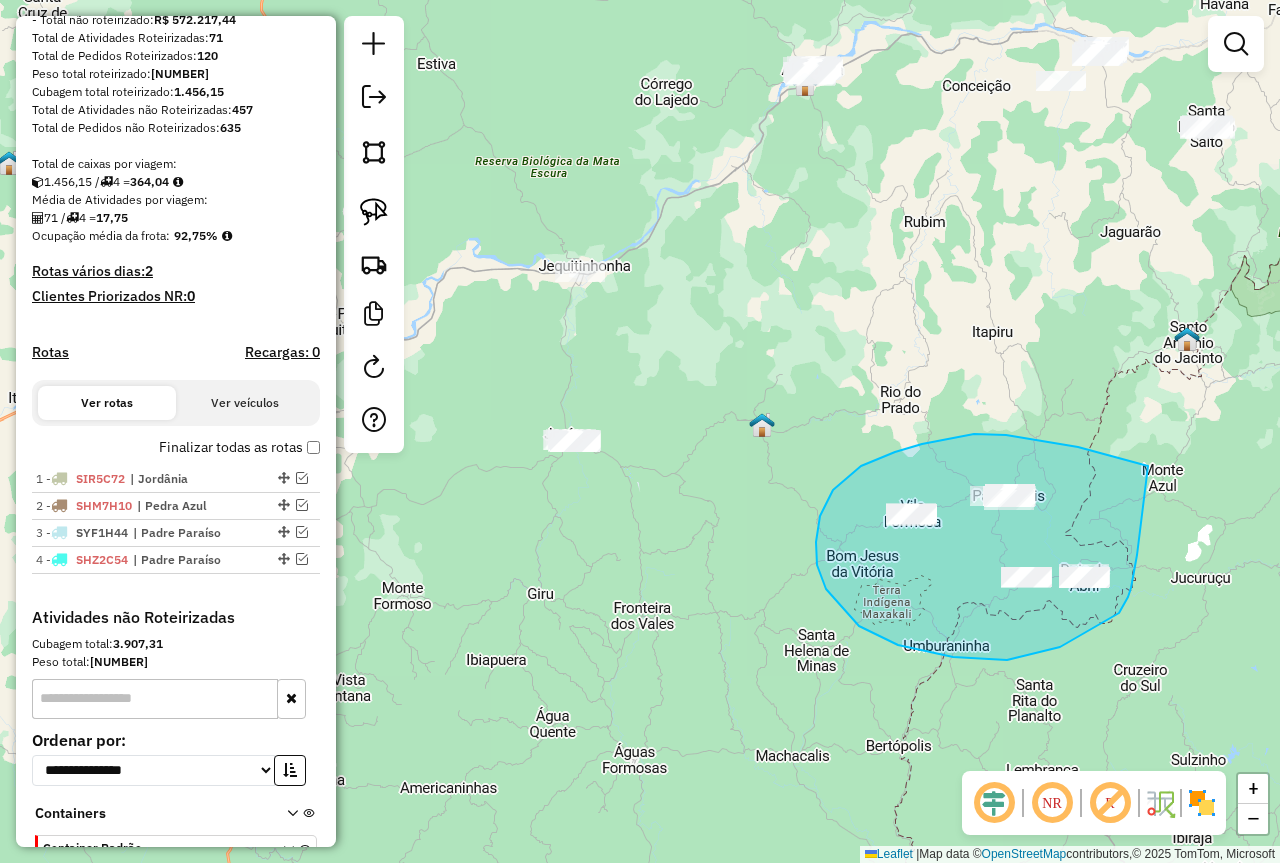 drag, startPoint x: 1148, startPoint y: 466, endPoint x: 1138, endPoint y: 524, distance: 58.855755 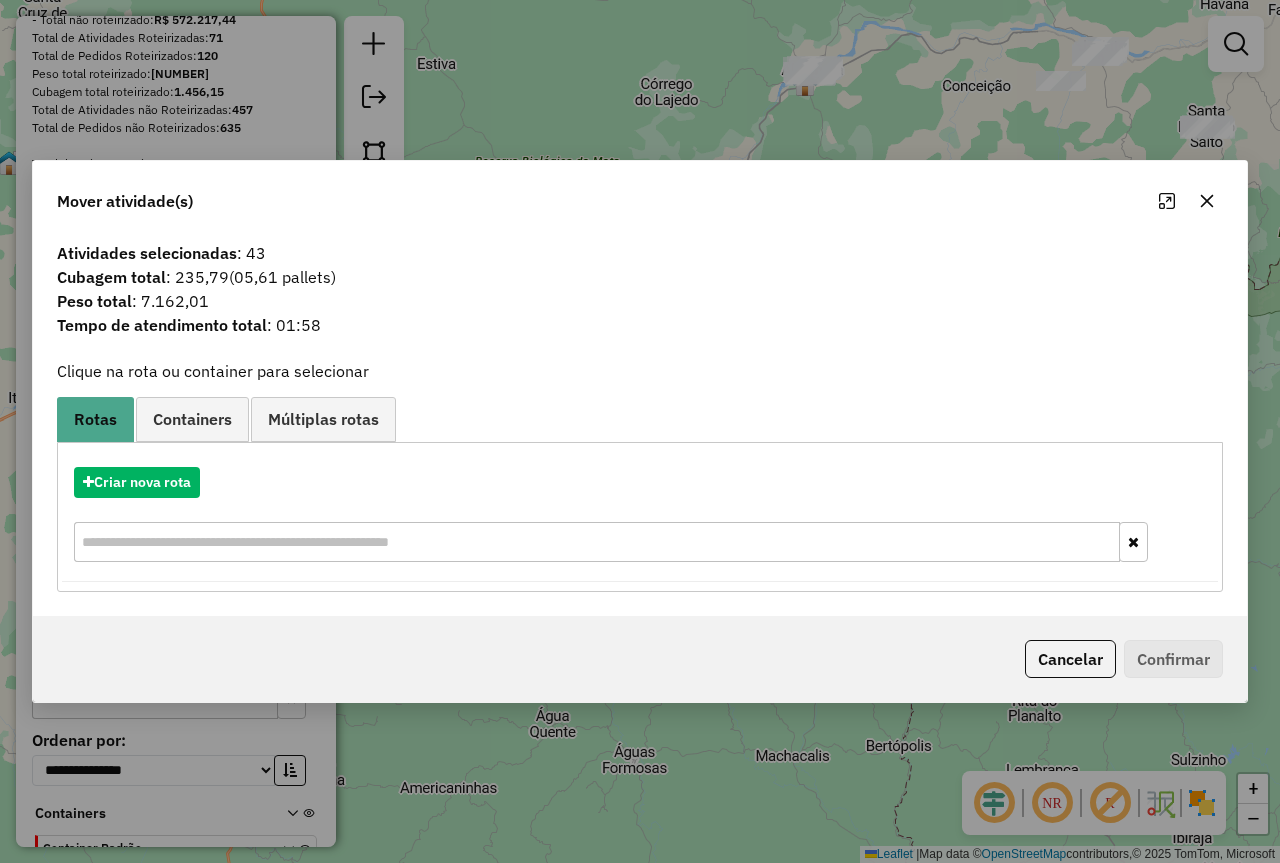 click 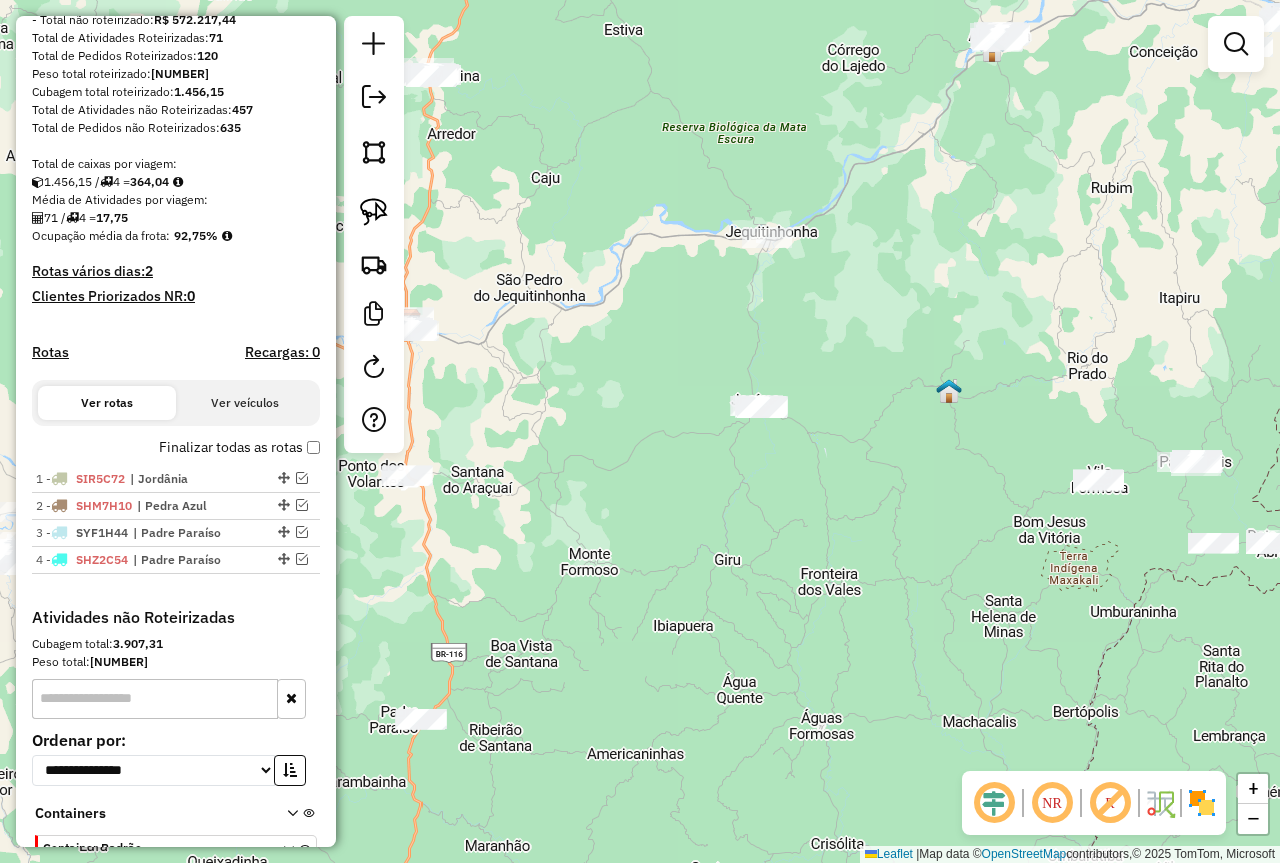 drag, startPoint x: 733, startPoint y: 473, endPoint x: 932, endPoint y: 437, distance: 202.23007 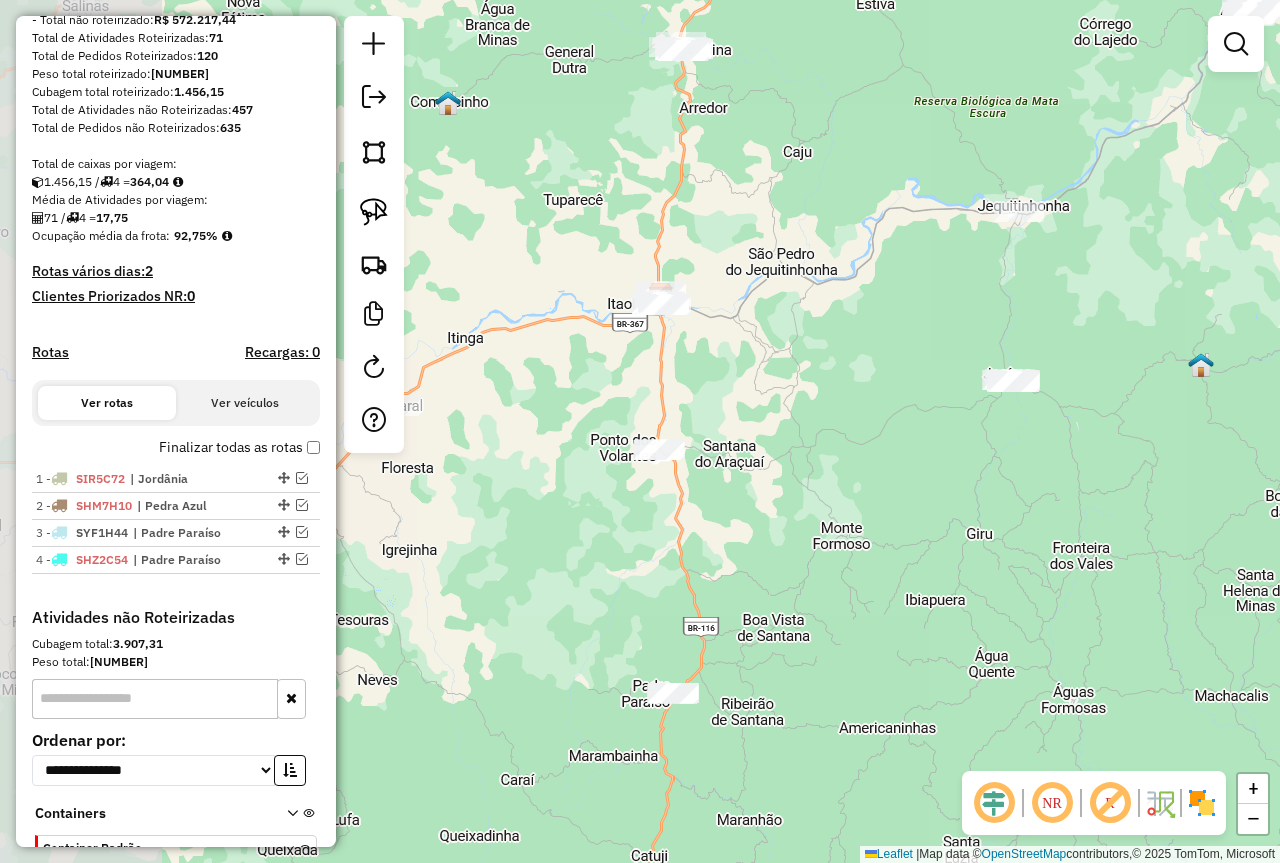drag, startPoint x: 659, startPoint y: 550, endPoint x: 899, endPoint y: 525, distance: 241.29857 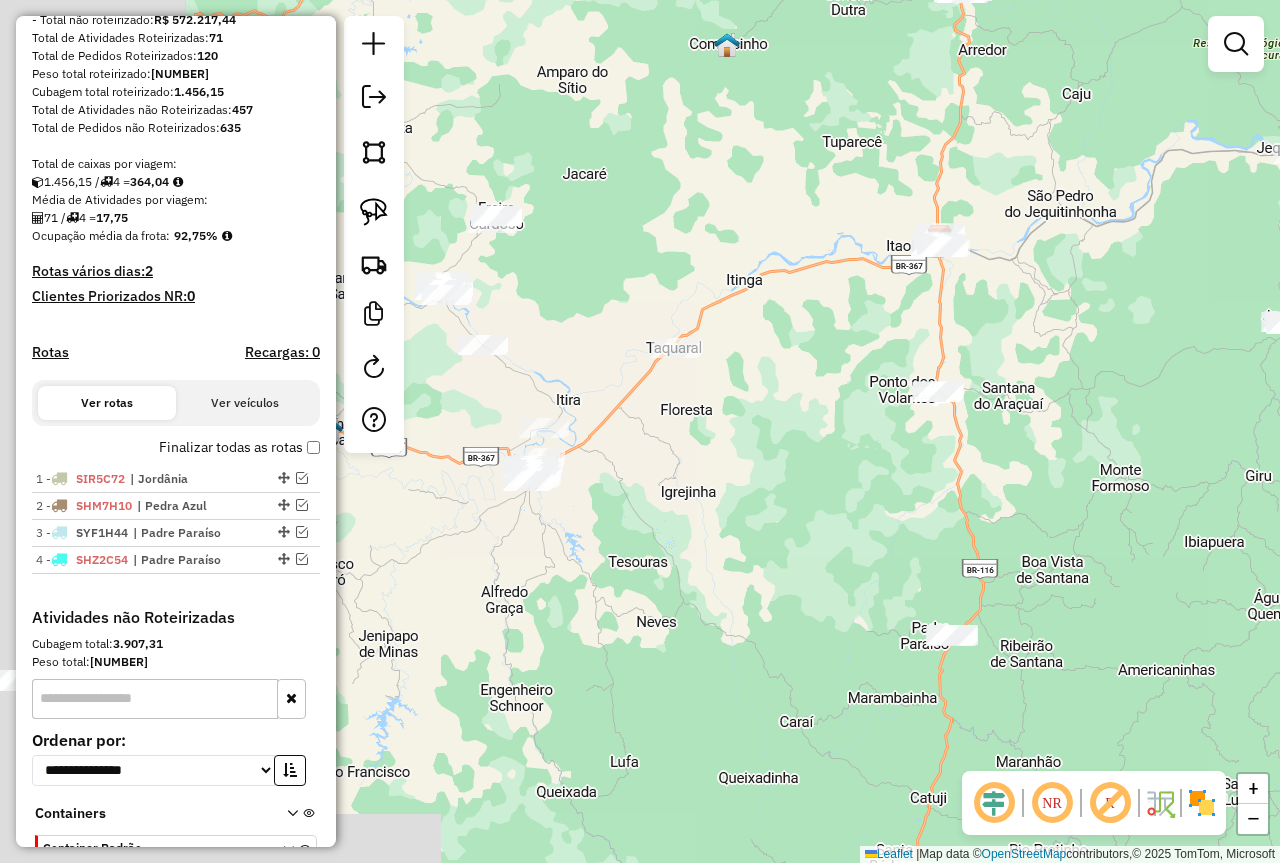 drag, startPoint x: 622, startPoint y: 611, endPoint x: 901, endPoint y: 553, distance: 284.9649 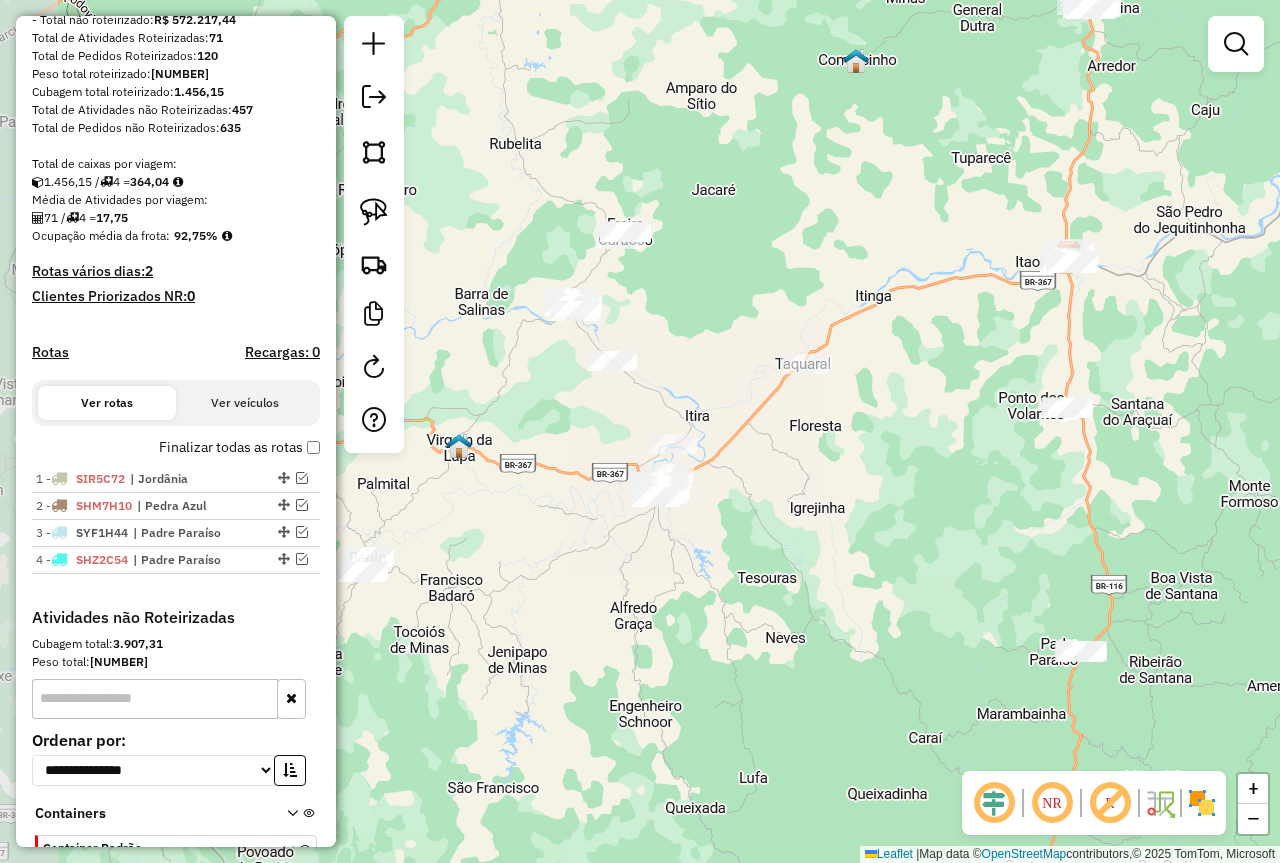 drag, startPoint x: 805, startPoint y: 544, endPoint x: 933, endPoint y: 558, distance: 128.76335 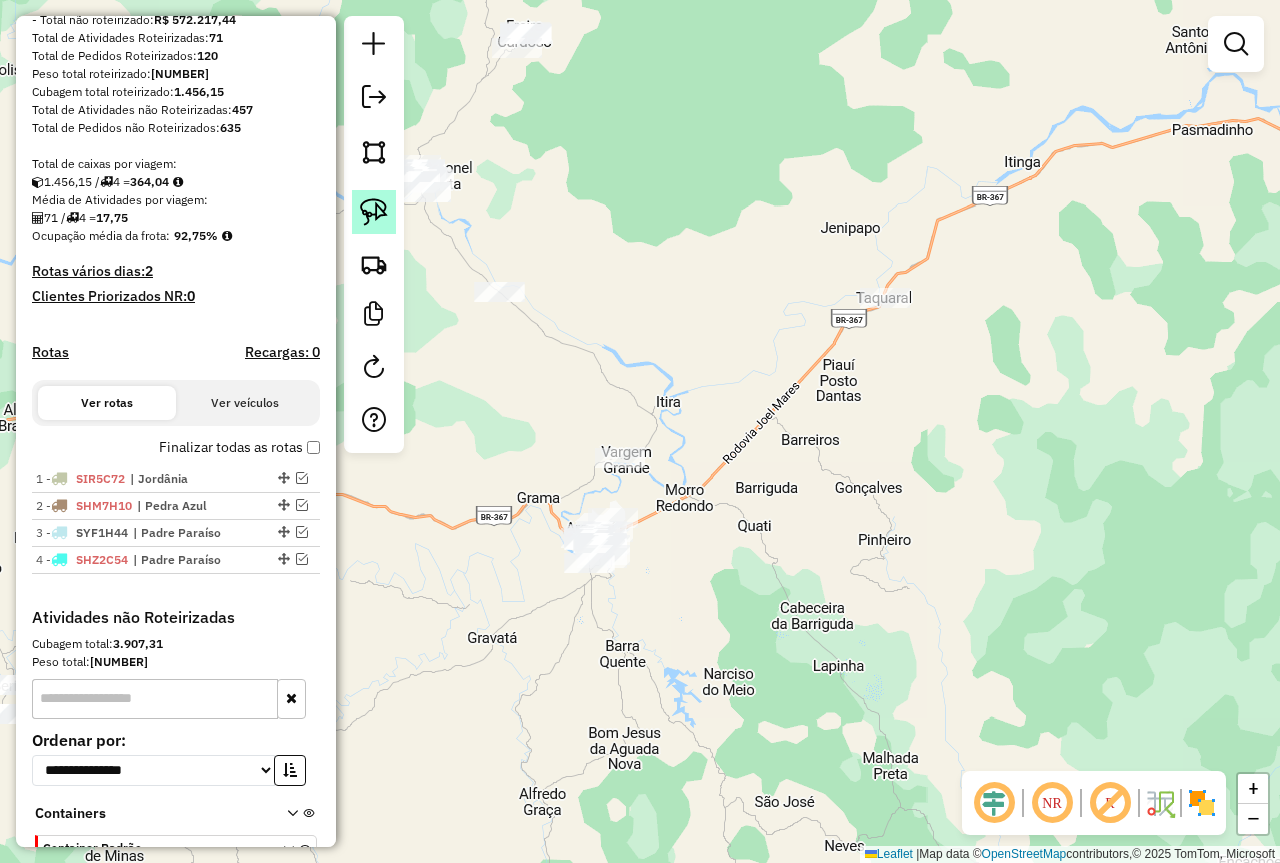 click 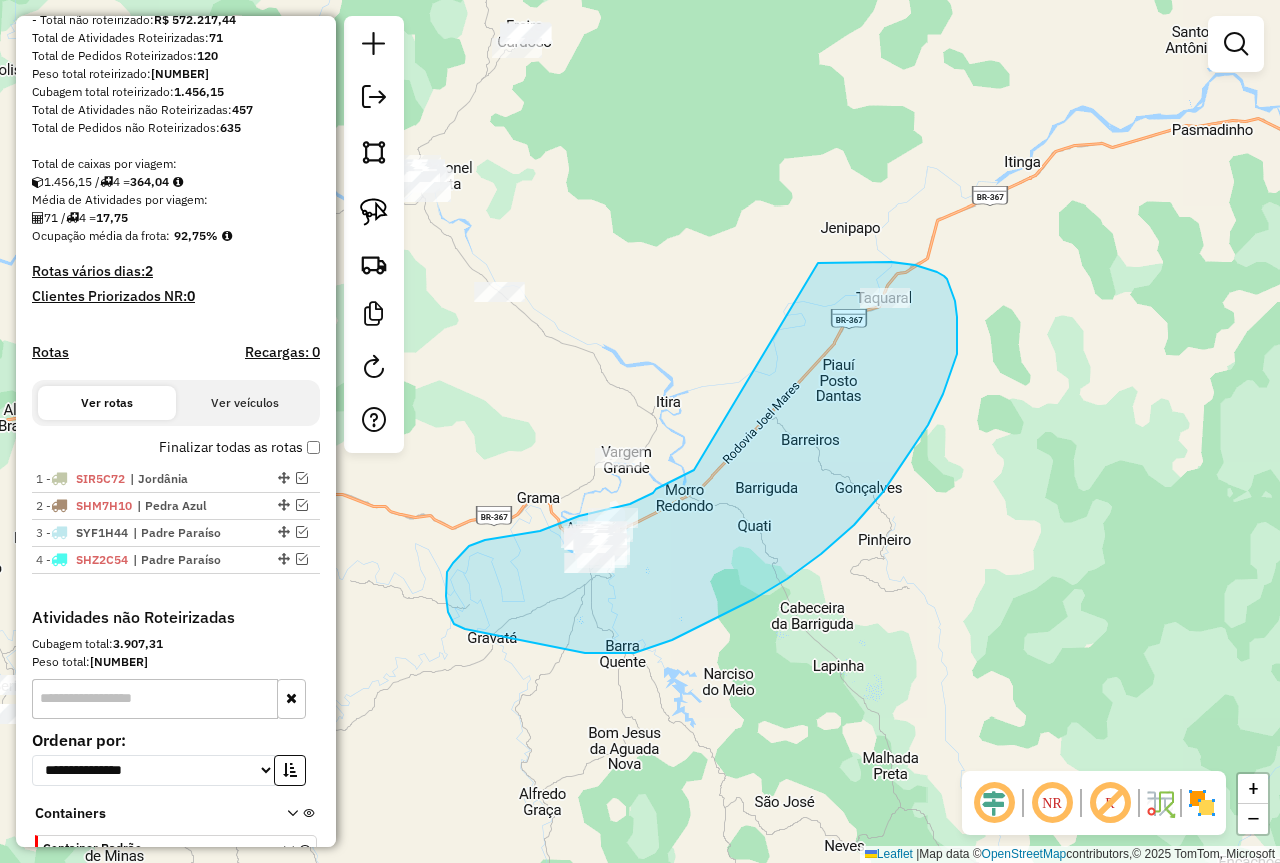 drag, startPoint x: 830, startPoint y: 263, endPoint x: 694, endPoint y: 470, distance: 247.67923 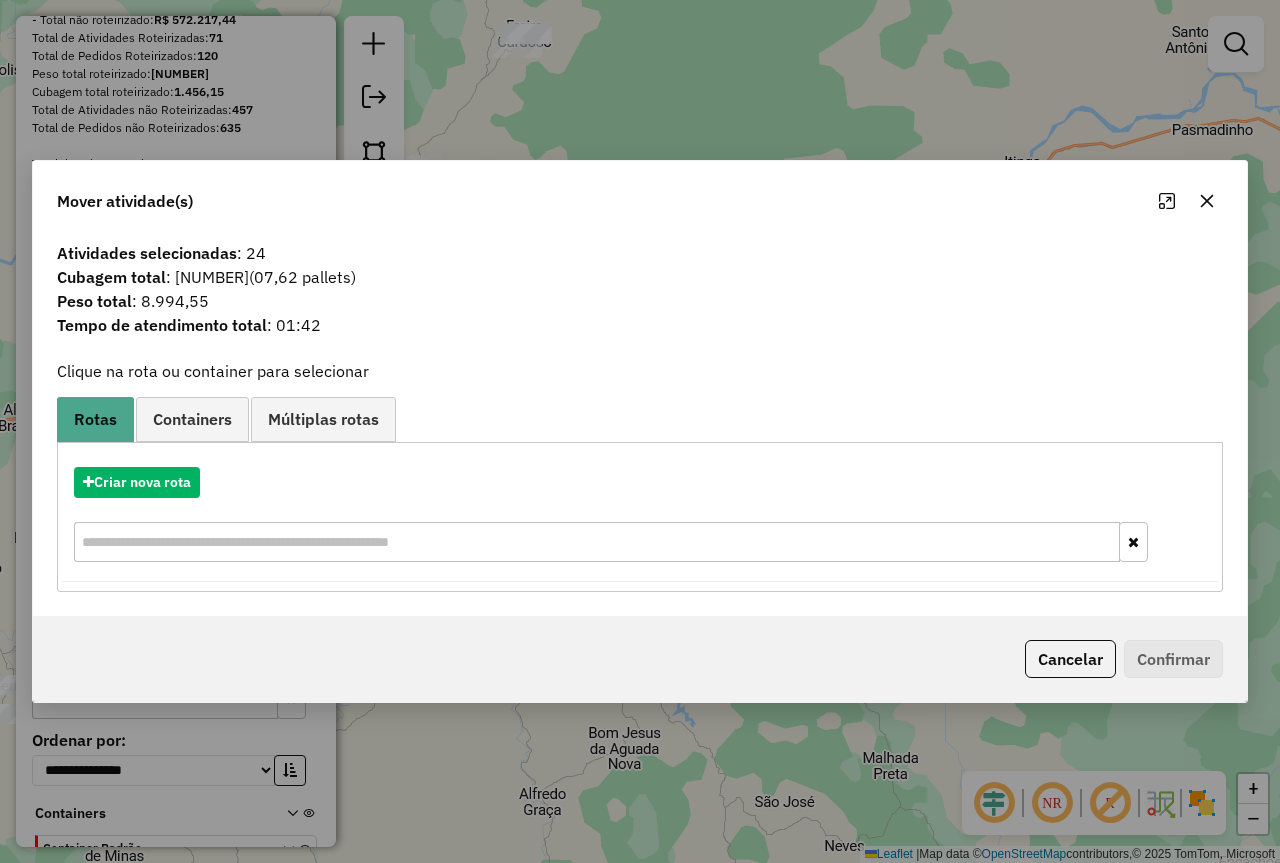 click 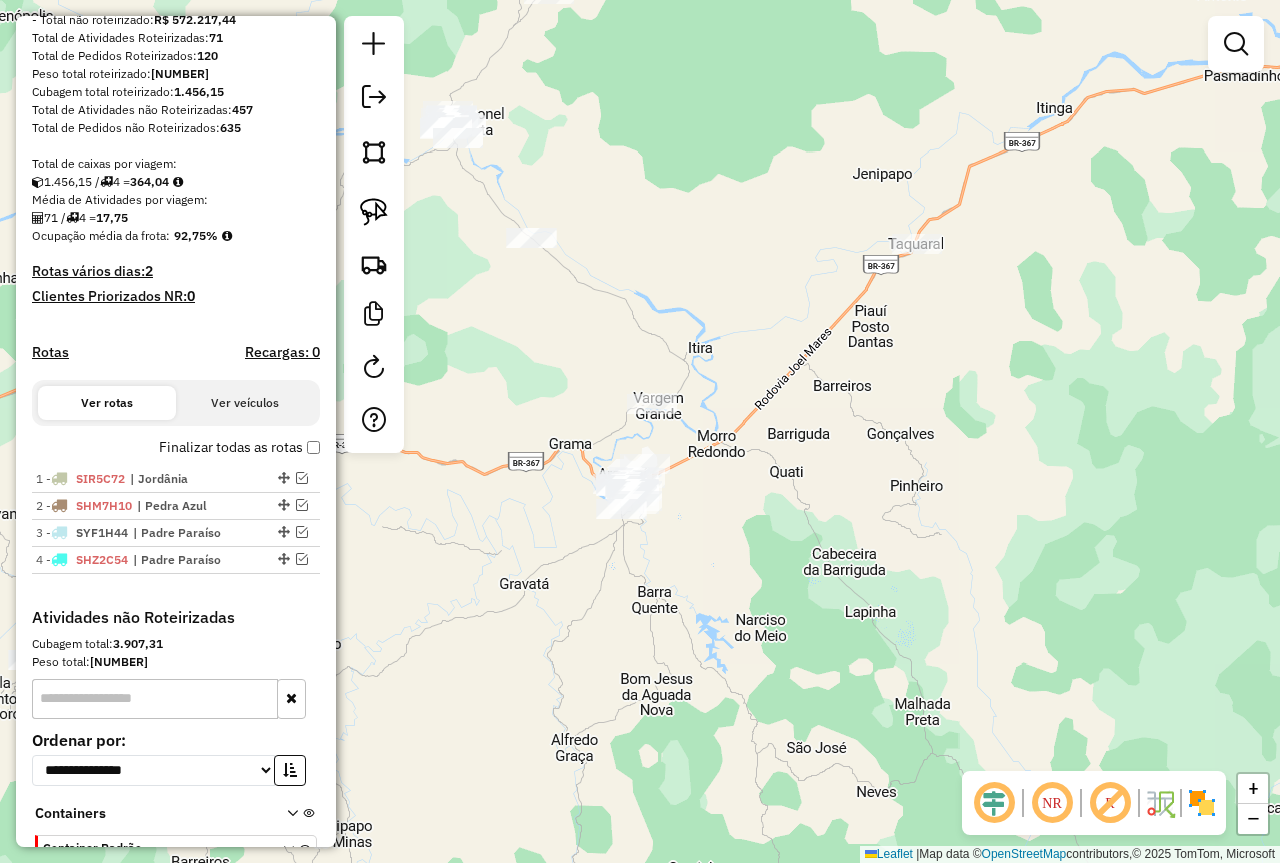 drag, startPoint x: 965, startPoint y: 419, endPoint x: 1002, endPoint y: 353, distance: 75.66373 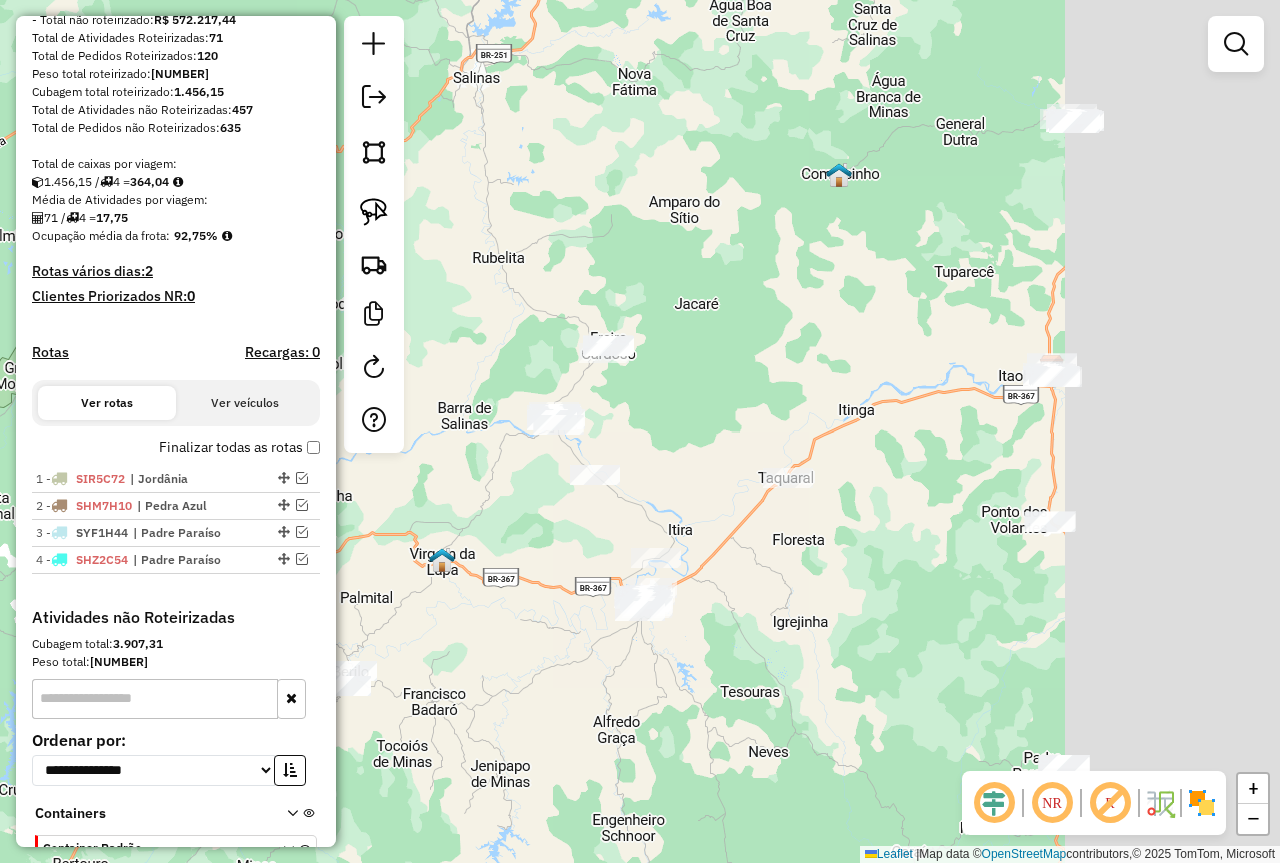 drag, startPoint x: 983, startPoint y: 534, endPoint x: 709, endPoint y: 570, distance: 276.35486 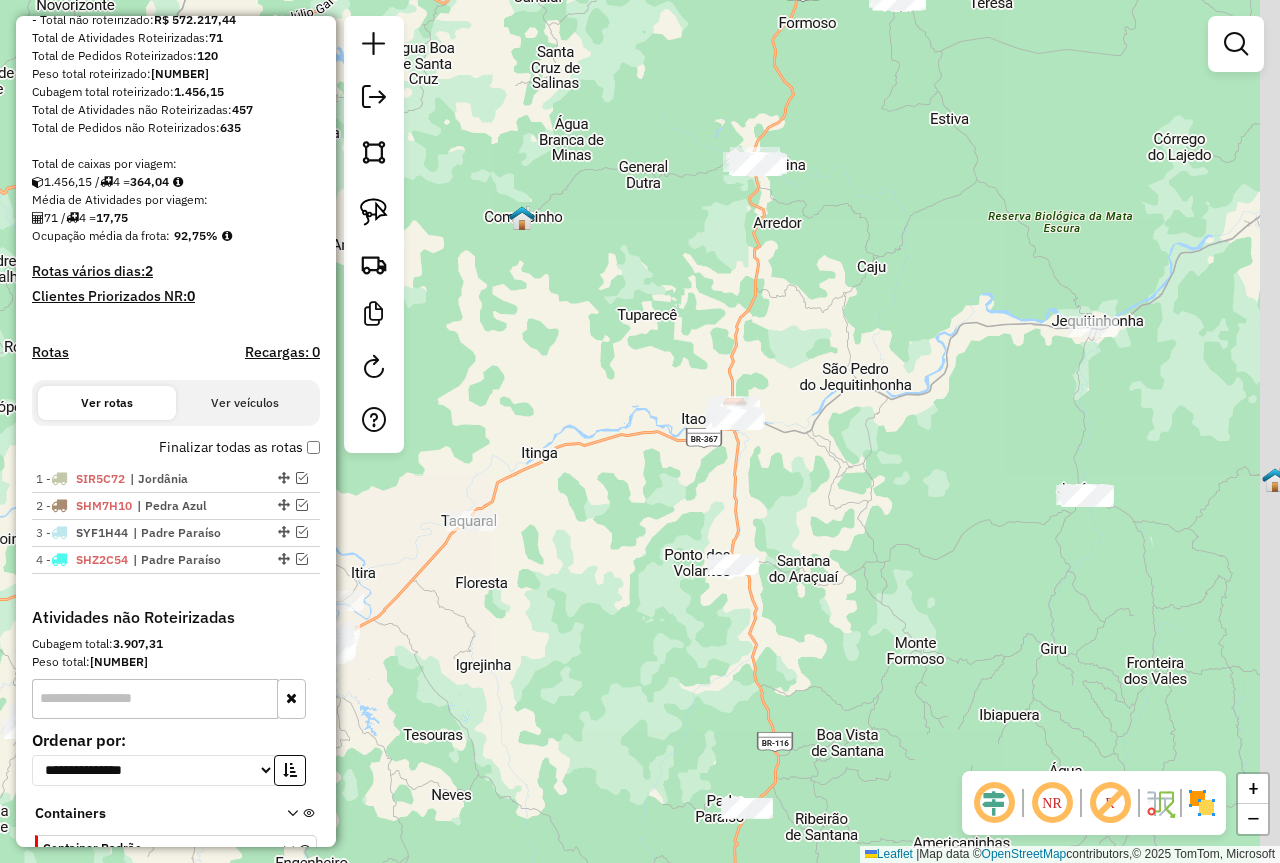 drag, startPoint x: 1028, startPoint y: 468, endPoint x: 759, endPoint y: 521, distance: 274.17148 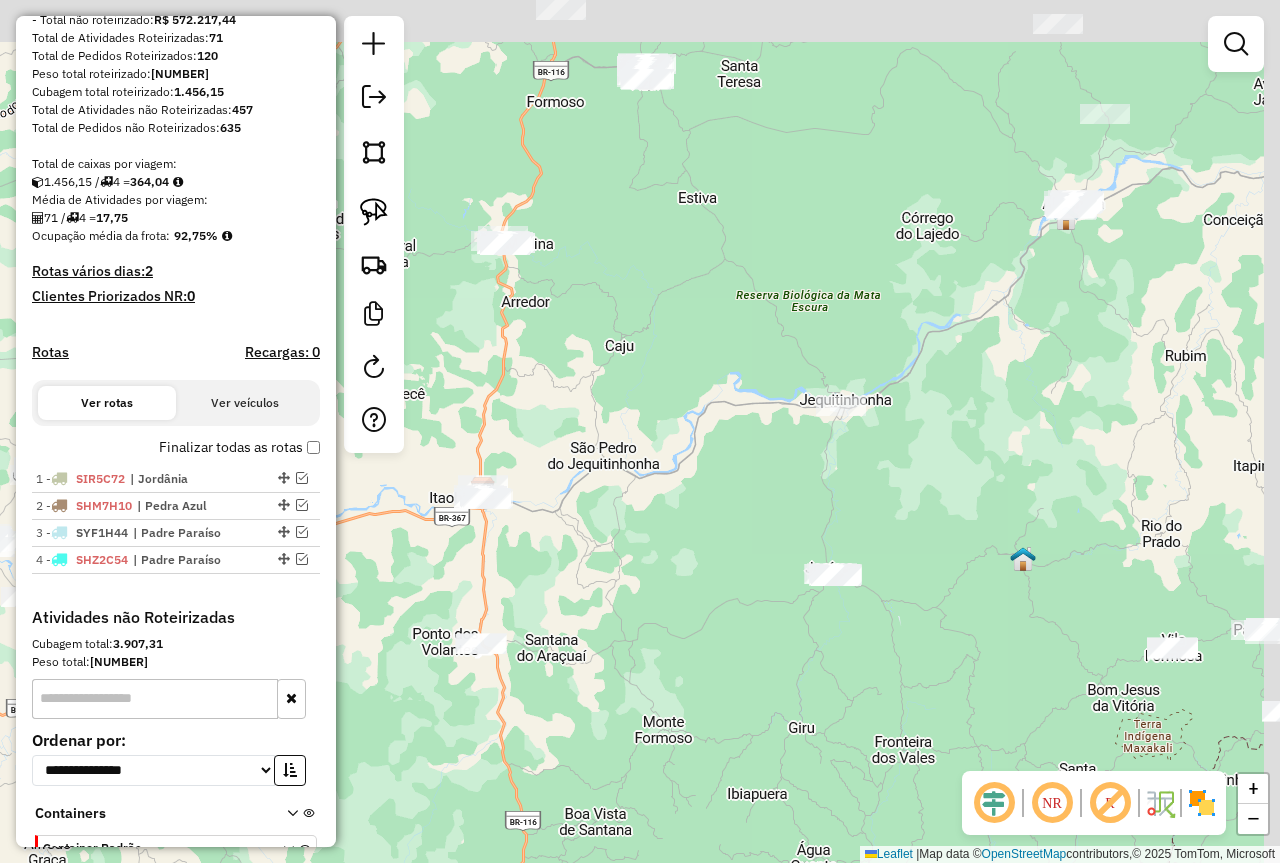 drag, startPoint x: 944, startPoint y: 441, endPoint x: 719, endPoint y: 529, distance: 241.59677 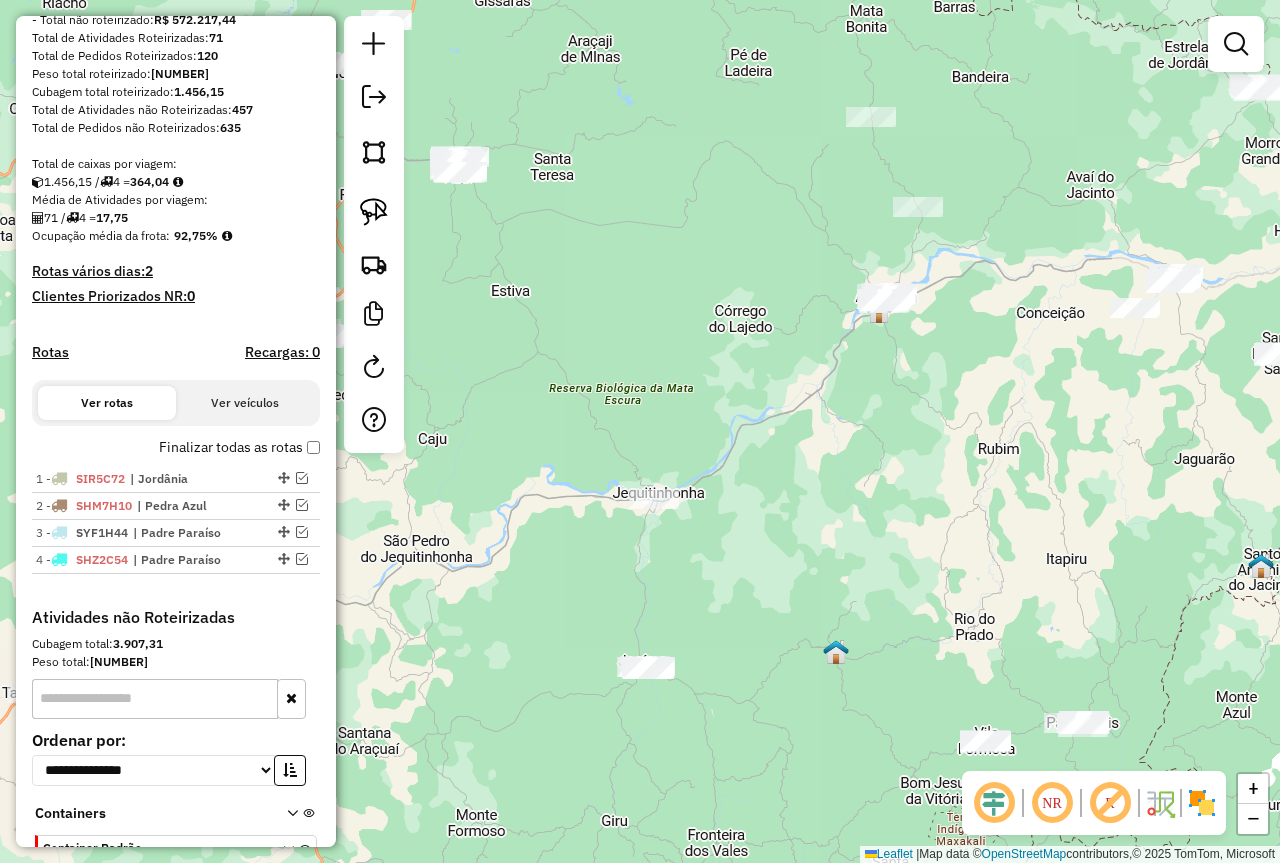 drag, startPoint x: 916, startPoint y: 442, endPoint x: 808, endPoint y: 515, distance: 130.35721 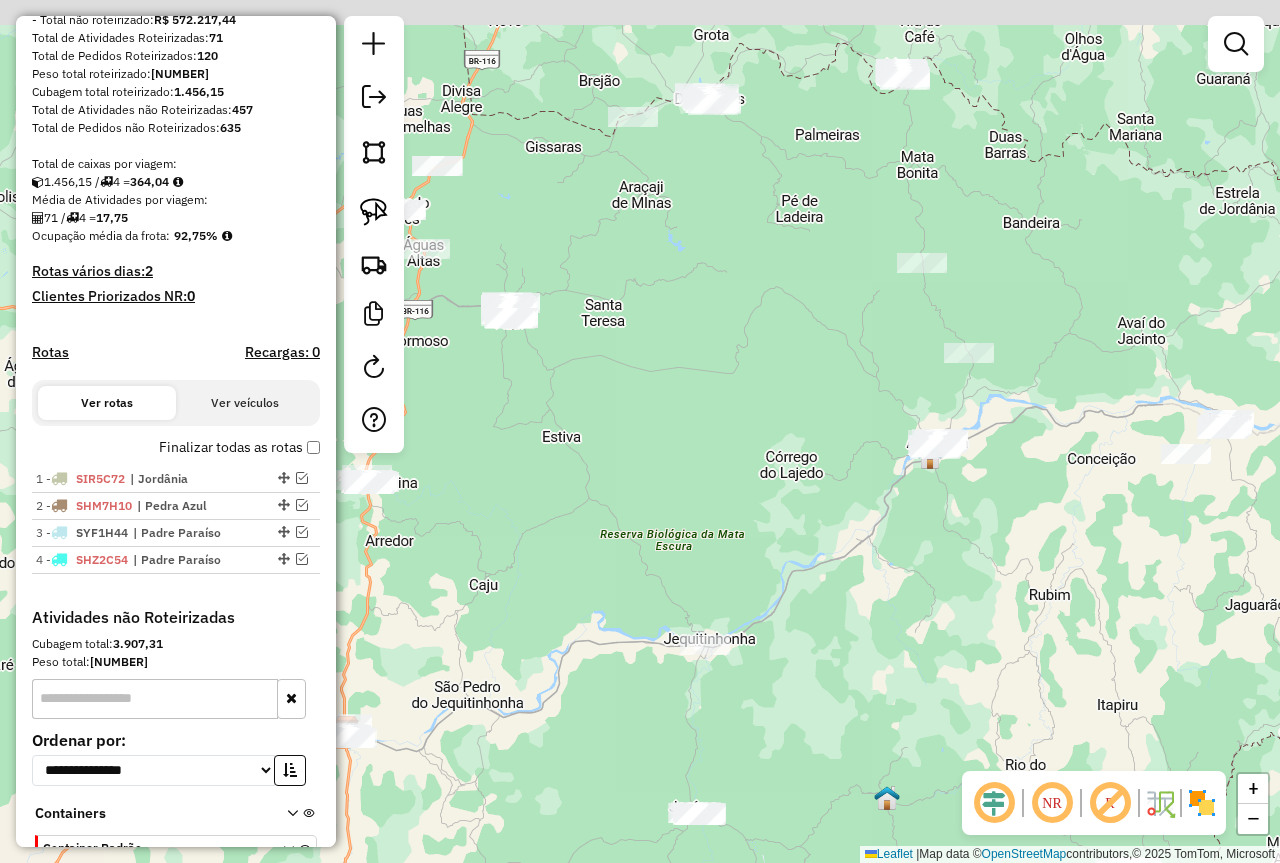 drag, startPoint x: 870, startPoint y: 520, endPoint x: 894, endPoint y: 578, distance: 62.76942 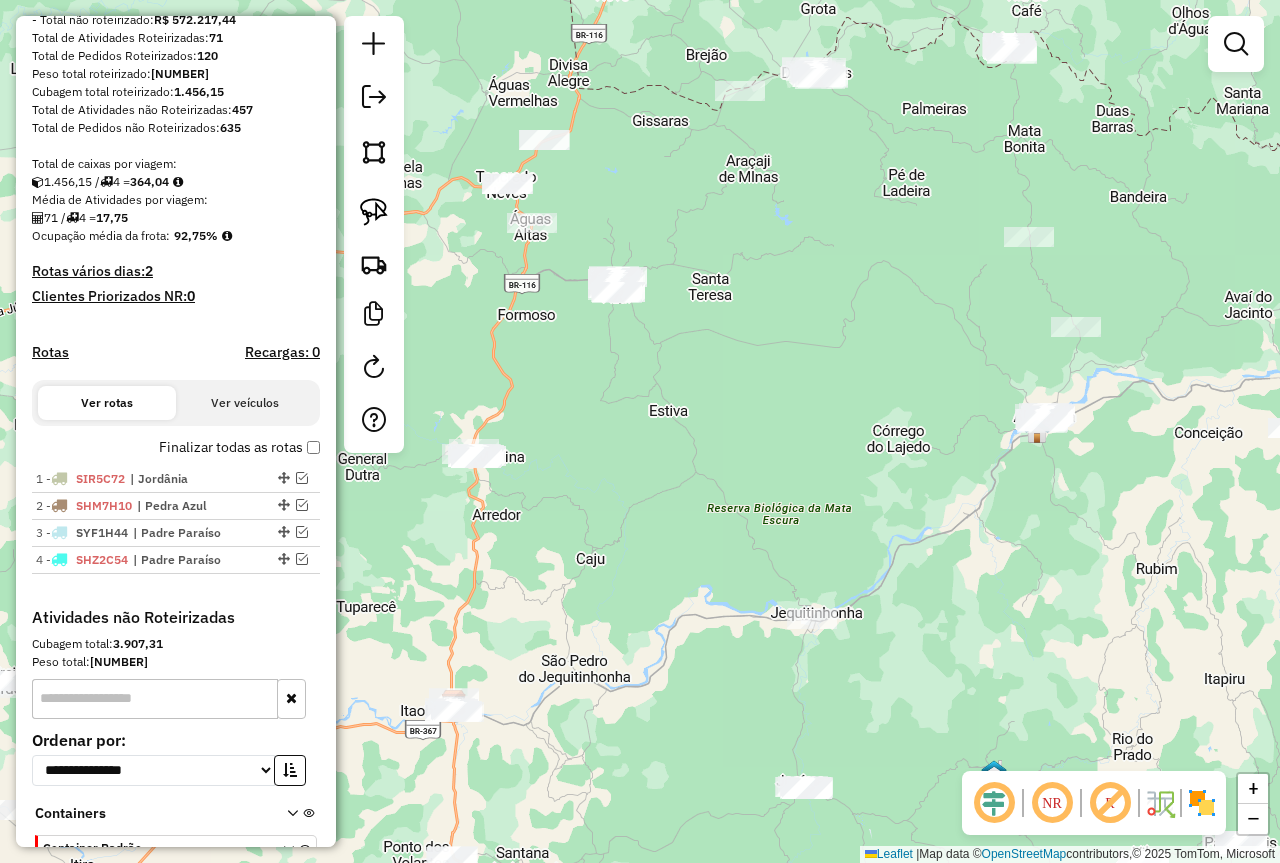 drag, startPoint x: 755, startPoint y: 521, endPoint x: 986, endPoint y: 456, distance: 239.97083 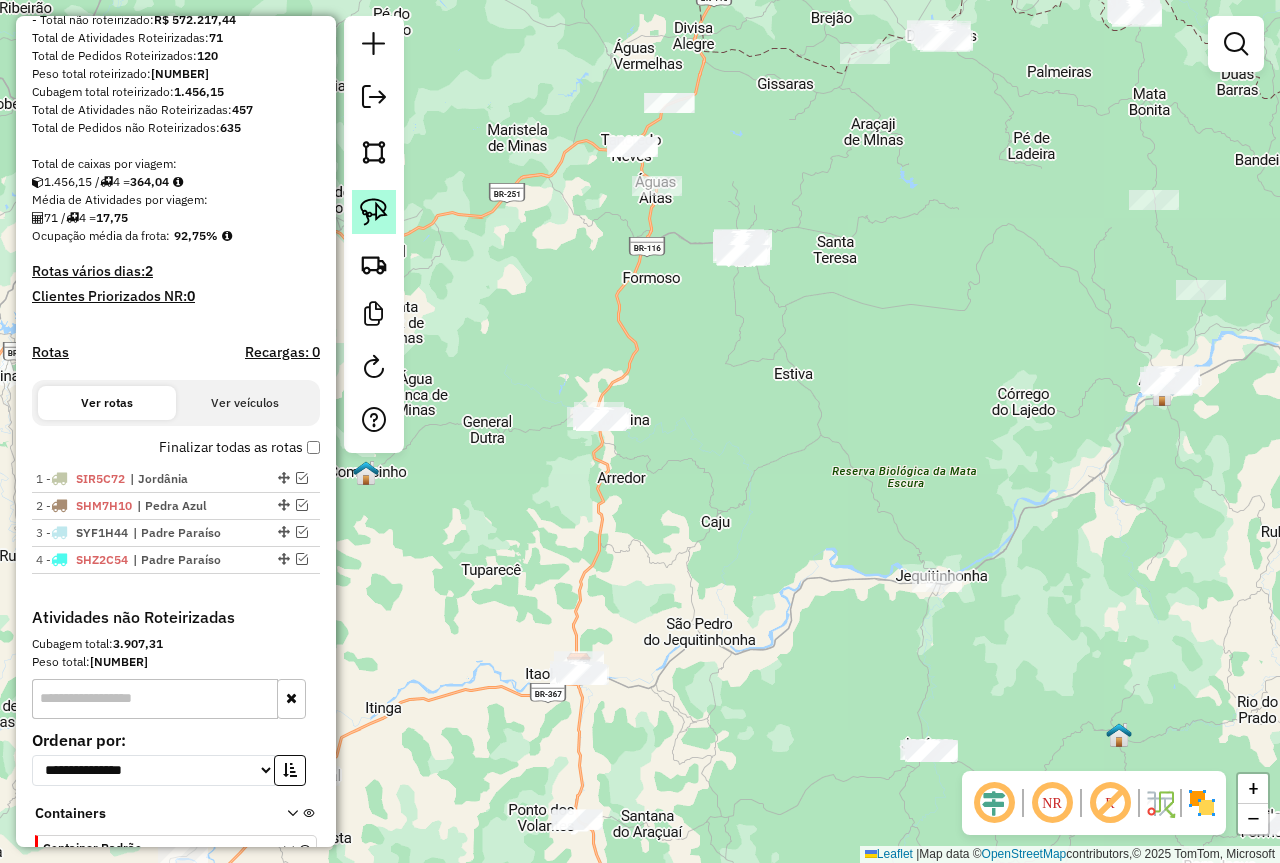 click 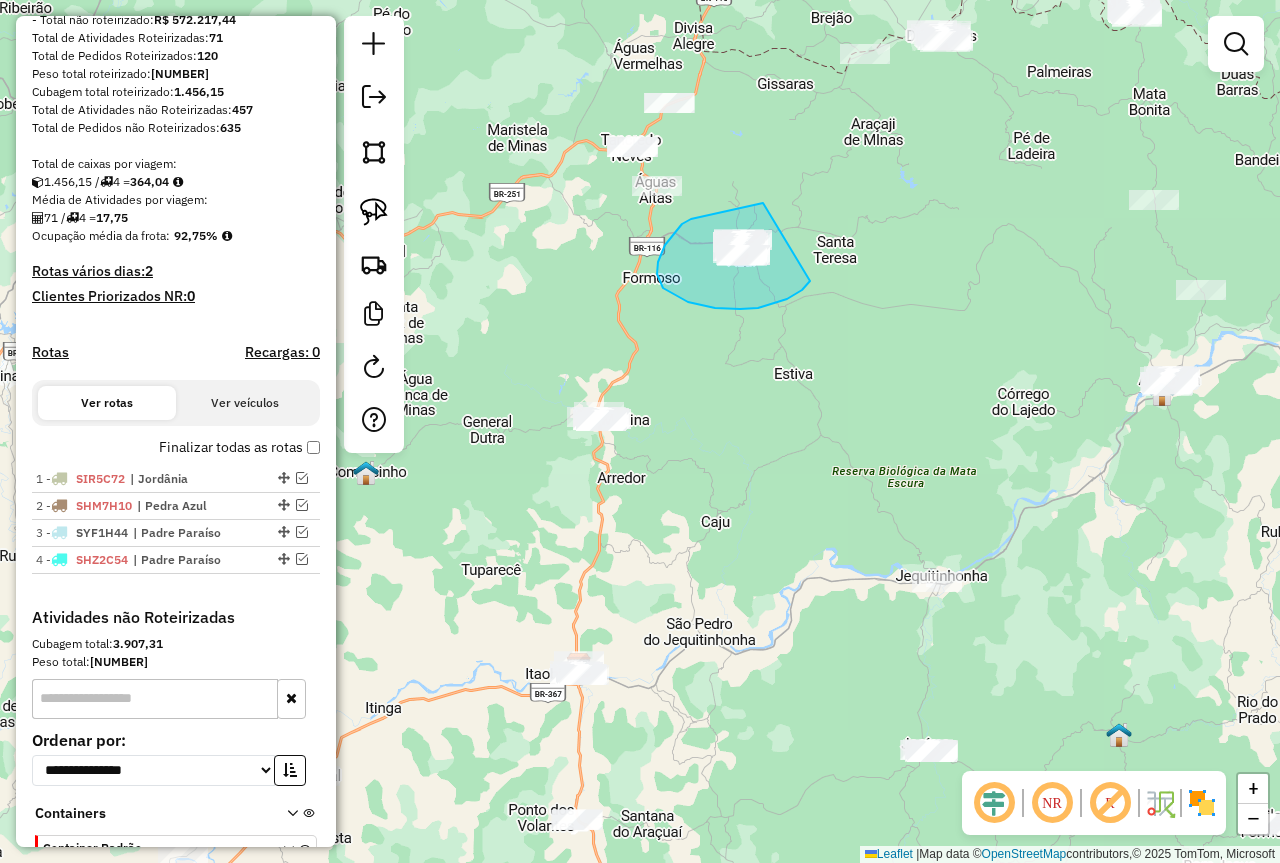 drag, startPoint x: 763, startPoint y: 203, endPoint x: 818, endPoint y: 271, distance: 87.458565 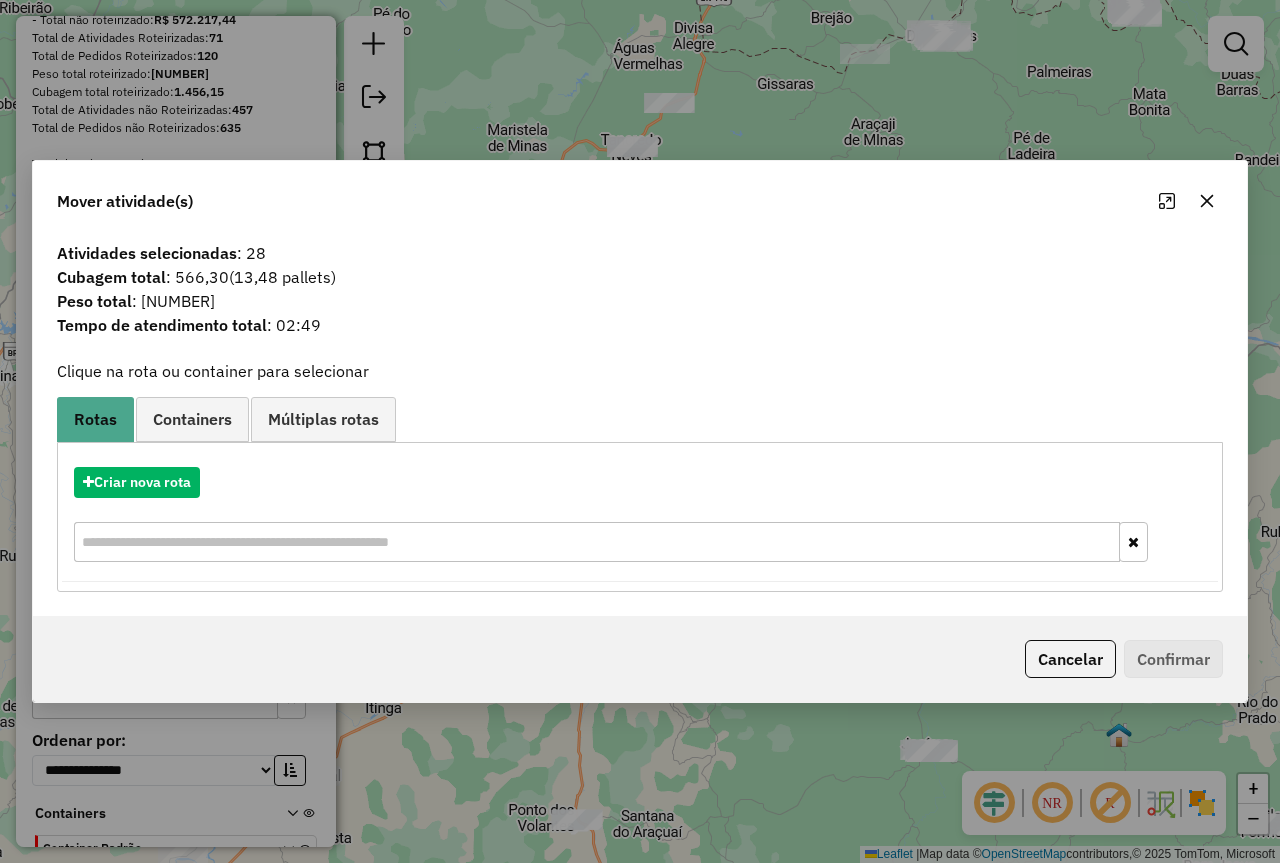 click 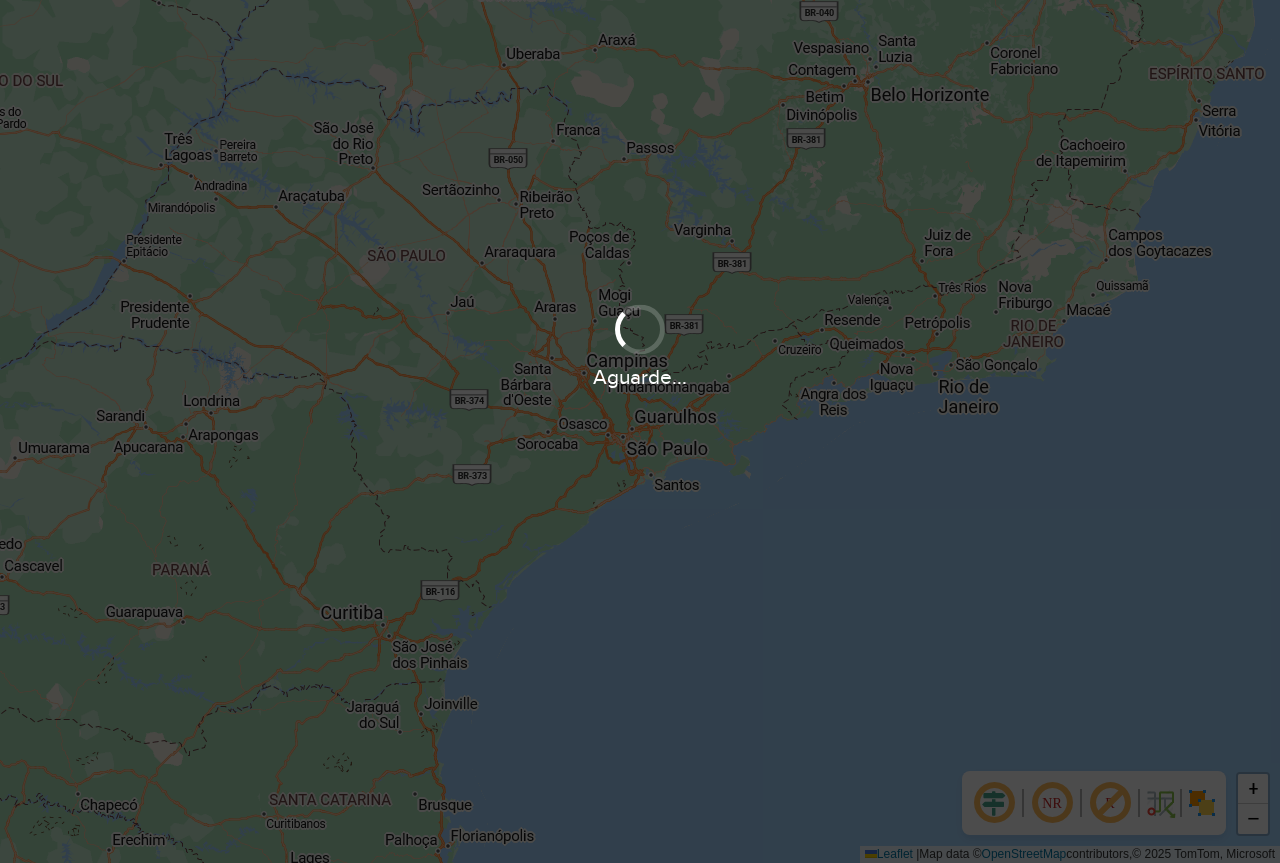 scroll, scrollTop: 0, scrollLeft: 0, axis: both 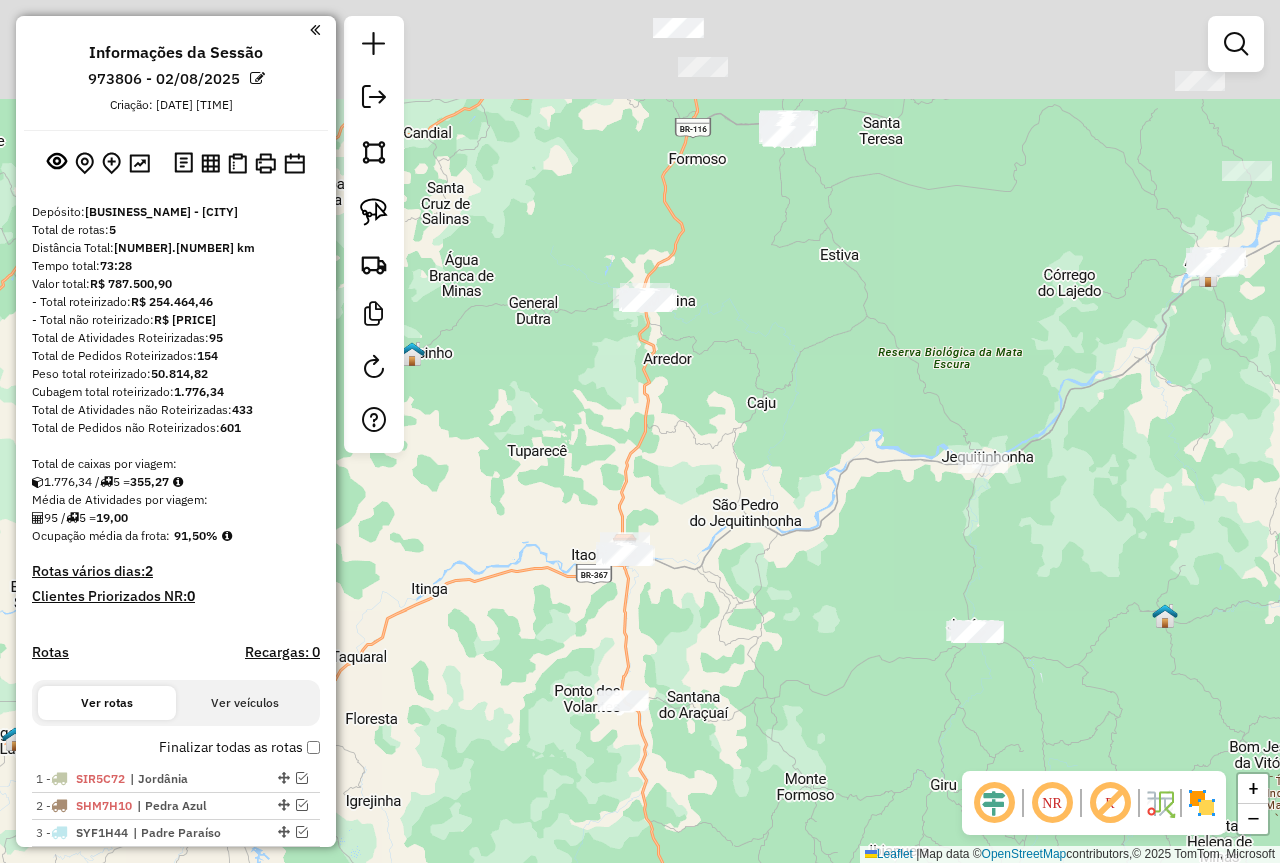 drag, startPoint x: 829, startPoint y: 238, endPoint x: 813, endPoint y: 481, distance: 243.52618 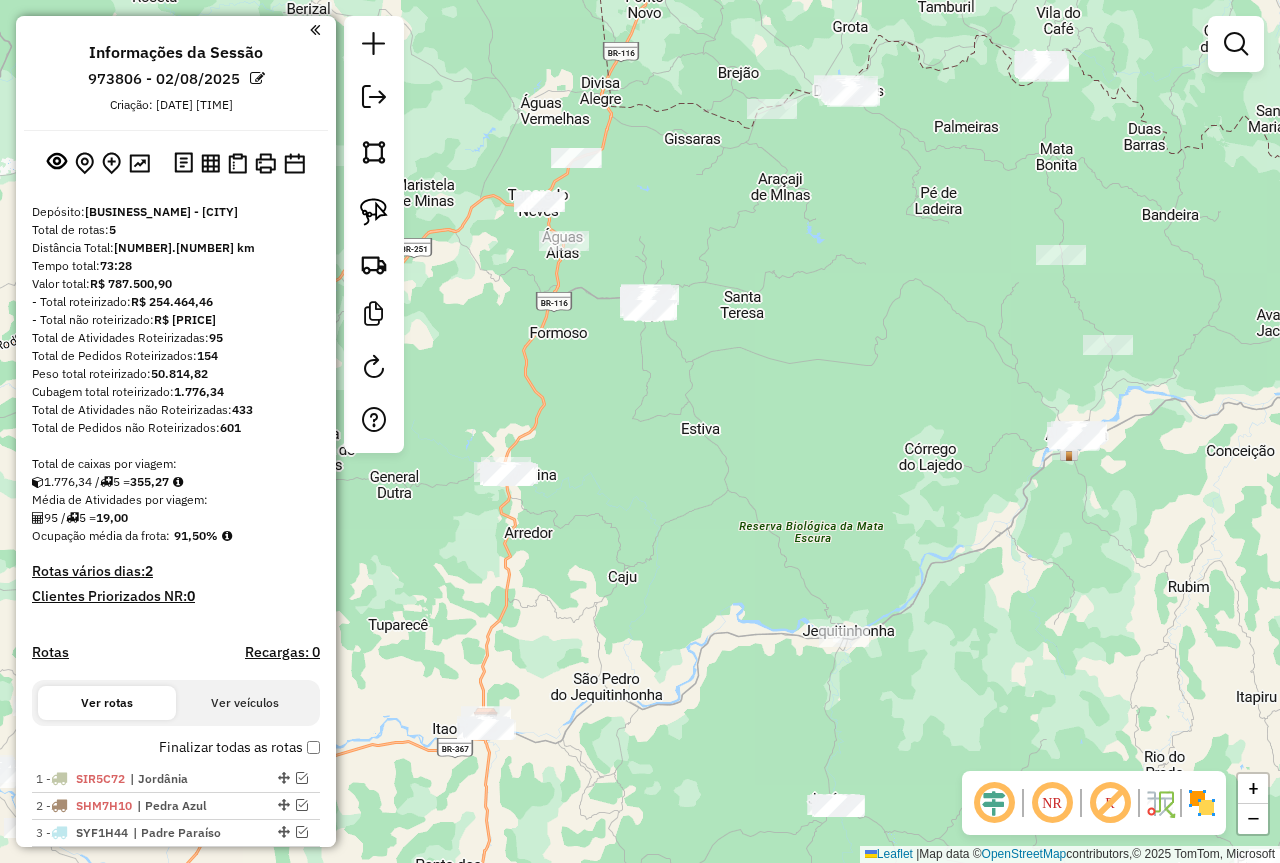 drag, startPoint x: 812, startPoint y: 460, endPoint x: 673, endPoint y: 502, distance: 145.20676 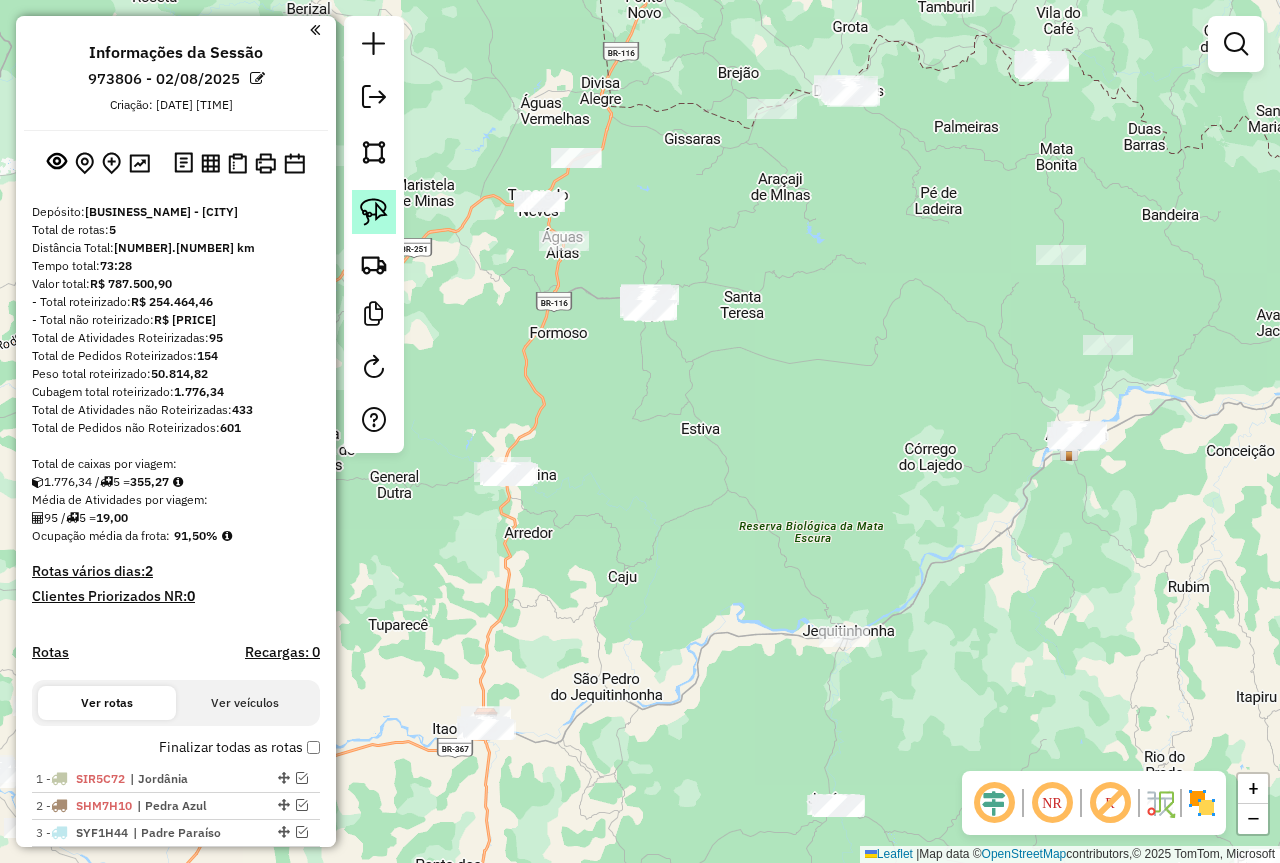 click 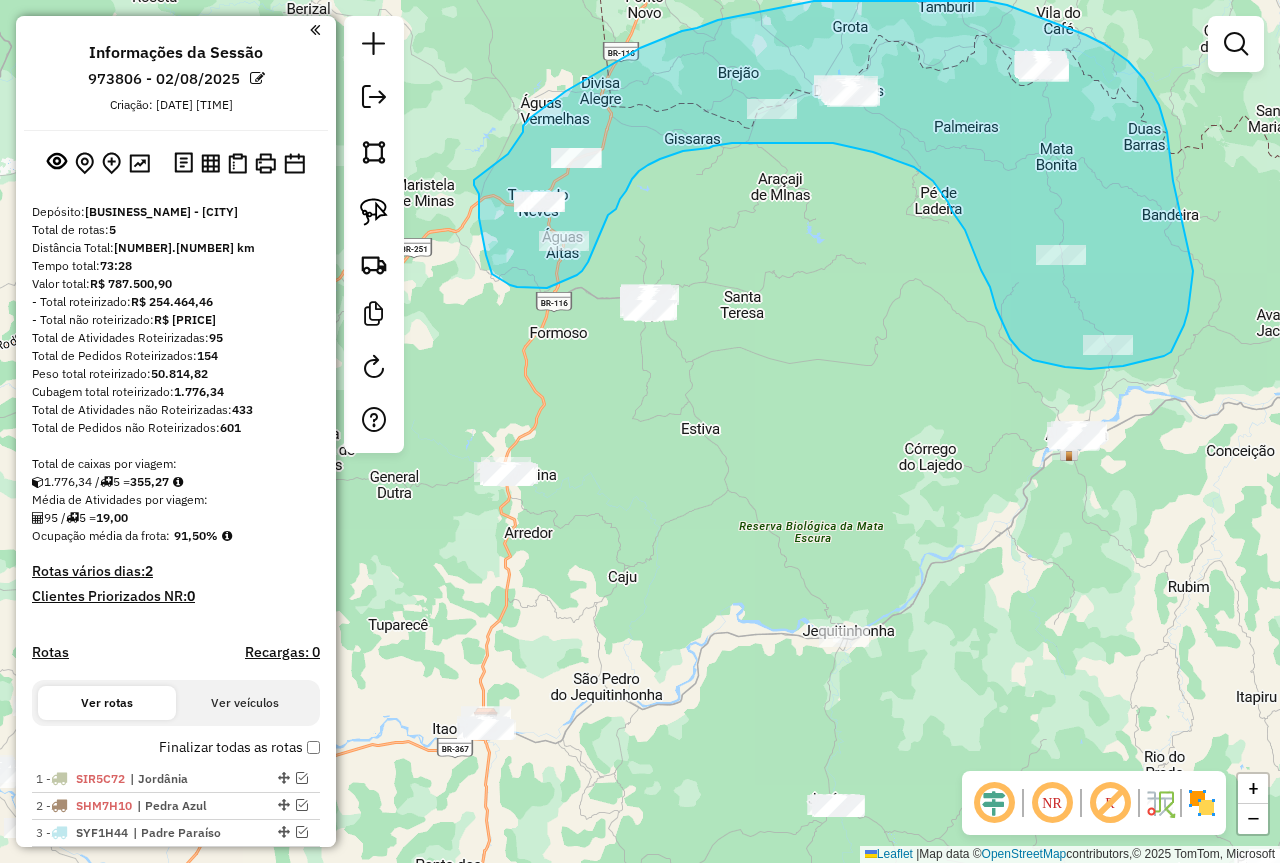 drag, startPoint x: 474, startPoint y: 180, endPoint x: 508, endPoint y: 154, distance: 42.80187 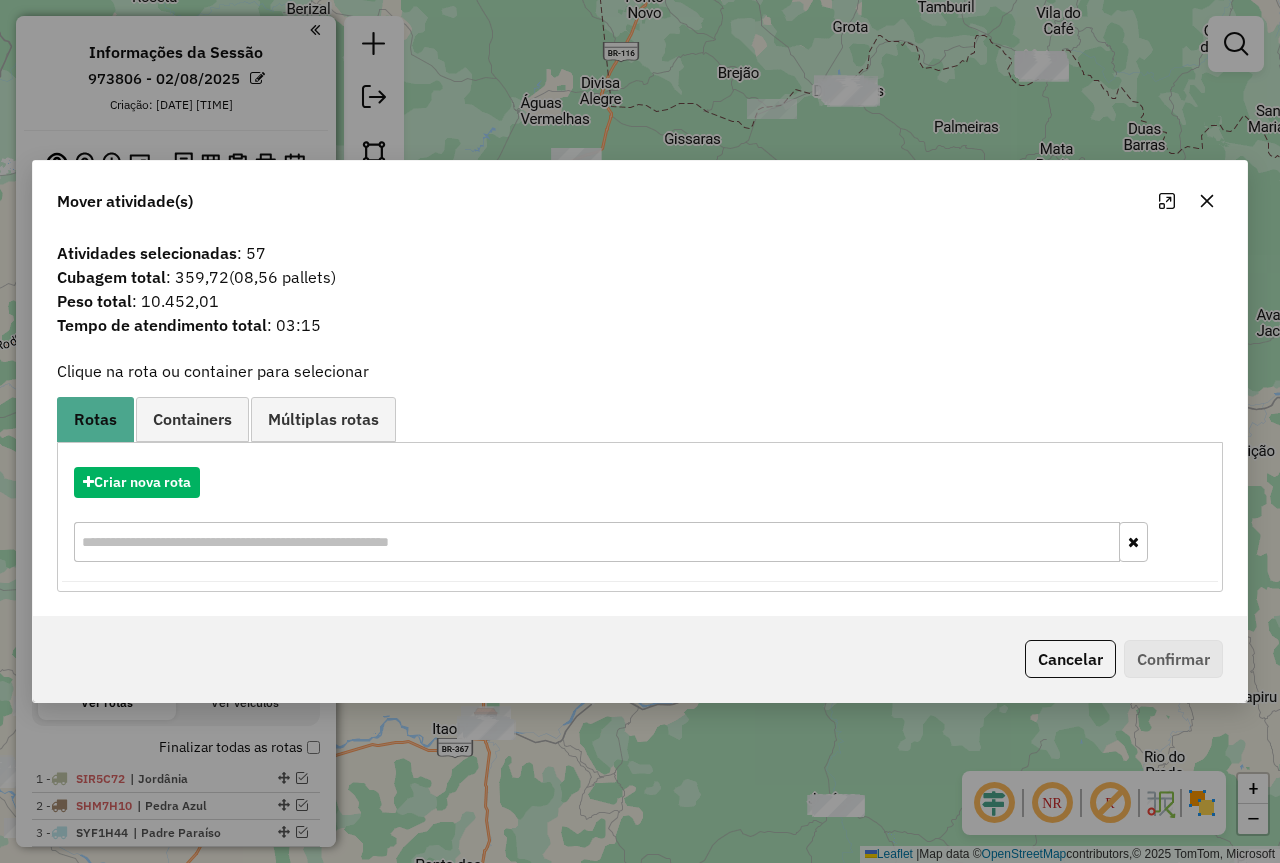 click 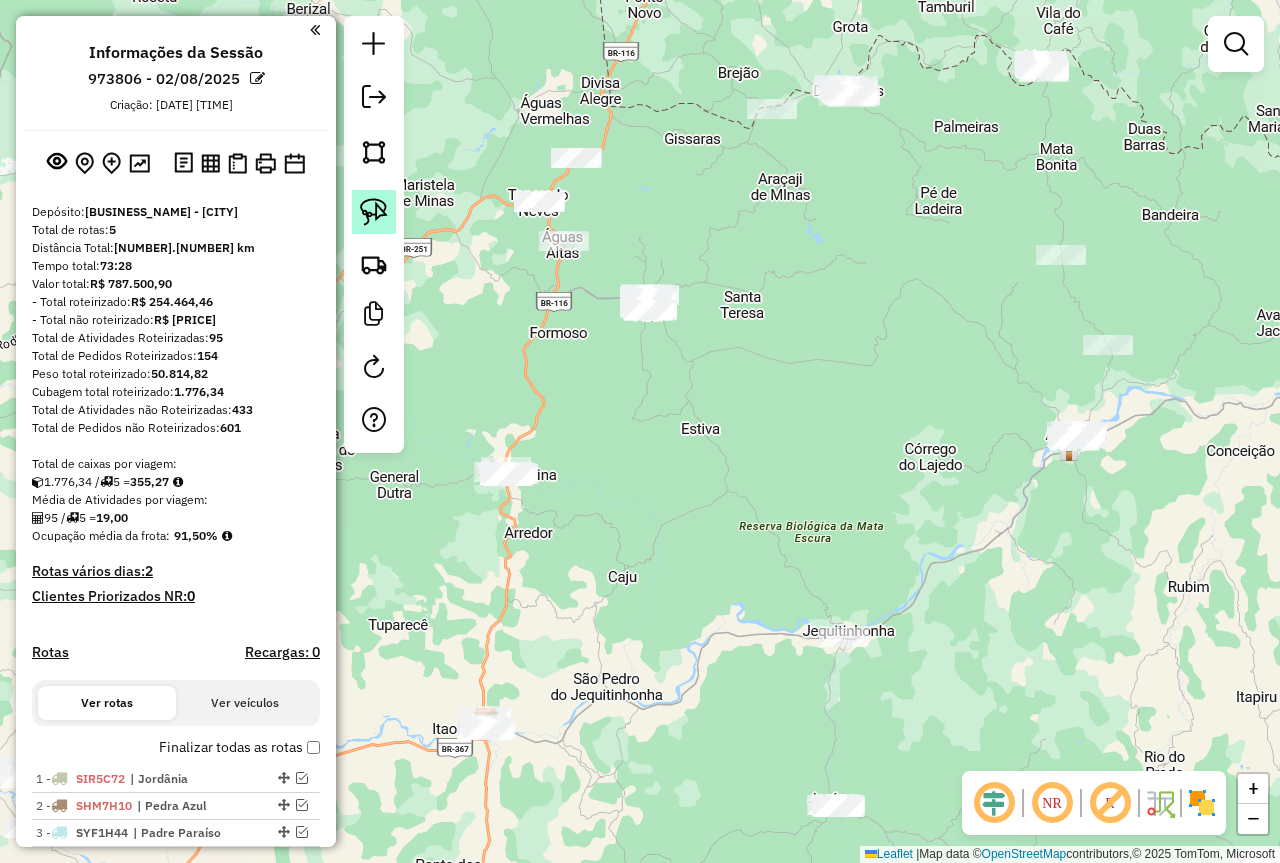 click 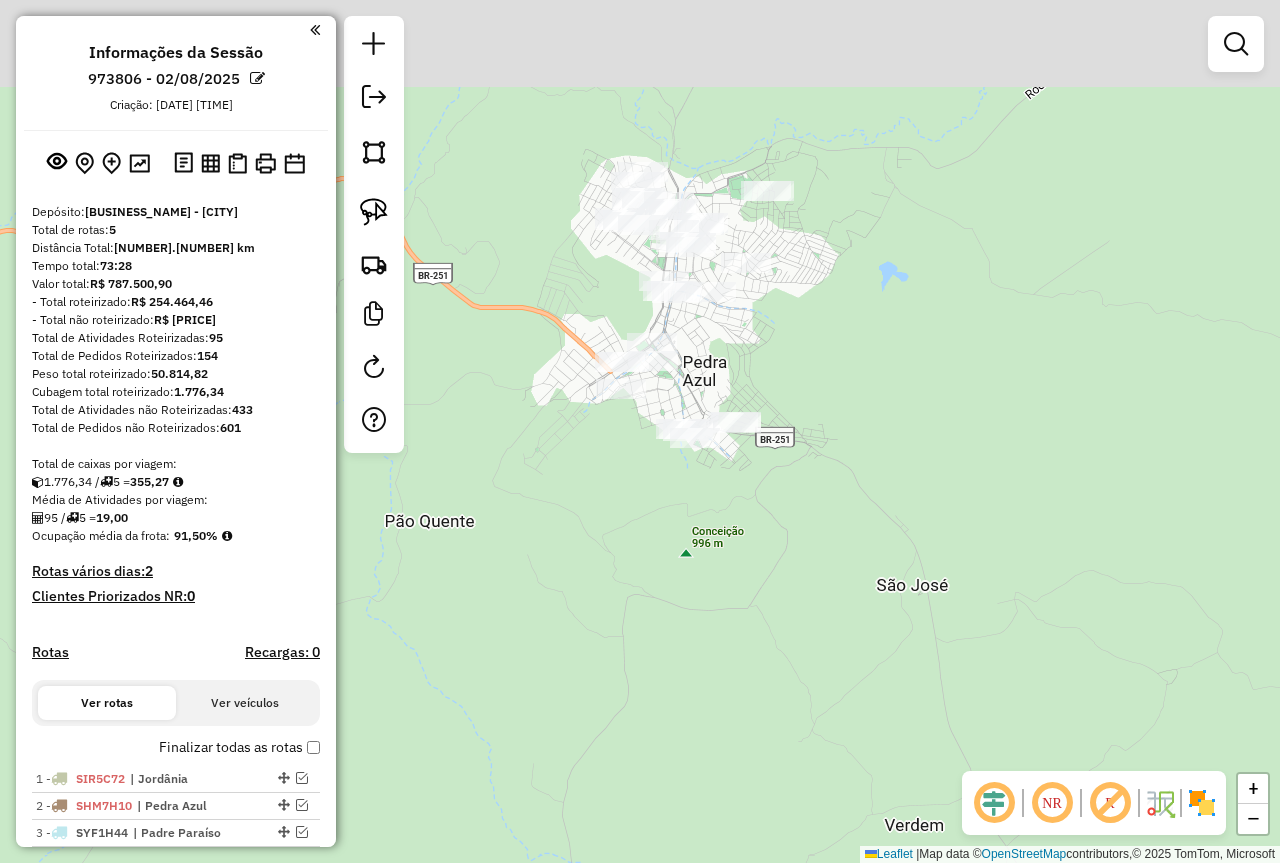 drag, startPoint x: 759, startPoint y: 213, endPoint x: 793, endPoint y: 411, distance: 200.89798 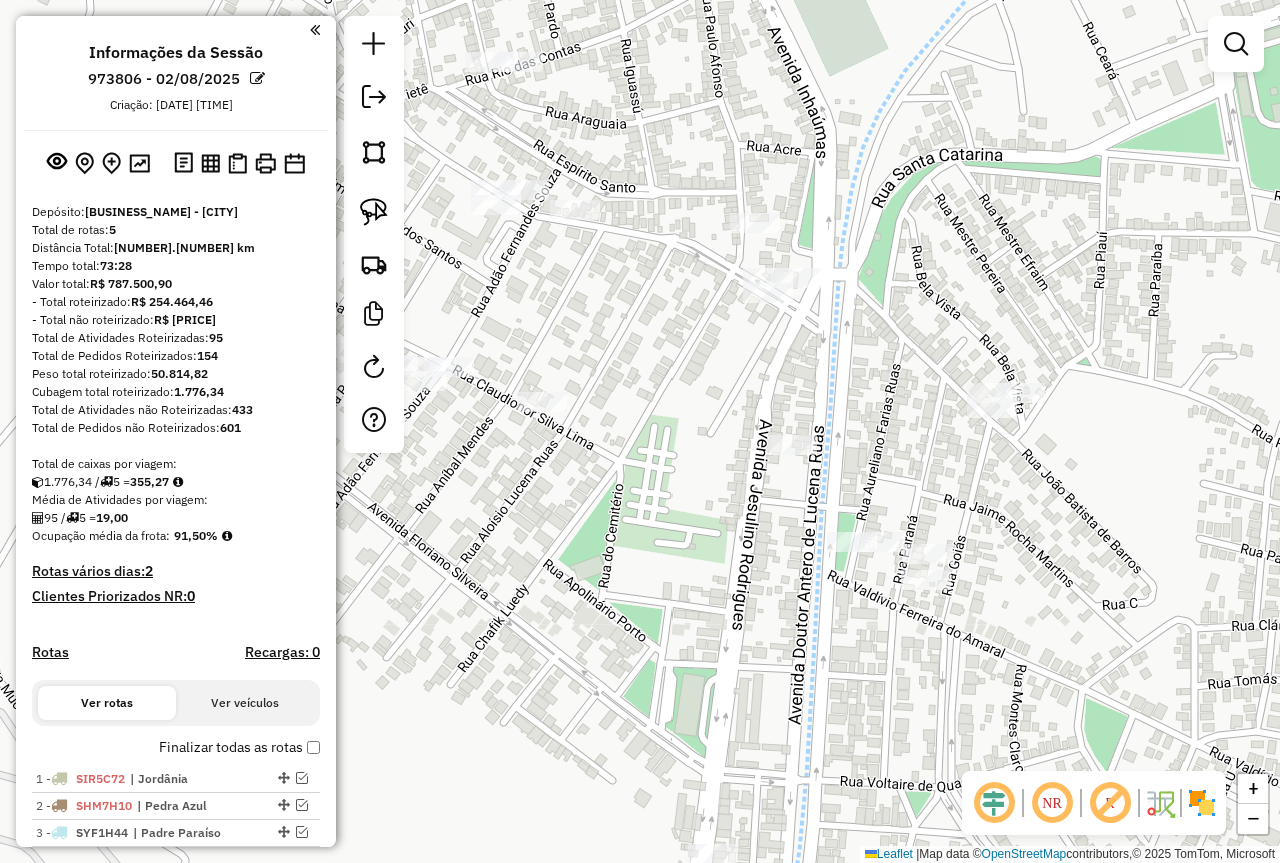 drag, startPoint x: 368, startPoint y: 213, endPoint x: 414, endPoint y: 170, distance: 62.968246 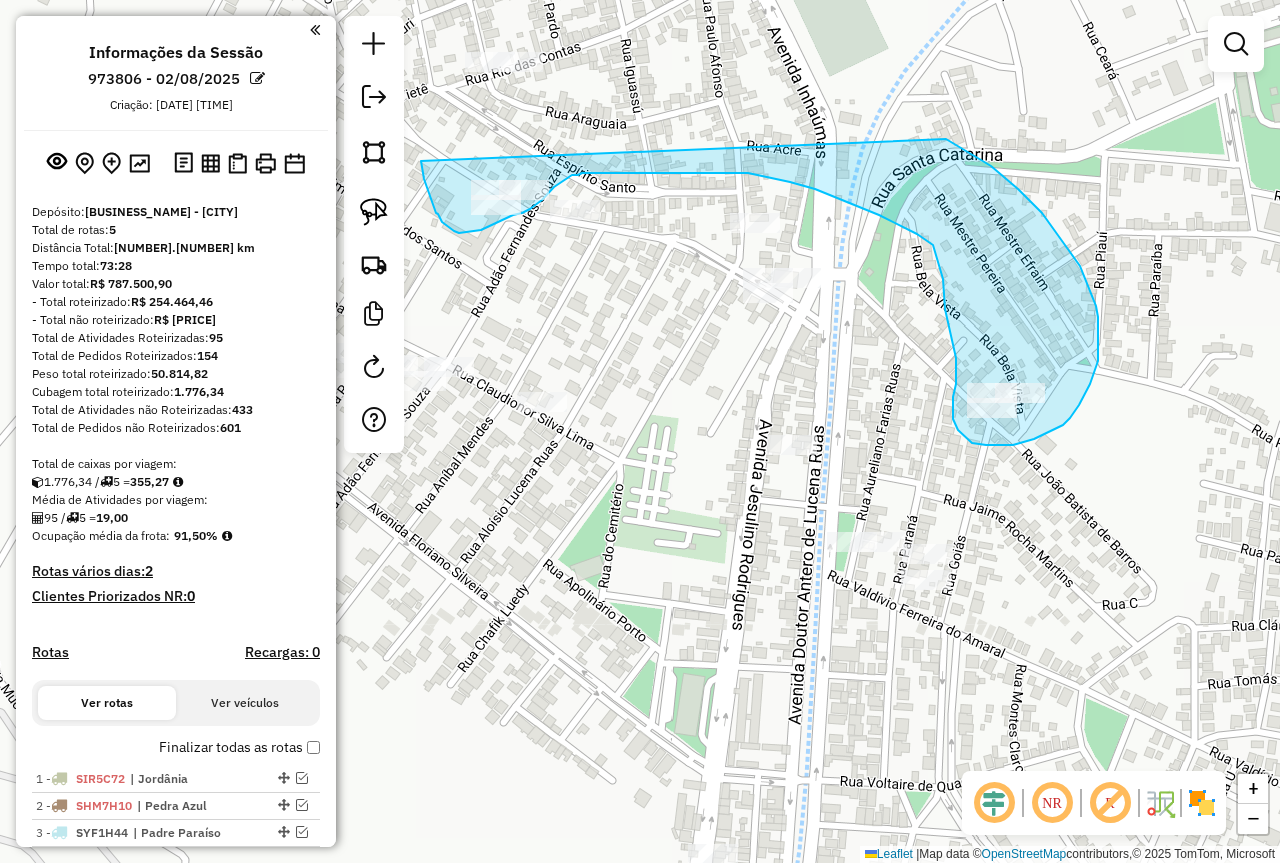 drag, startPoint x: 421, startPoint y: 161, endPoint x: 901, endPoint y: 130, distance: 481 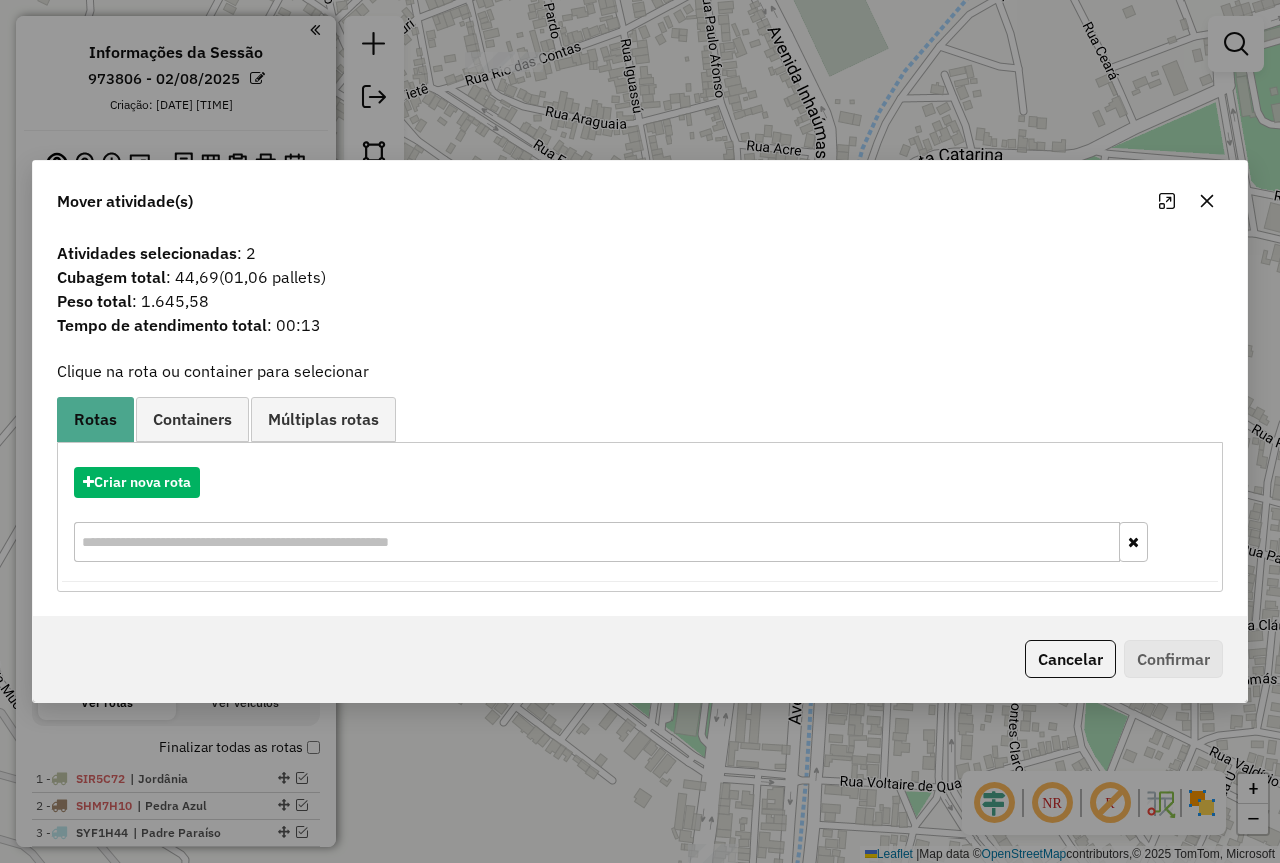 click 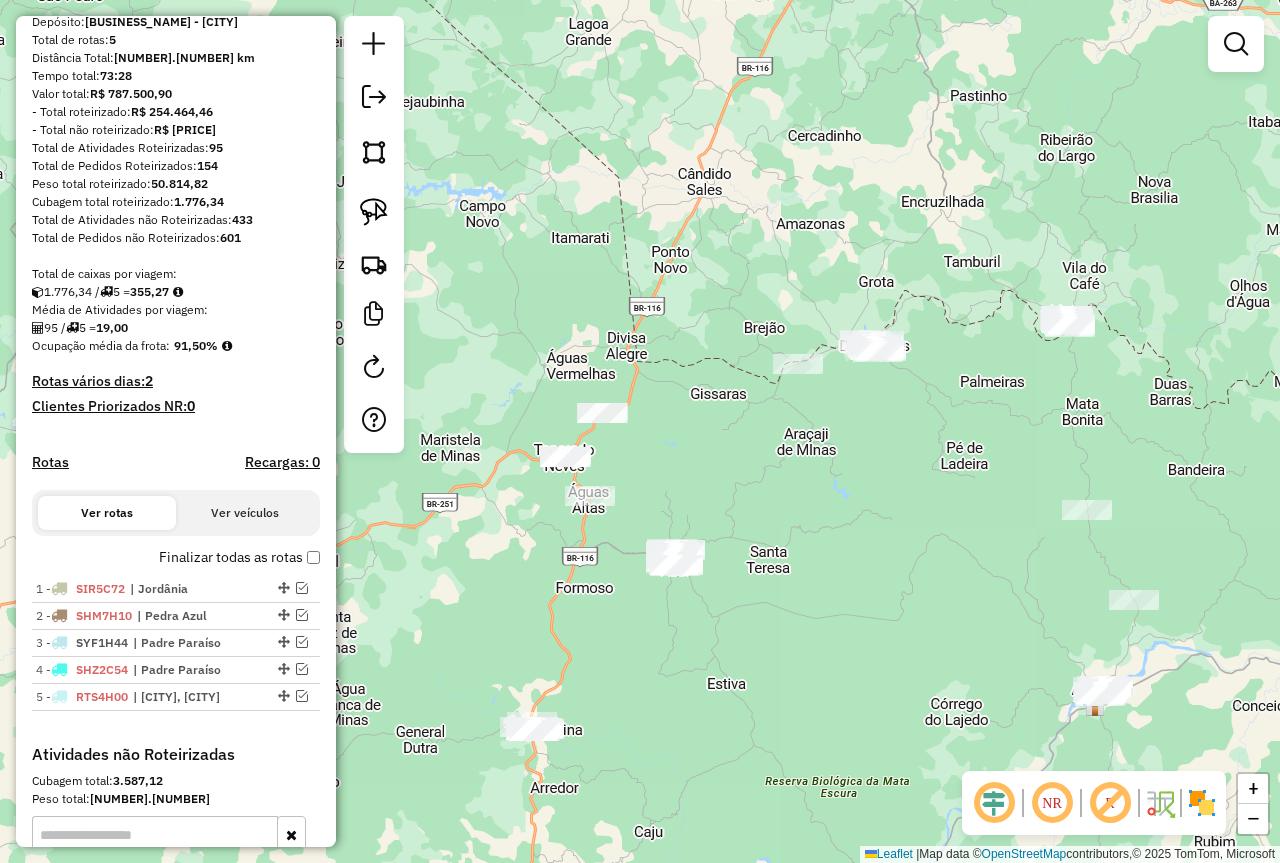 scroll, scrollTop: 300, scrollLeft: 0, axis: vertical 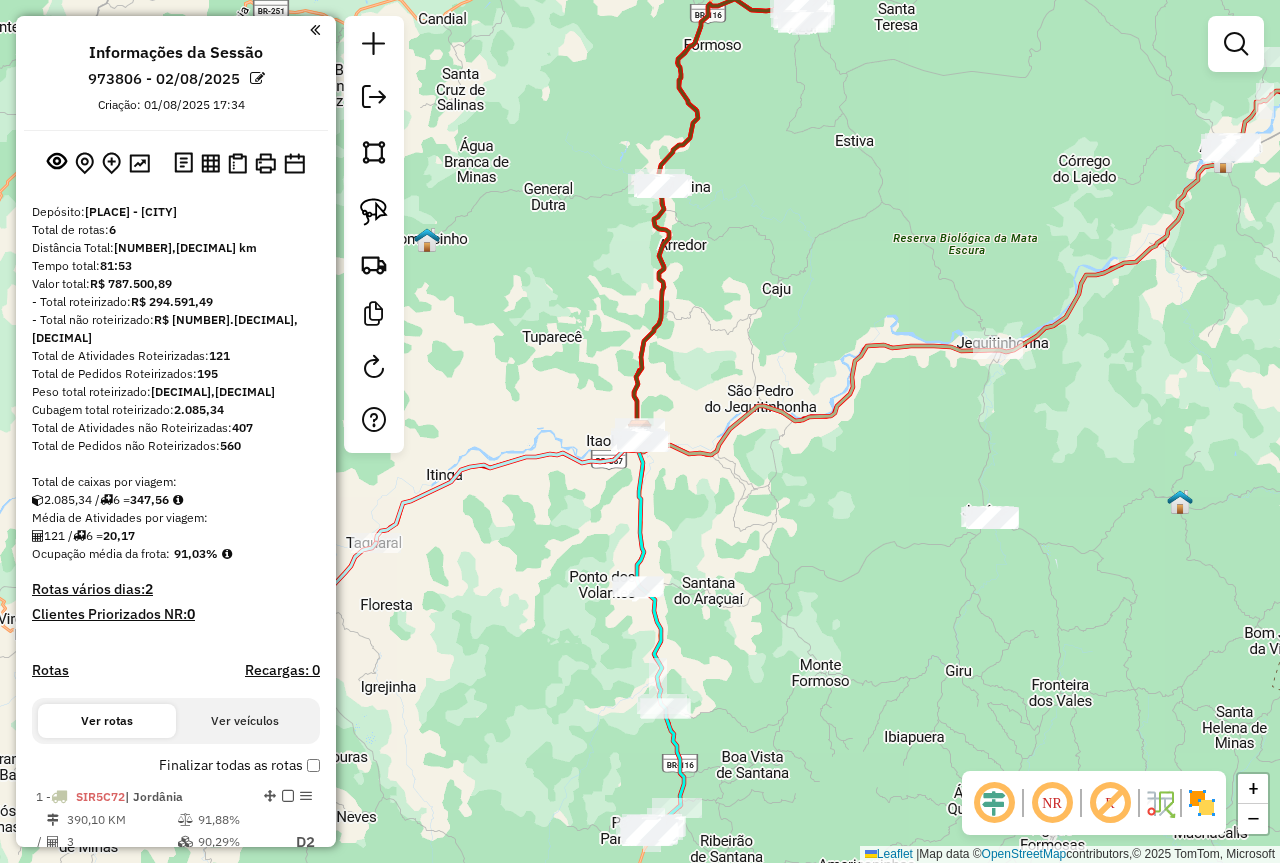 click on "Janela de atendimento Grade de atendimento Capacidade Transportadoras Veículos Cliente Pedidos  Rotas Selecione os dias de semana para filtrar as janelas de atendimento  Seg   Ter   Qua   Qui   Sex   Sáb   Dom  Informe o período da janela de atendimento: De: Até:  Filtrar exatamente a janela do cliente  Considerar janela de atendimento padrão  Selecione os dias de semana para filtrar as grades de atendimento  Seg   Ter   Qua   Qui   Sex   Sáb   Dom   Considerar clientes sem dia de atendimento cadastrado  Clientes fora do dia de atendimento selecionado Filtrar as atividades entre os valores definidos abaixo:  Peso mínimo:   Peso máximo:   Cubagem mínima:   Cubagem máxima:   De:   Até:  Filtrar as atividades entre o tempo de atendimento definido abaixo:  De:   Até:   Considerar capacidade total dos clientes não roteirizados Transportadora: Selecione um ou mais itens Tipo de veículo: Selecione um ou mais itens Veículo: Selecione um ou mais itens Motorista: Selecione um ou mais itens Nome: Rótulo:" 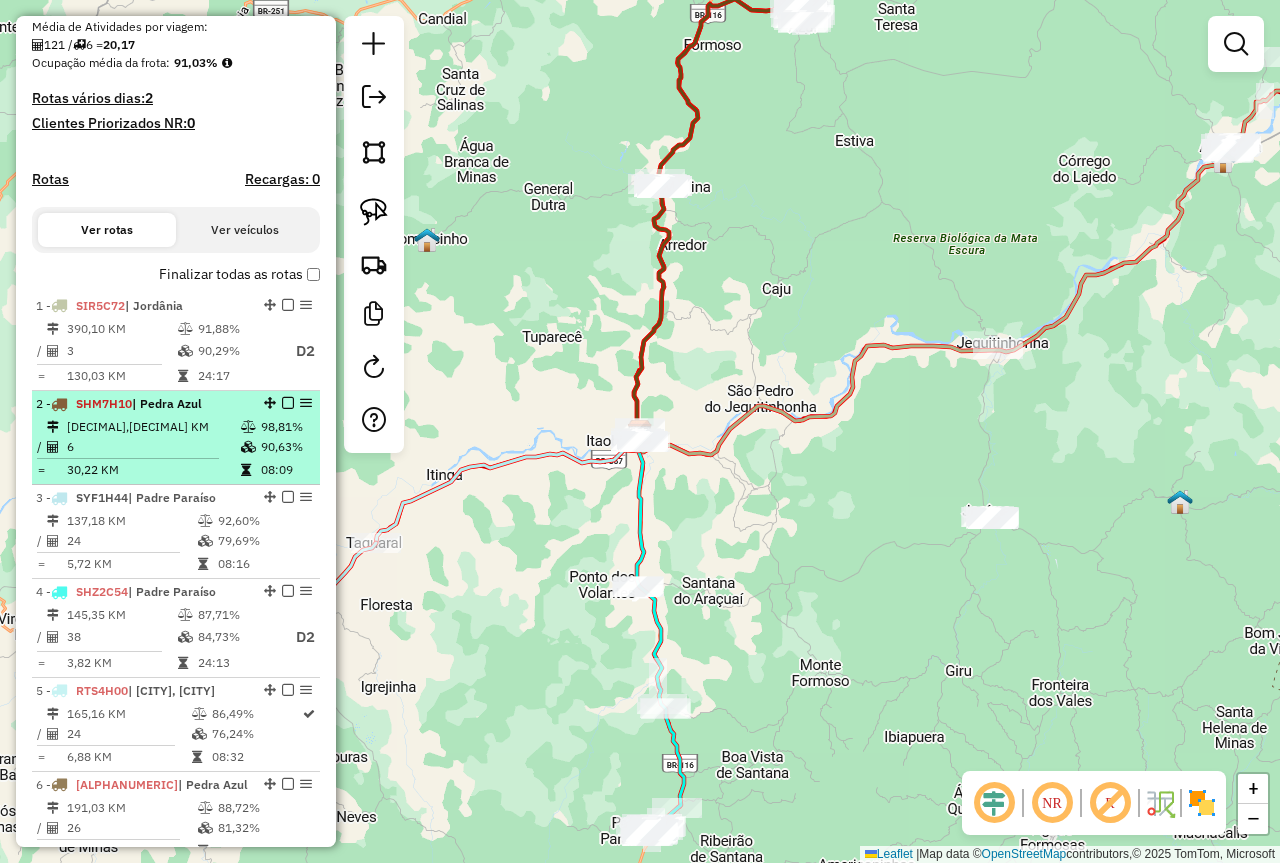 scroll, scrollTop: 600, scrollLeft: 0, axis: vertical 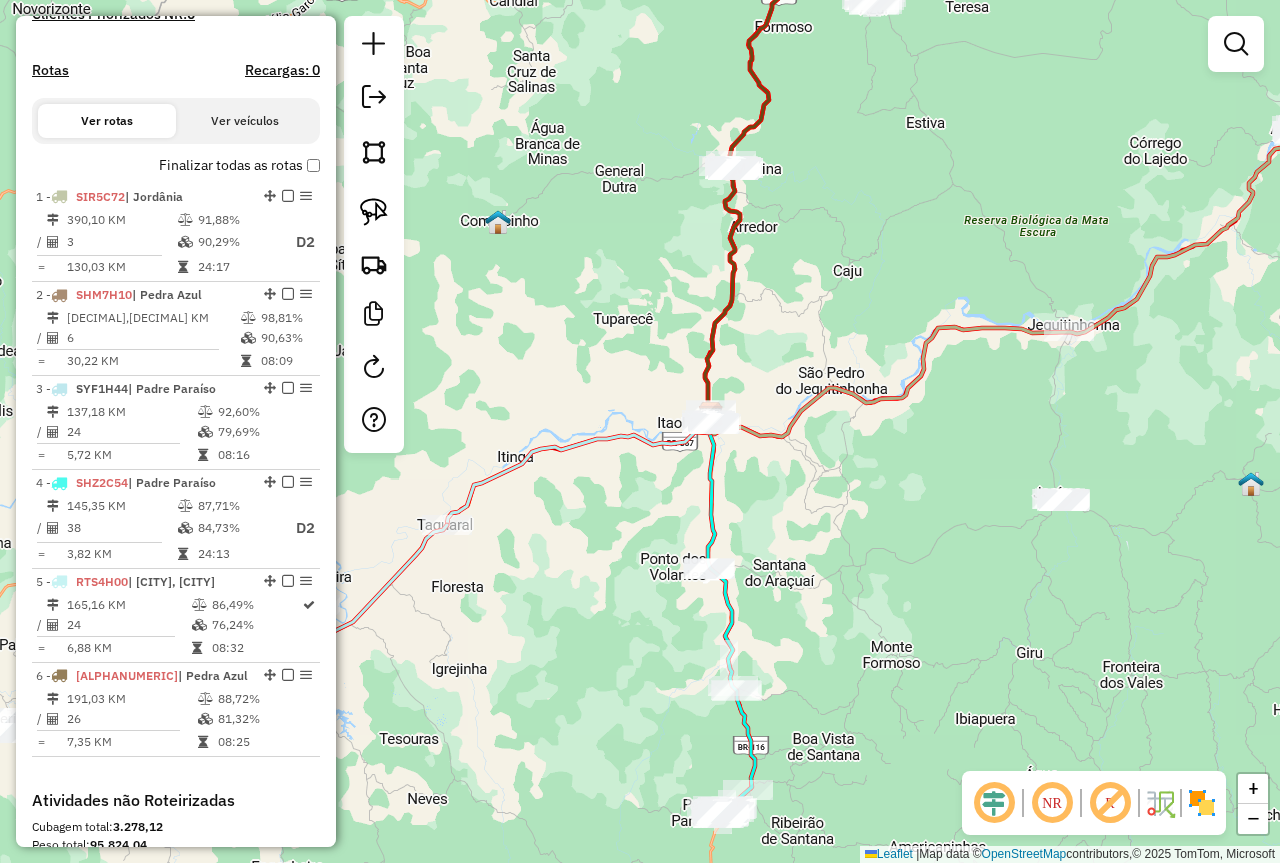 drag, startPoint x: 406, startPoint y: 685, endPoint x: 701, endPoint y: 622, distance: 301.65213 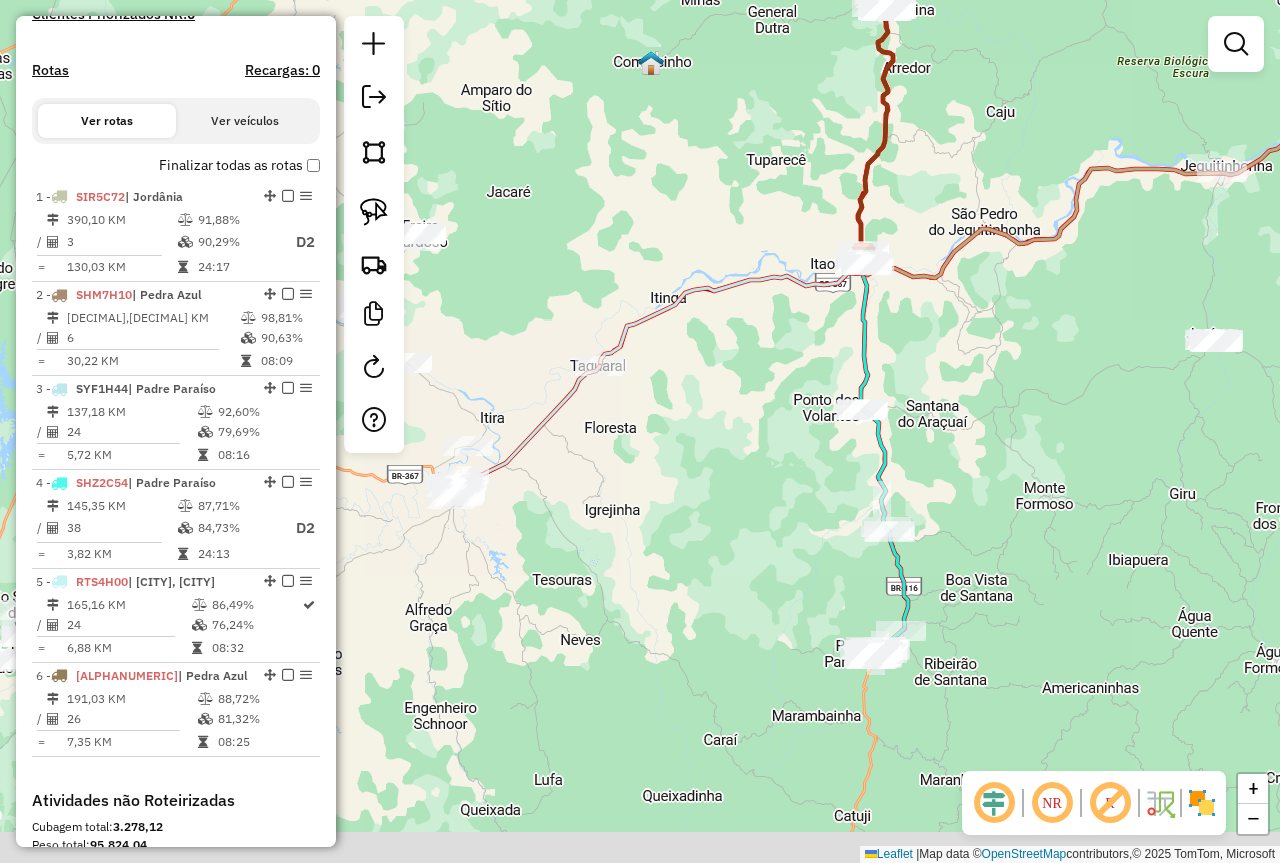 drag, startPoint x: 902, startPoint y: 695, endPoint x: 792, endPoint y: 491, distance: 231.76712 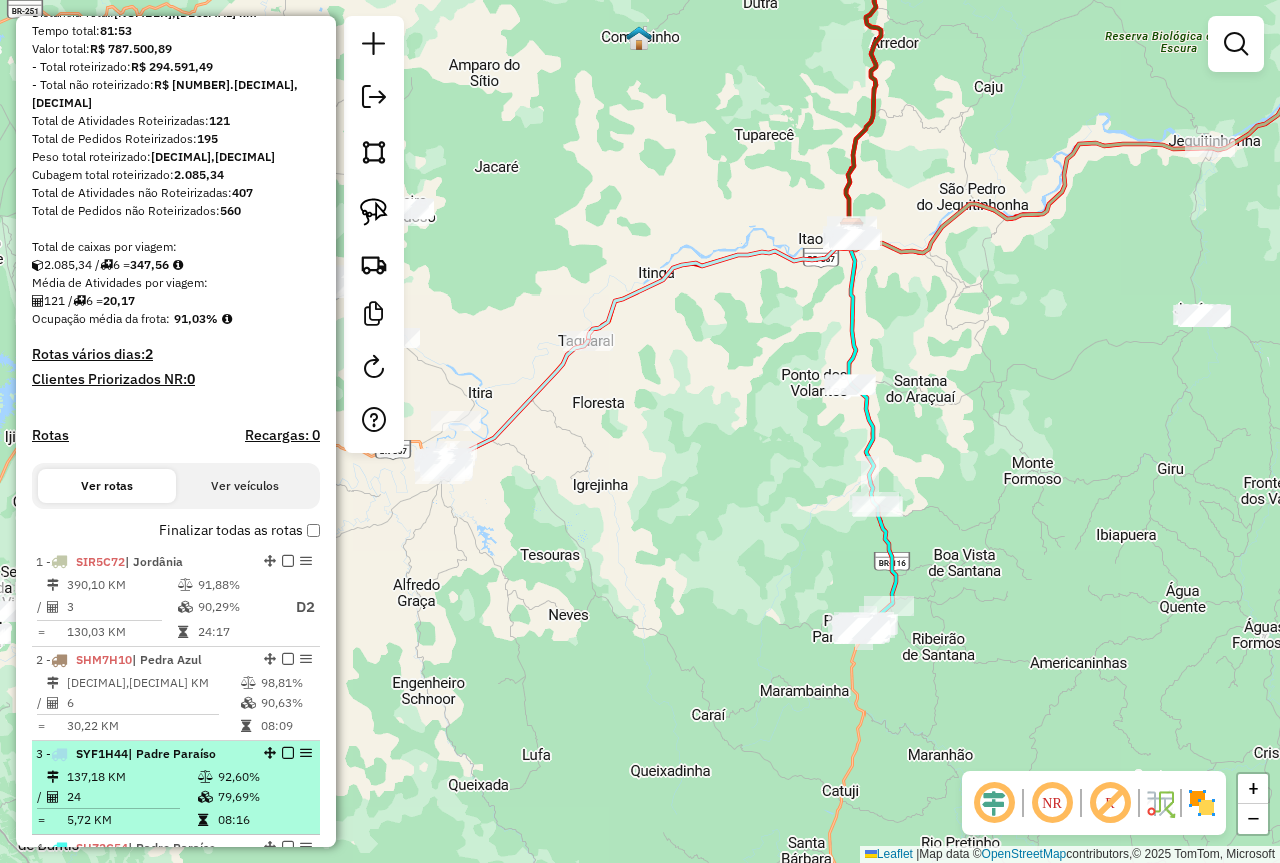 scroll, scrollTop: 200, scrollLeft: 0, axis: vertical 